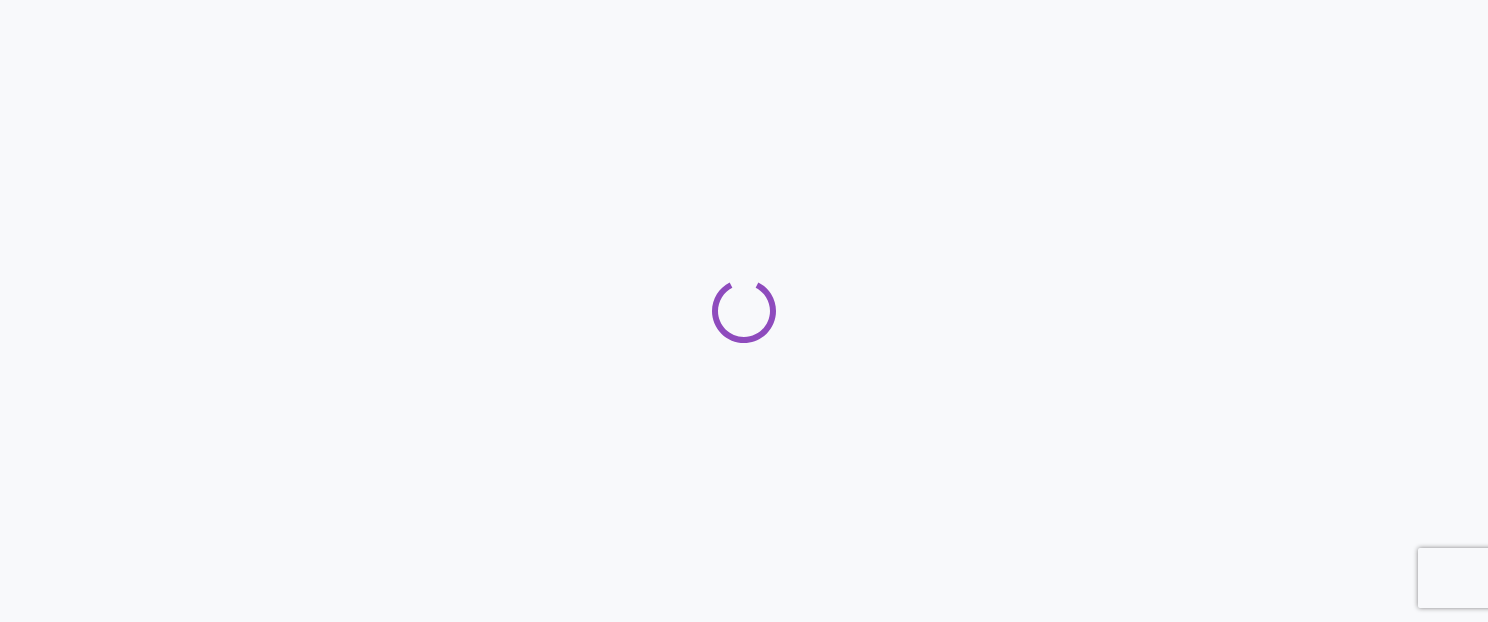 scroll, scrollTop: 0, scrollLeft: 0, axis: both 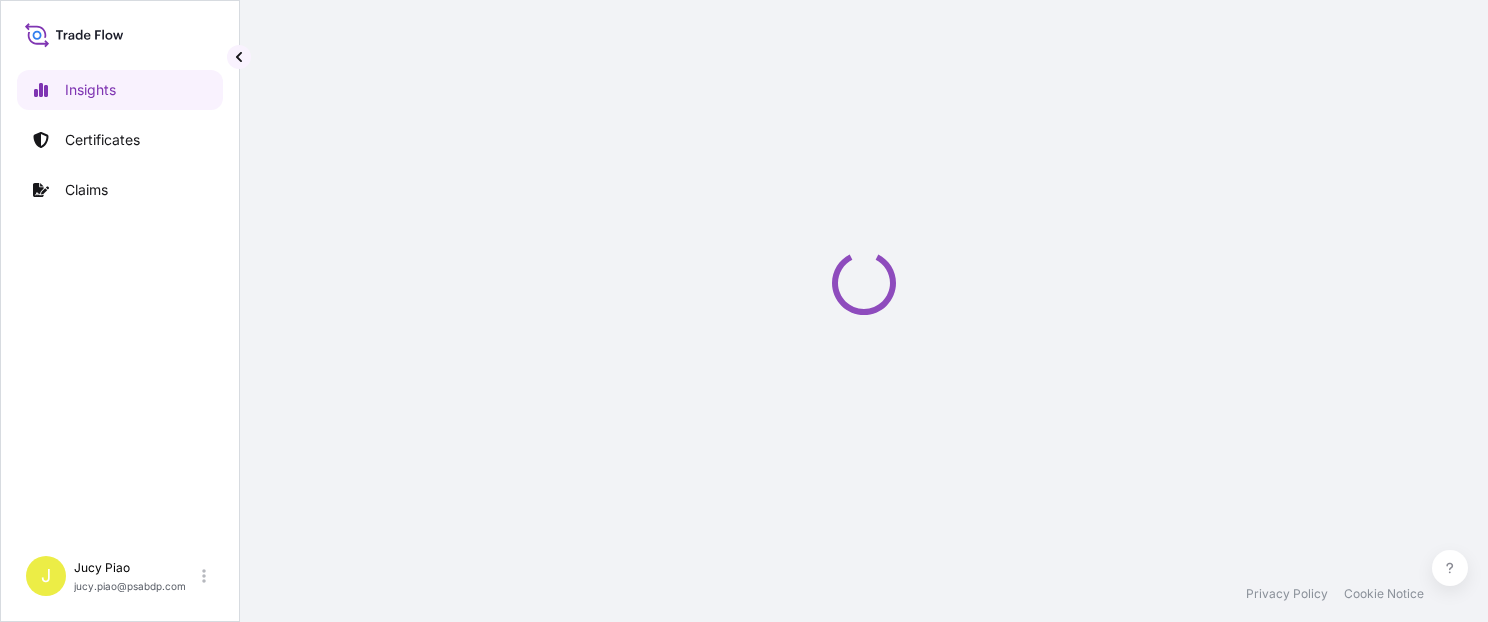 select on "2025" 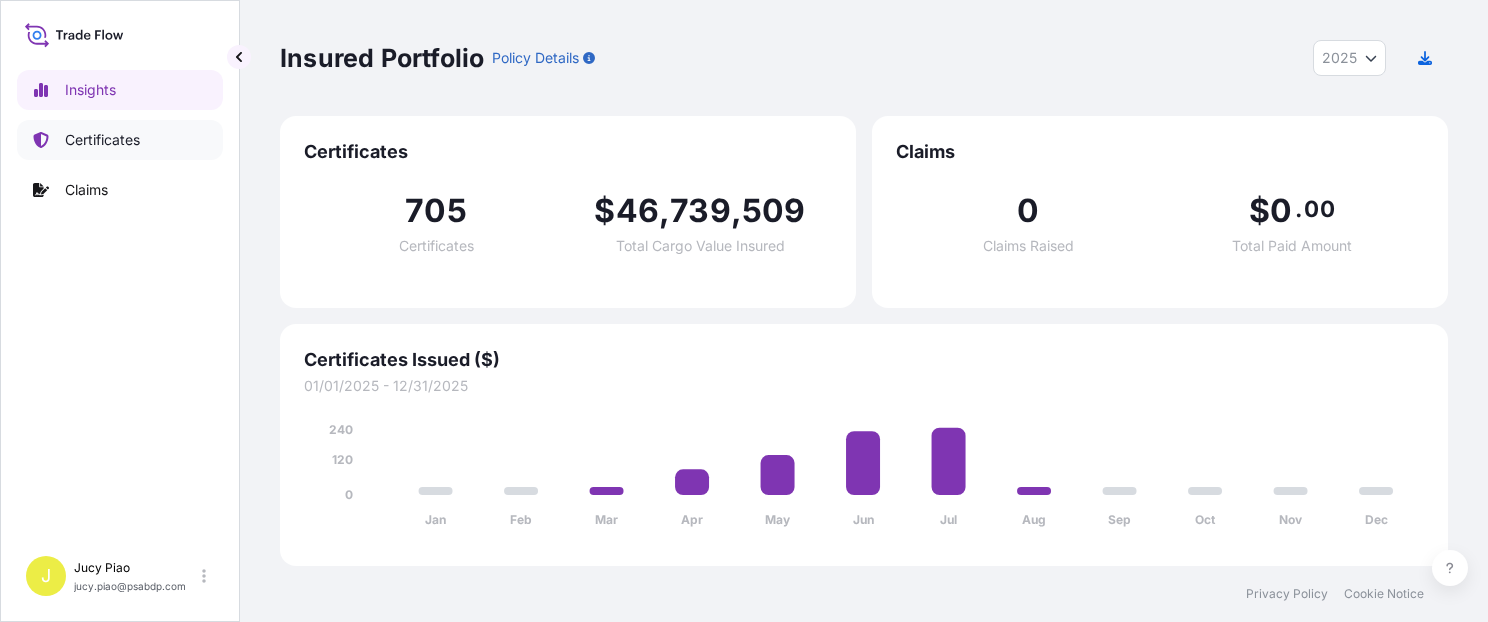 click on "Certificates" at bounding box center [102, 140] 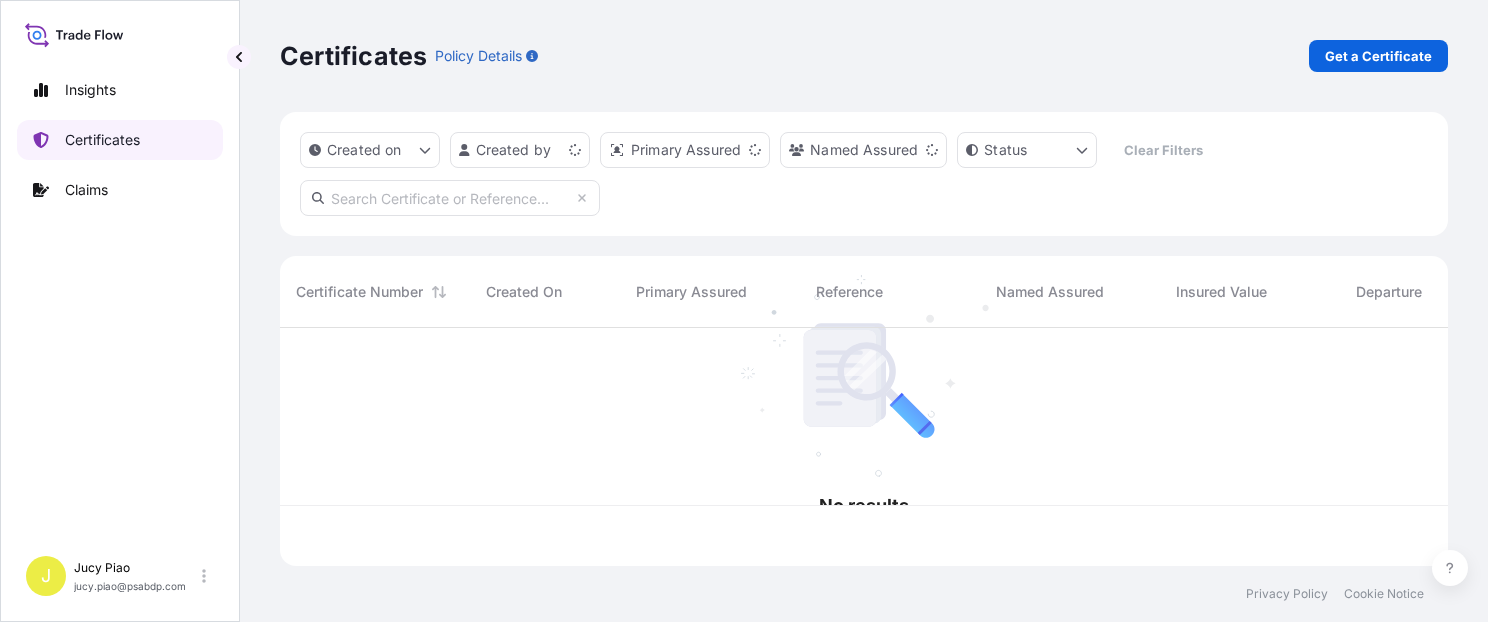 scroll, scrollTop: 16, scrollLeft: 16, axis: both 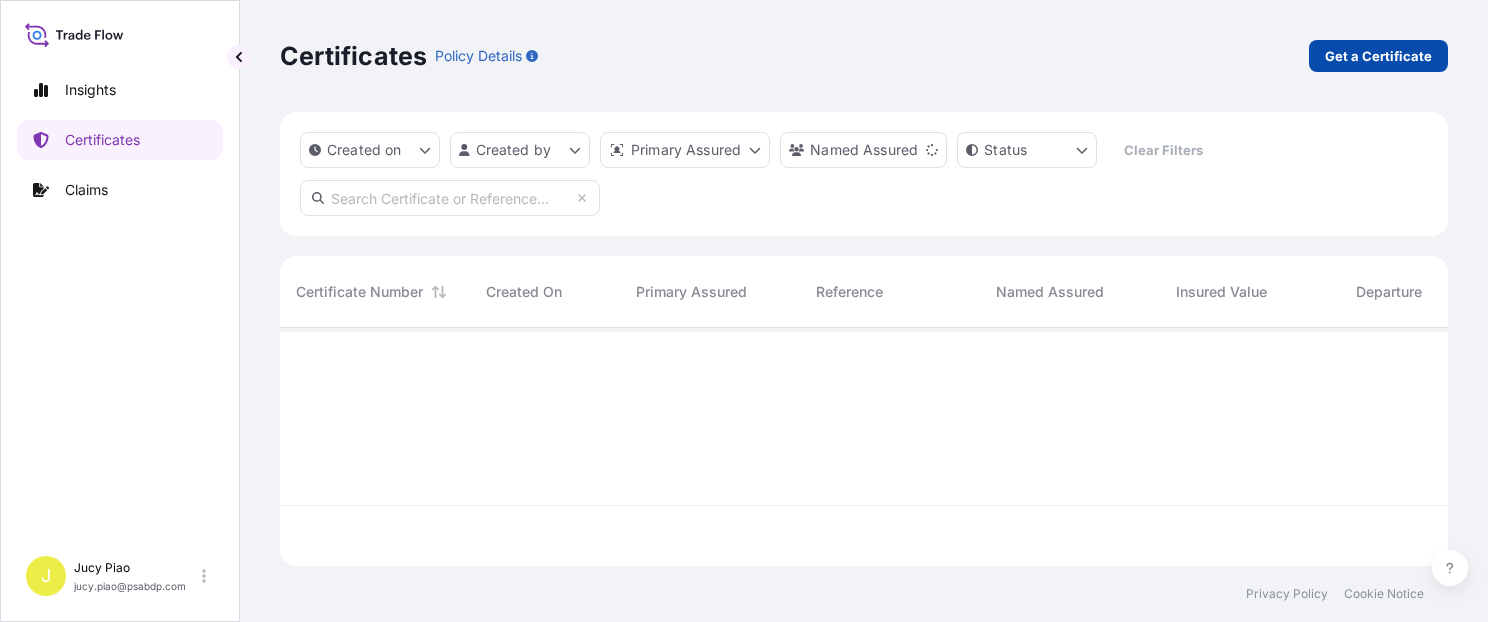click on "Get a Certificate" at bounding box center [1378, 56] 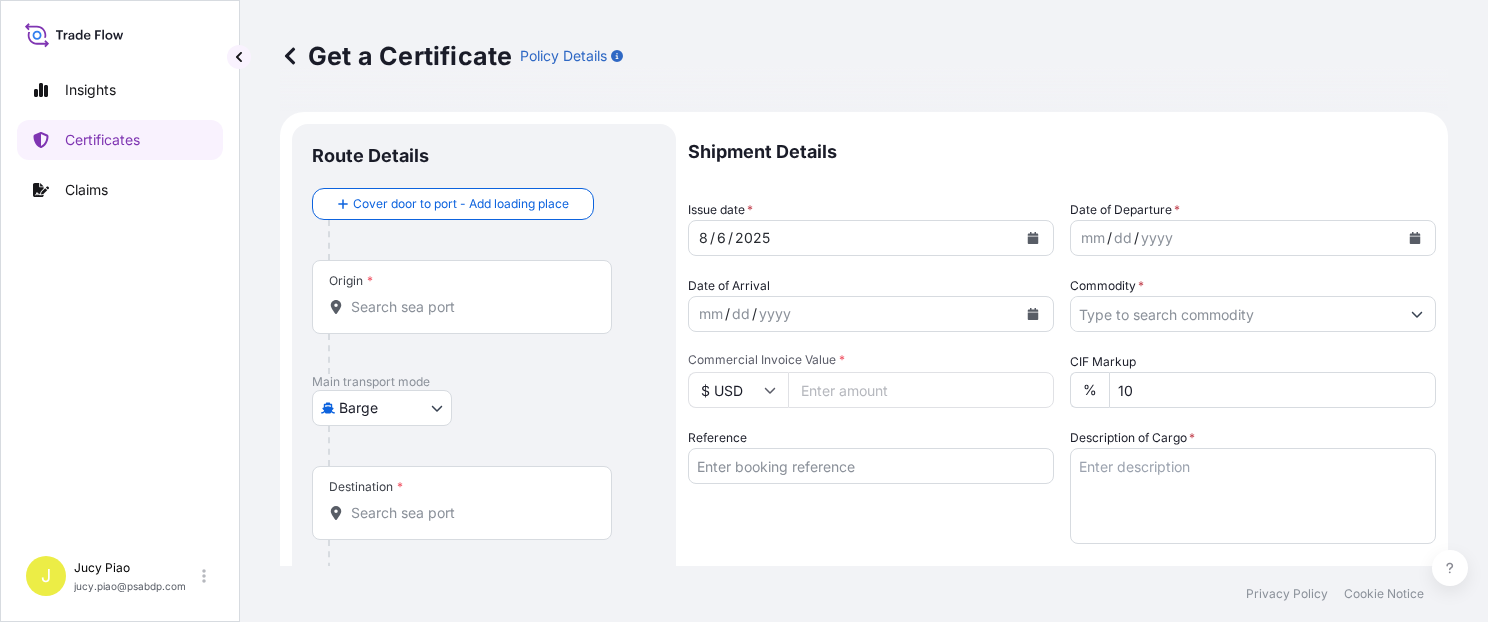 click on "Insights Certificates Claims J [LAST]   Piao [EMAIL] Get a Certificate Policy Details Route Details   Cover door to port - Add loading place Place of loading Road / Inland Road / Inland Origin * Main transport mode Barge Air Barge Road Ocean Vessel Rail Barge in Tow Destination * Cover port to door - Add place of discharge Road / Inland Road / Inland Place of Discharge Shipment Details Issue date * 8 / 6 / 2025 Date of Departure * mm / dd / yyyy Date of Arrival mm / dd / yyyy Commodity * Packing Category Commercial Invoice Value    * $ USD CIF Markup % 10 Reference Description of Cargo * Vessel Name Marks & Numbers Duty Cost   $ USD Letter of Credit This shipment has a letter of credit Letter of credit * Letter of credit may not exceed 12000 characters Assured Details Primary Assured * Select a primary assured The Lubrizol Corporation Named Assured Named Assured Address Create Certificate Privacy Policy Cookie Notice
0 Selected Date: August 6, 2025" at bounding box center [744, 311] 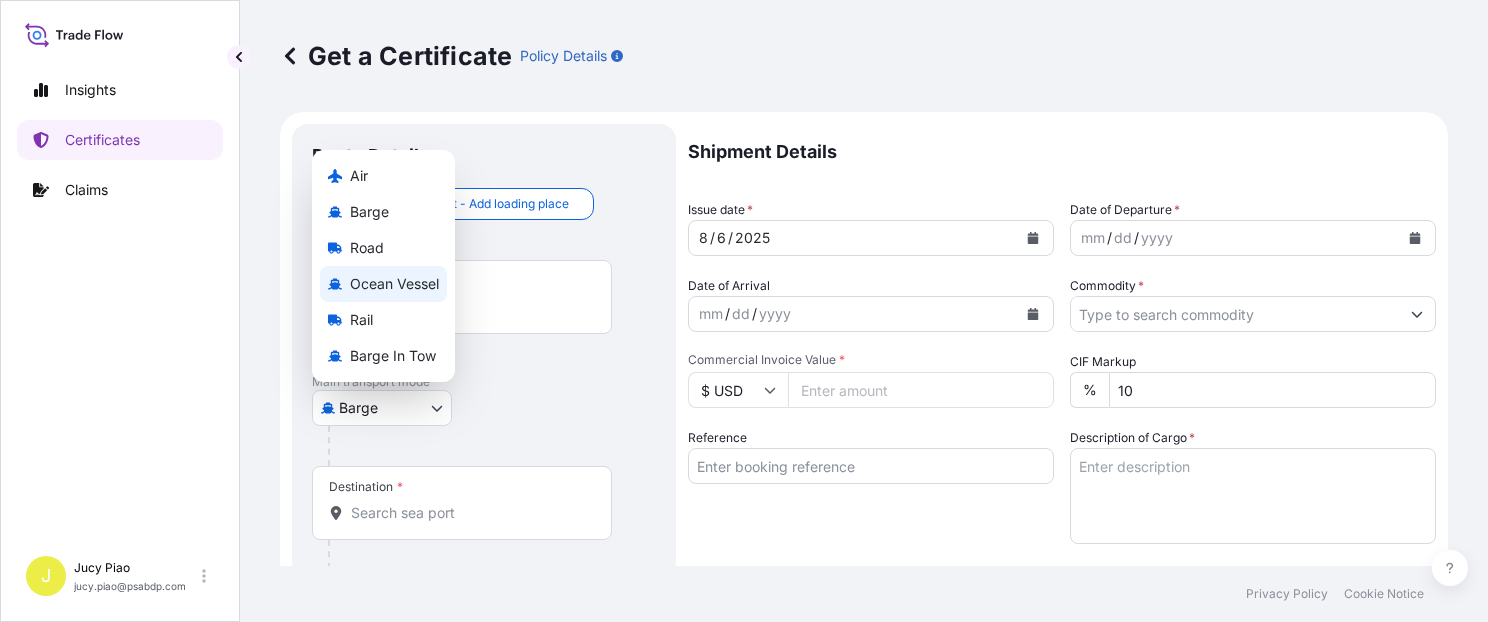 click on "Ocean Vessel" at bounding box center [394, 284] 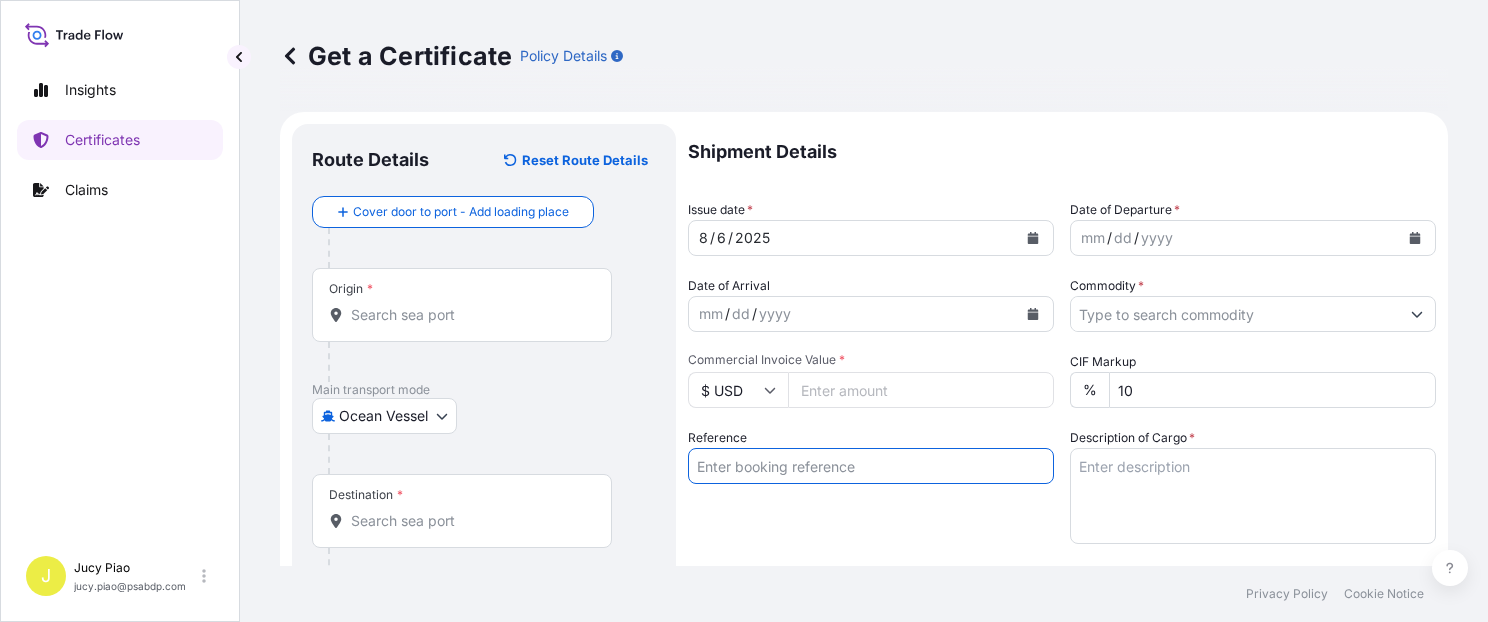 click on "Reference" at bounding box center (871, 466) 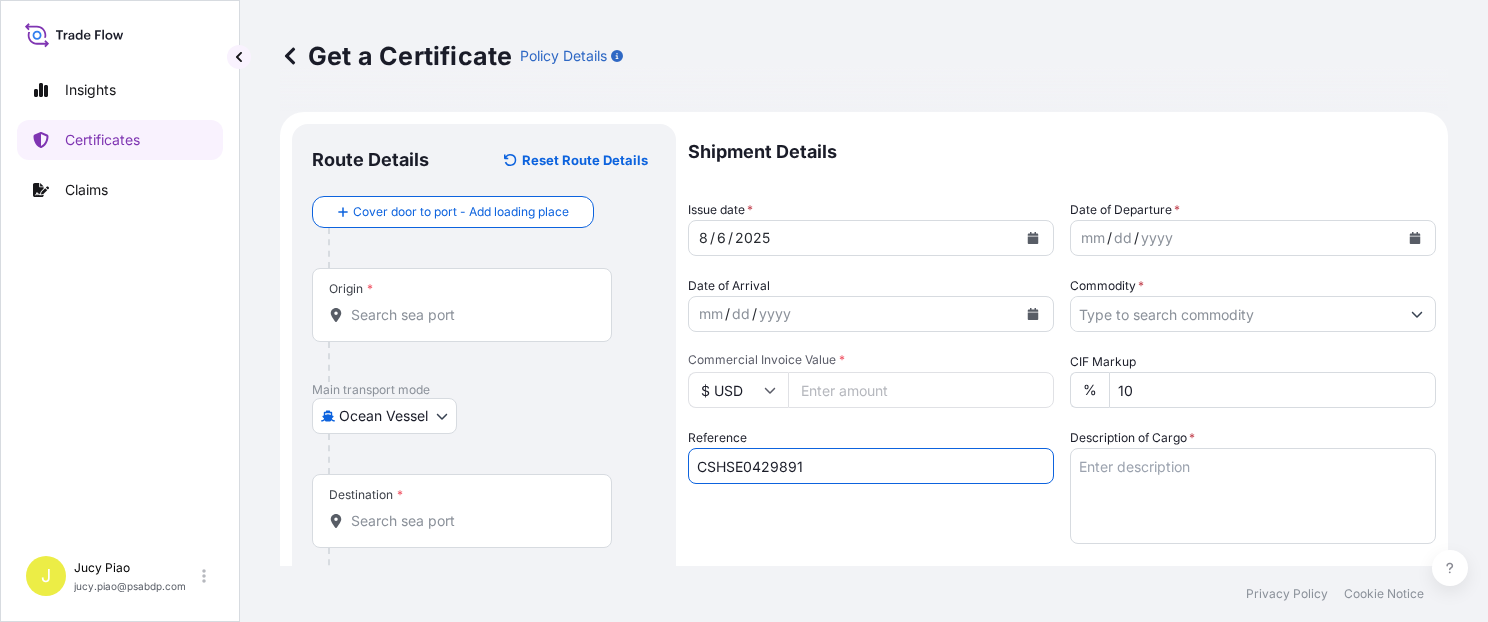 type on "CSHSE0429891" 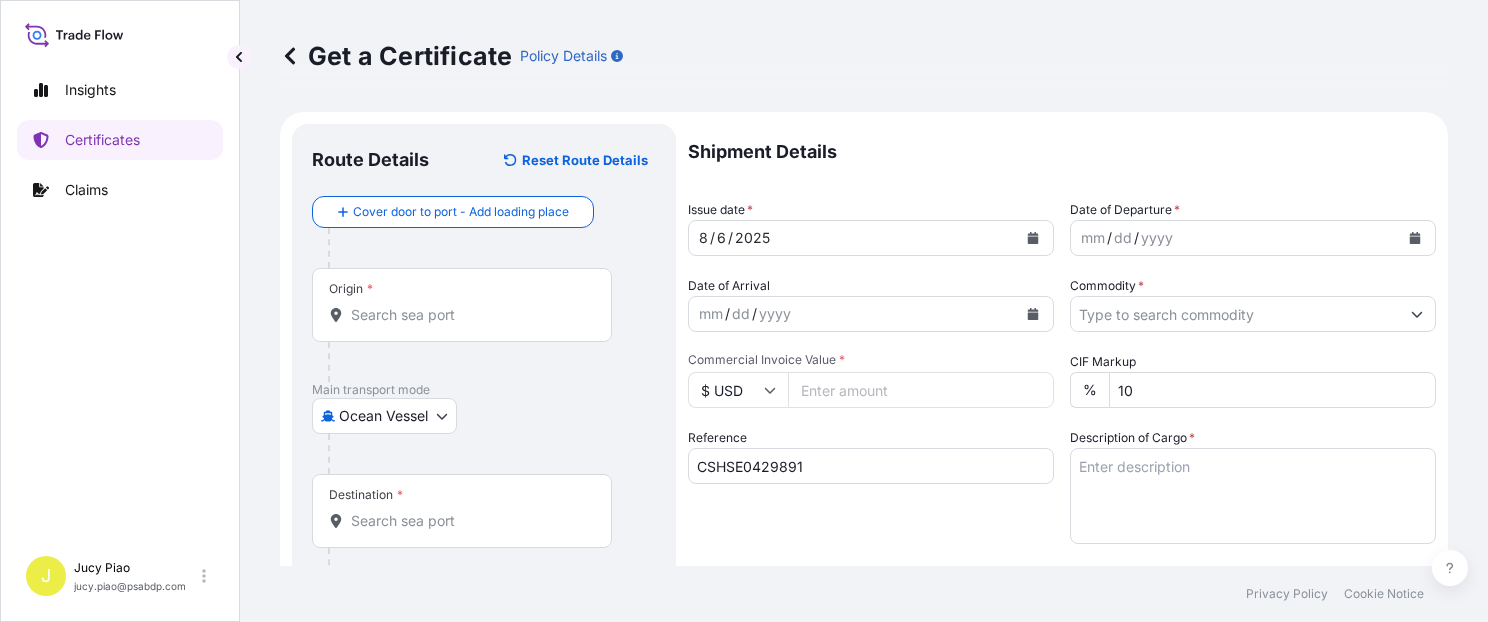 click on "Origin *" at bounding box center [469, 315] 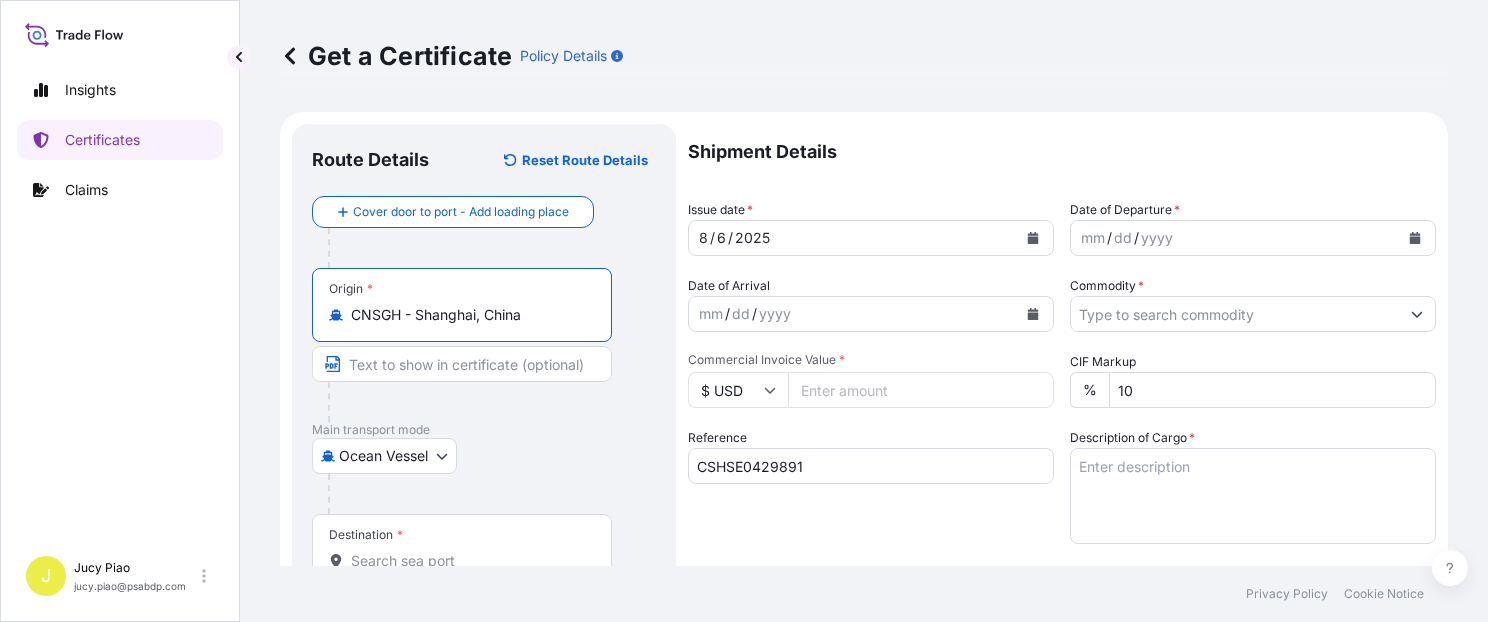 drag, startPoint x: 416, startPoint y: 315, endPoint x: 611, endPoint y: 339, distance: 196.47137 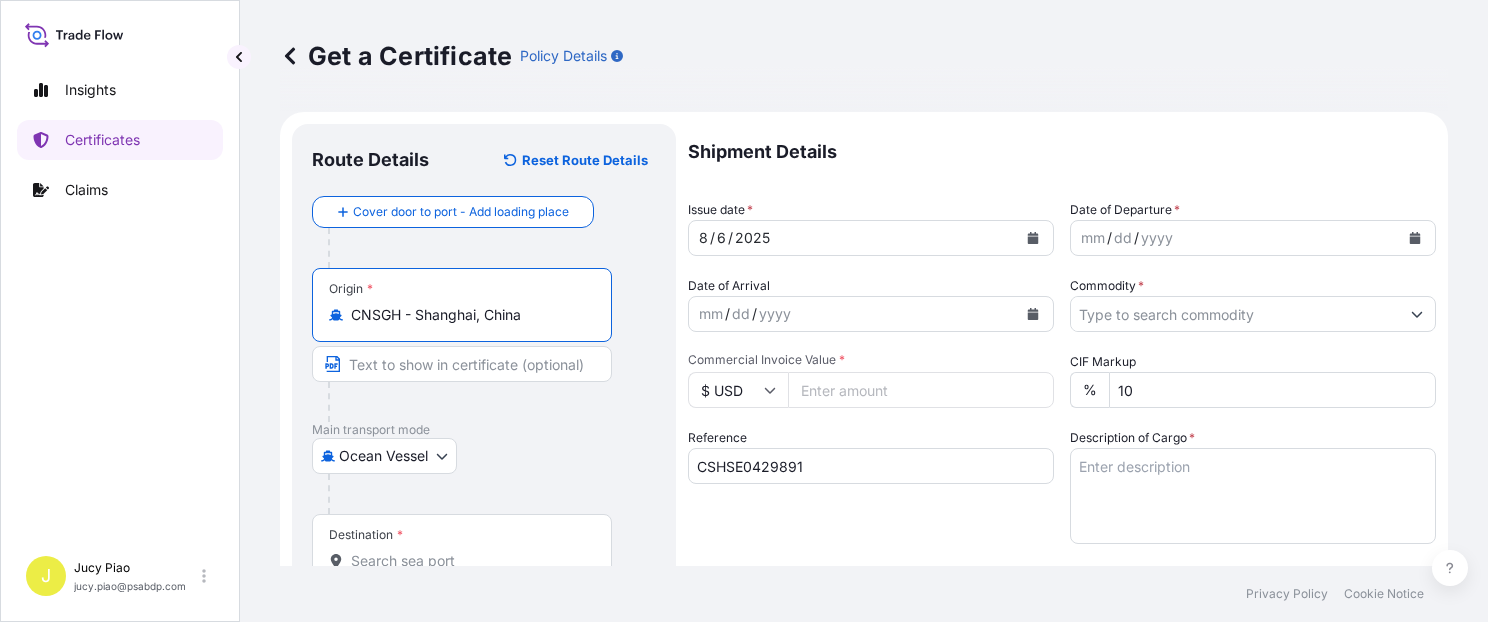 type on "CNSGH - Shanghai, China" 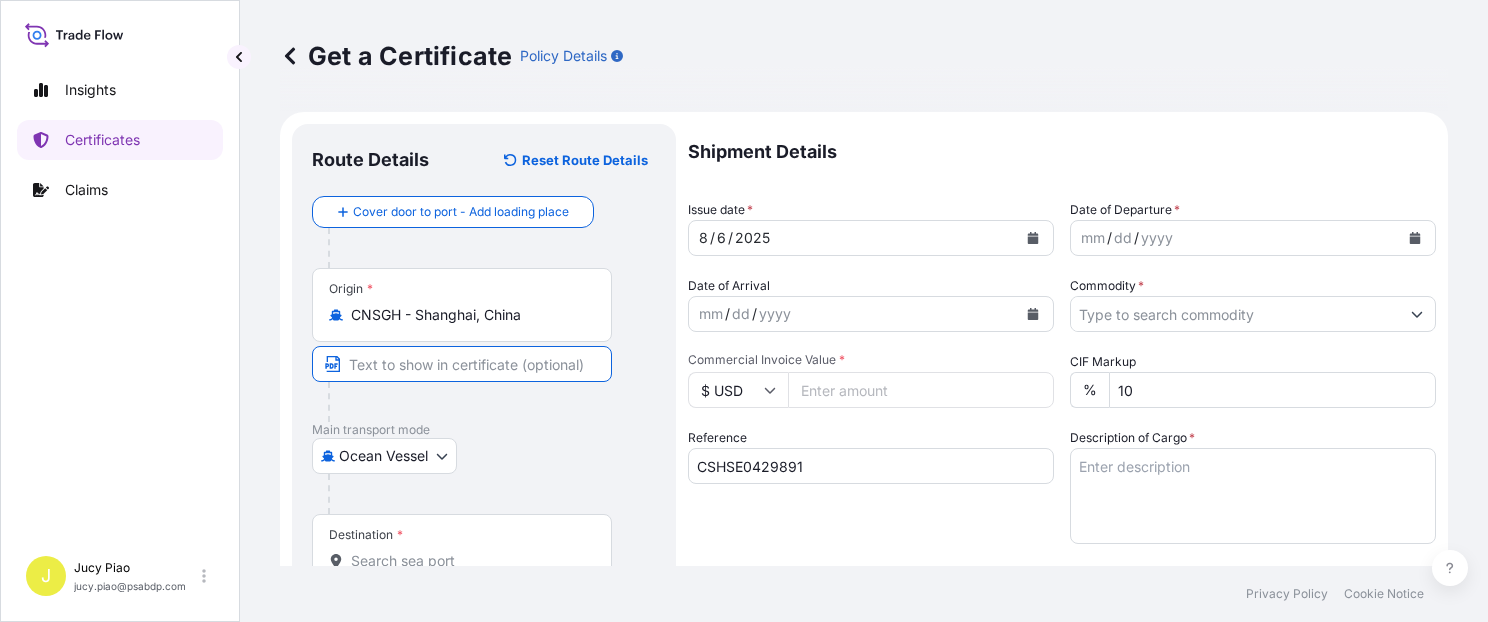 paste on "Shanghai, China" 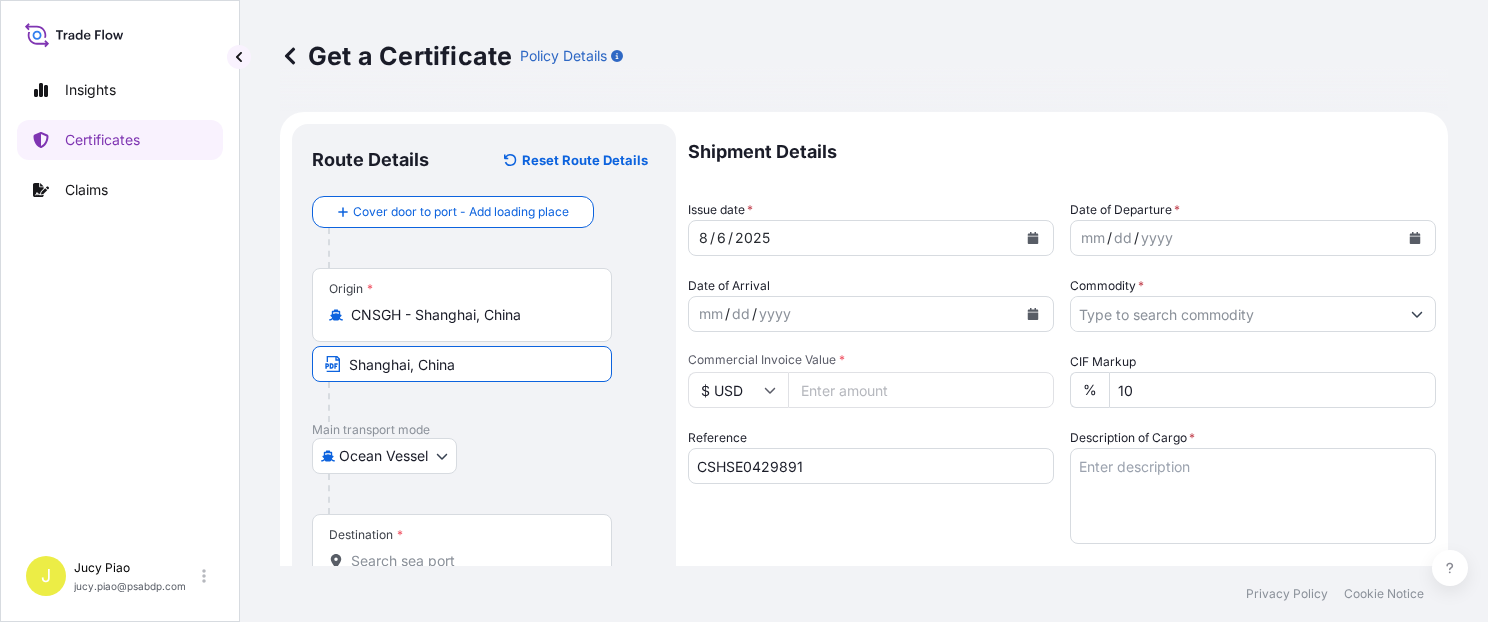 type on "Shanghai, China" 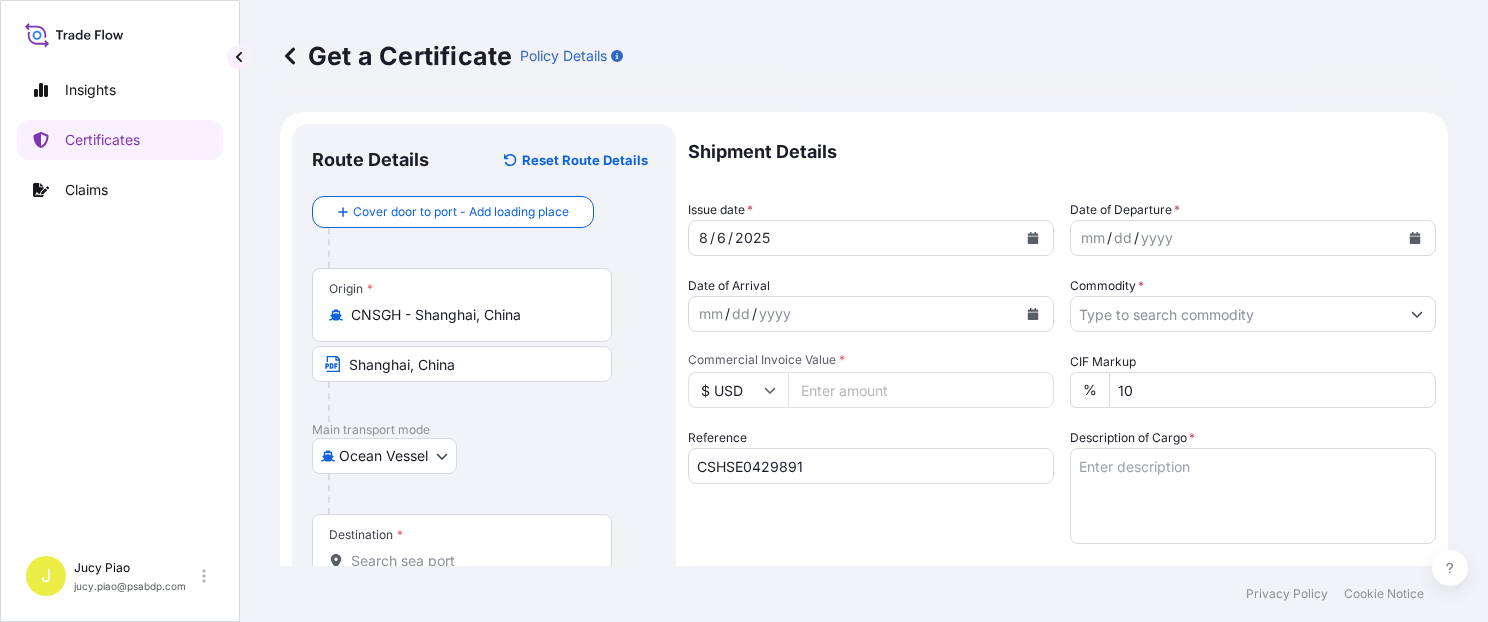 click on "Destination *" at bounding box center (462, 551) 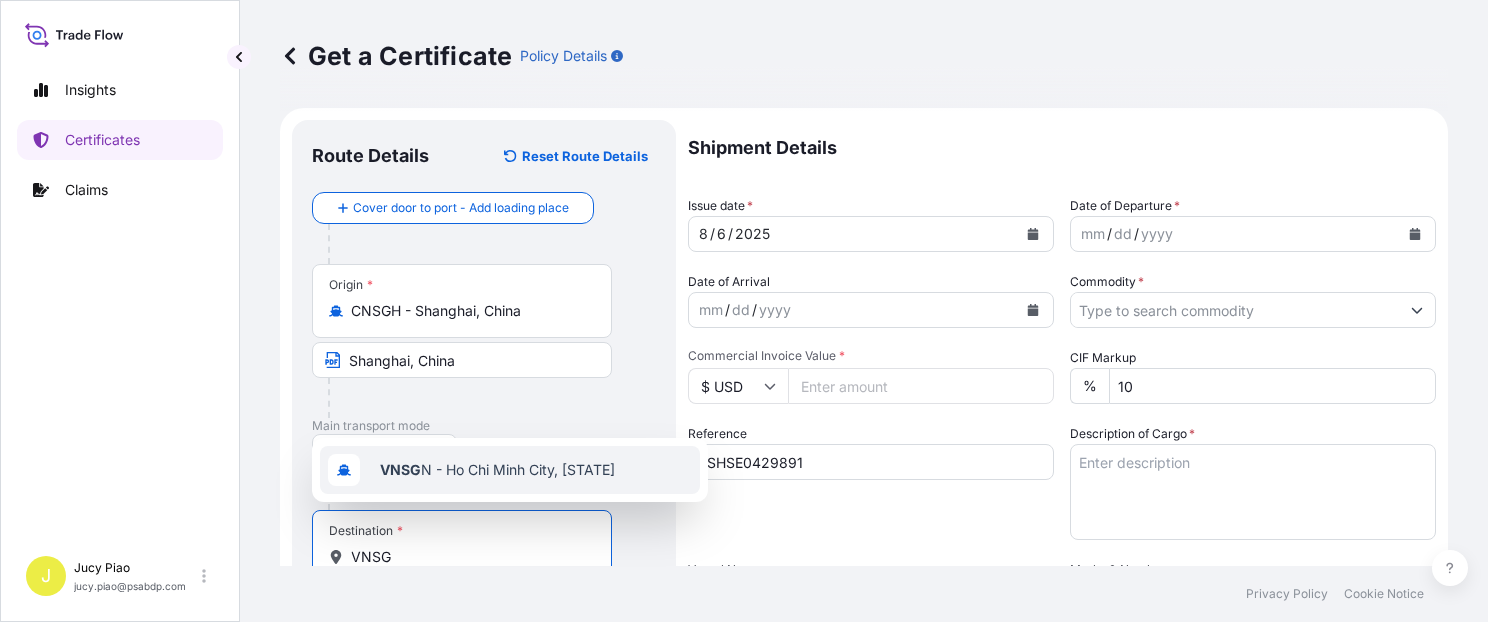 click on "VNSG N - Ho Chi Minh City, [STATE]" at bounding box center [497, 470] 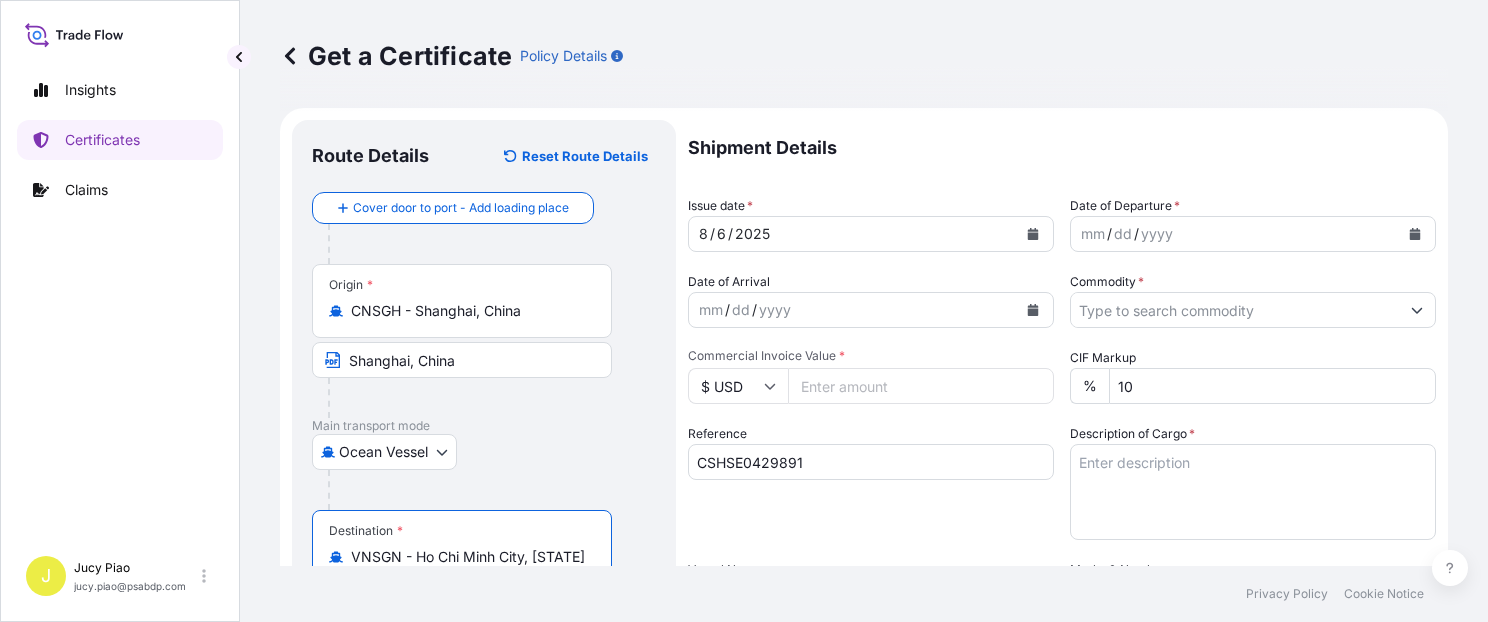 scroll, scrollTop: 173, scrollLeft: 0, axis: vertical 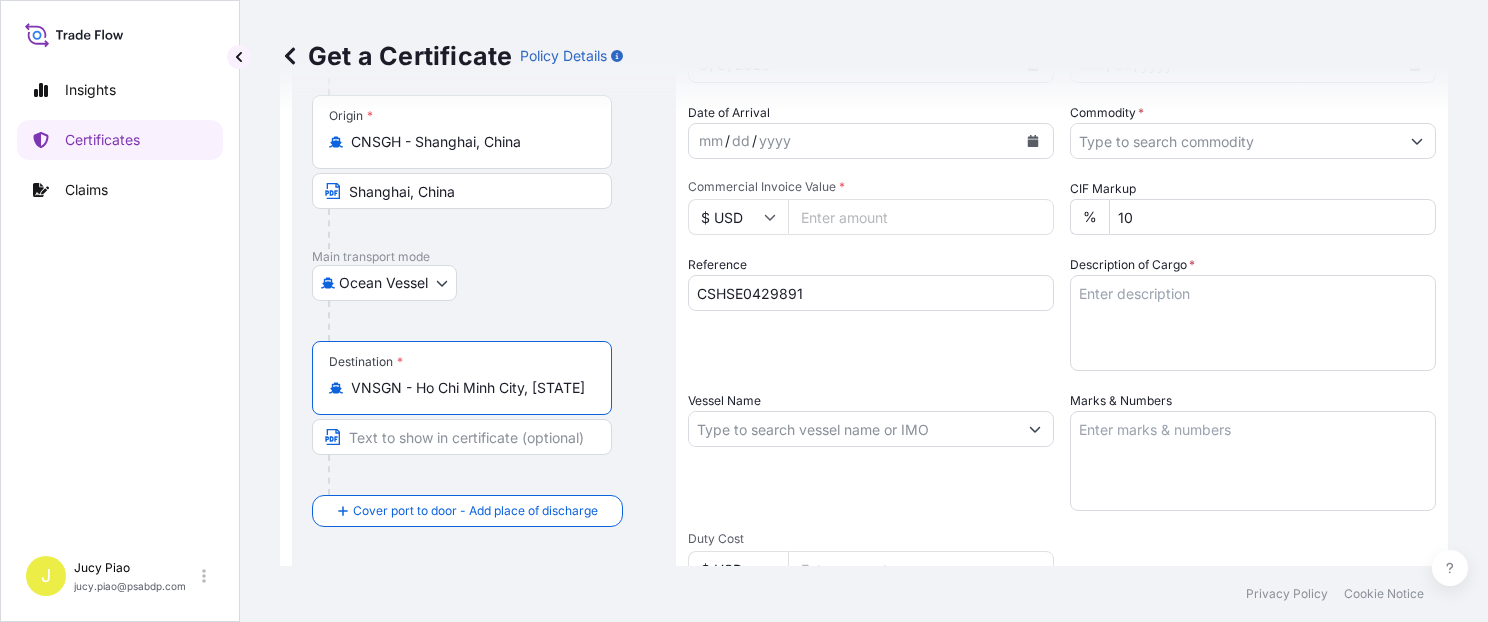 type on "VNSGN - Ho Chi Minh City, [STATE]" 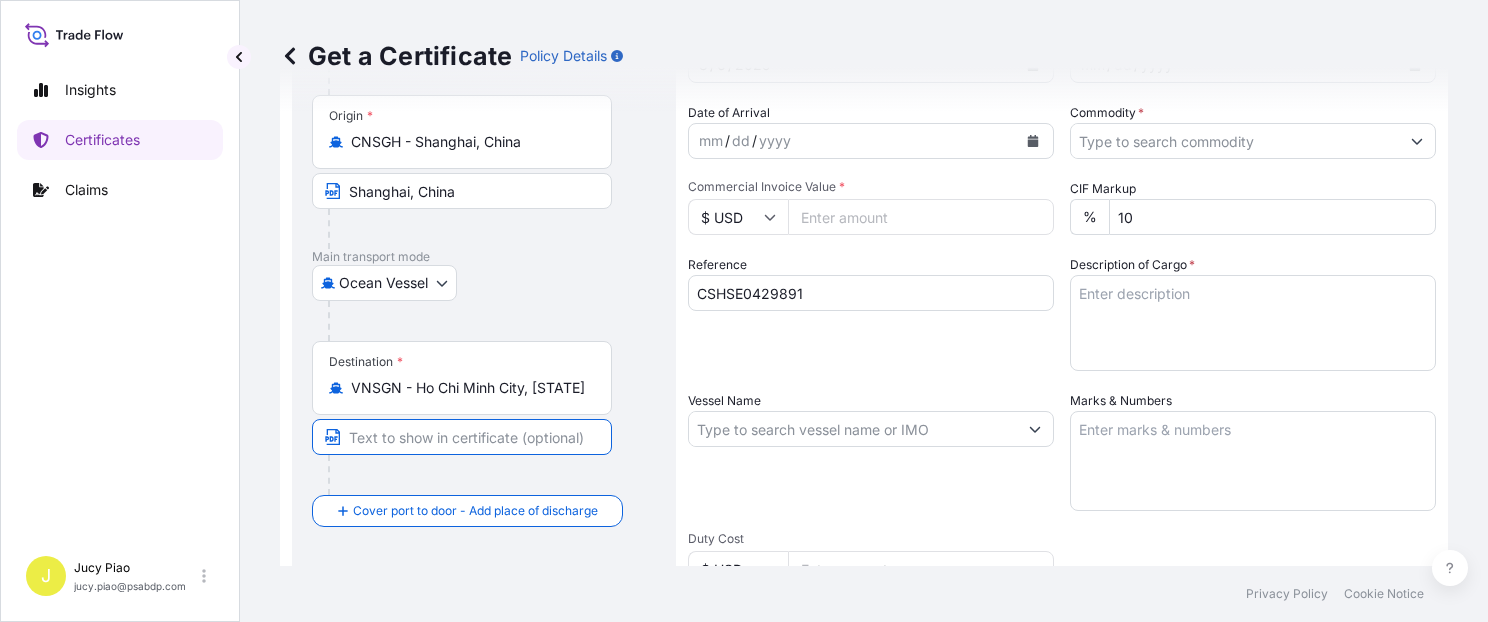 click at bounding box center (462, 437) 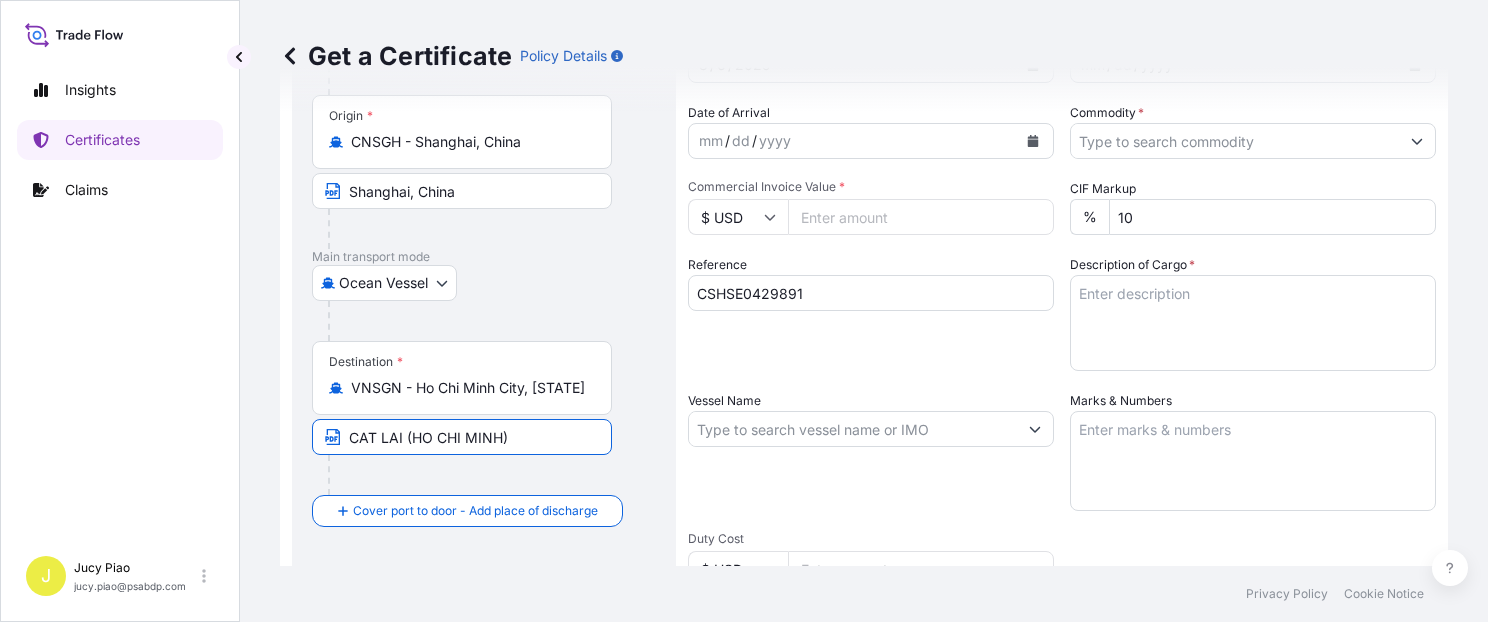 type on "CAT LAI (HO CHI MINH)" 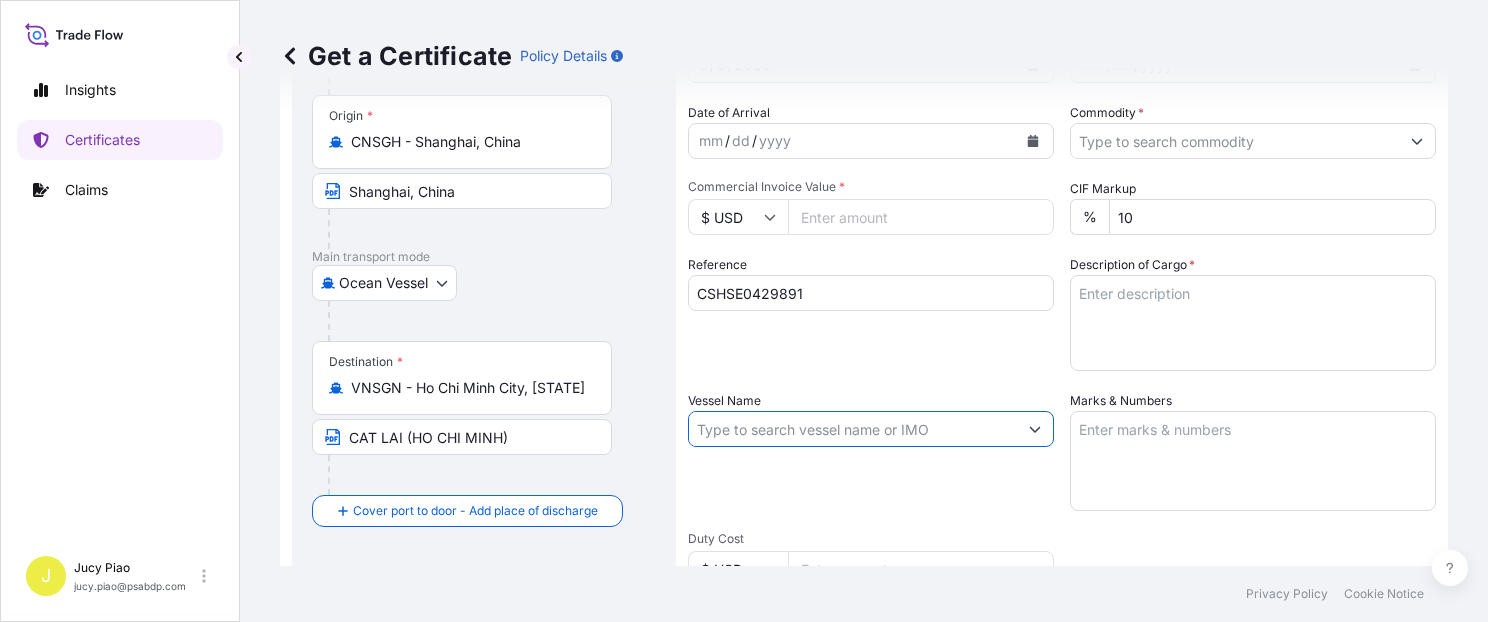 paste on "STARSHIP JUPITER" 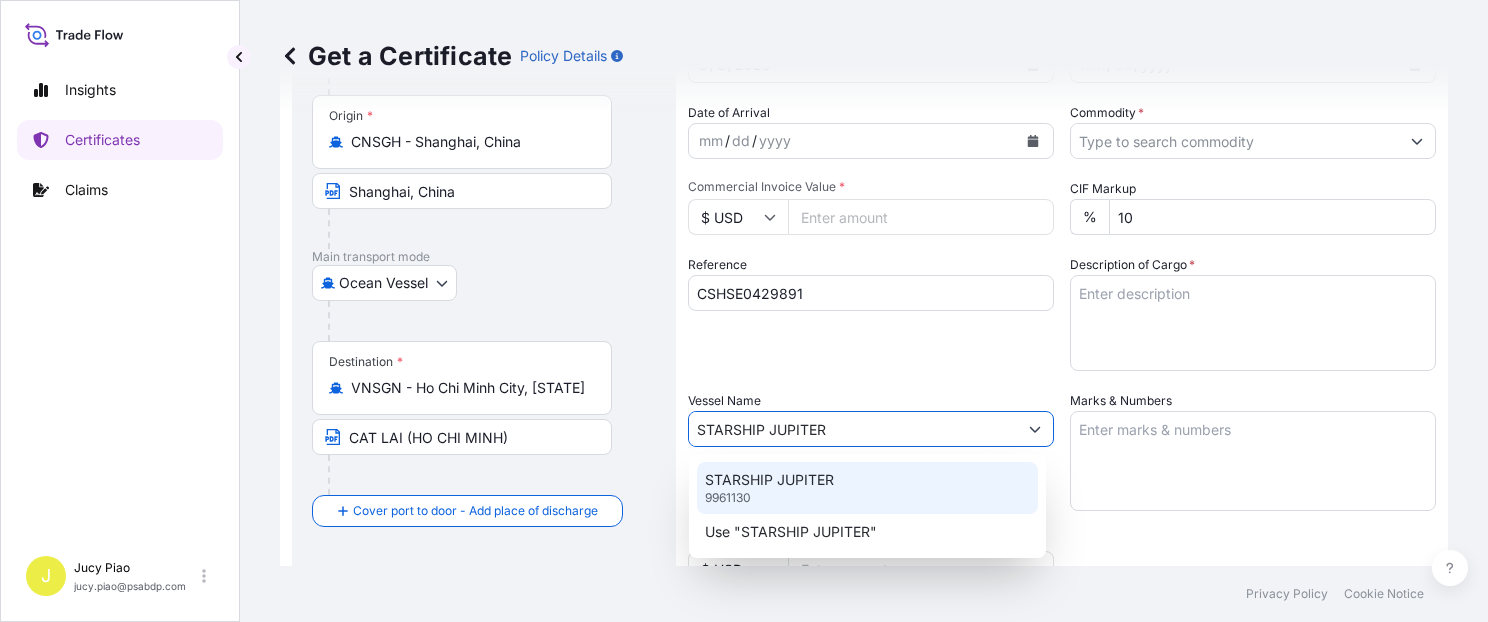click on "STARSHIP JUPITER" at bounding box center (769, 480) 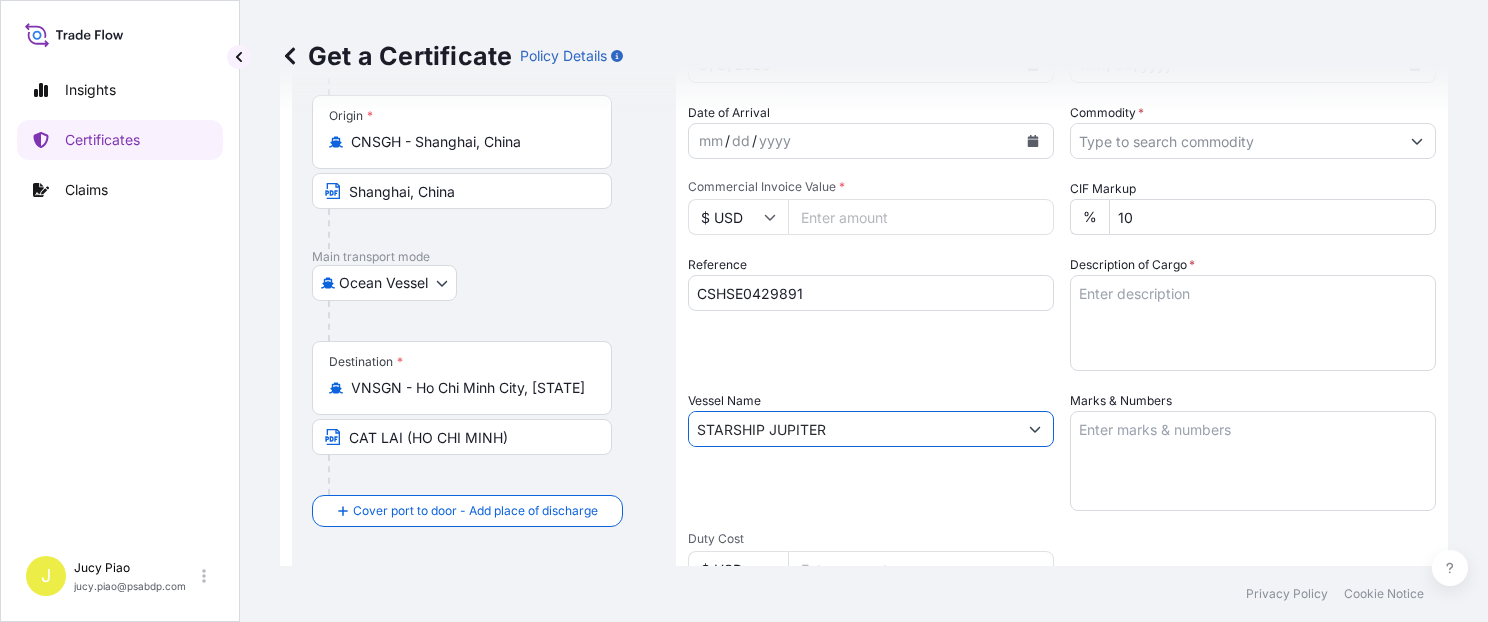 type on "STARSHIP JUPITER" 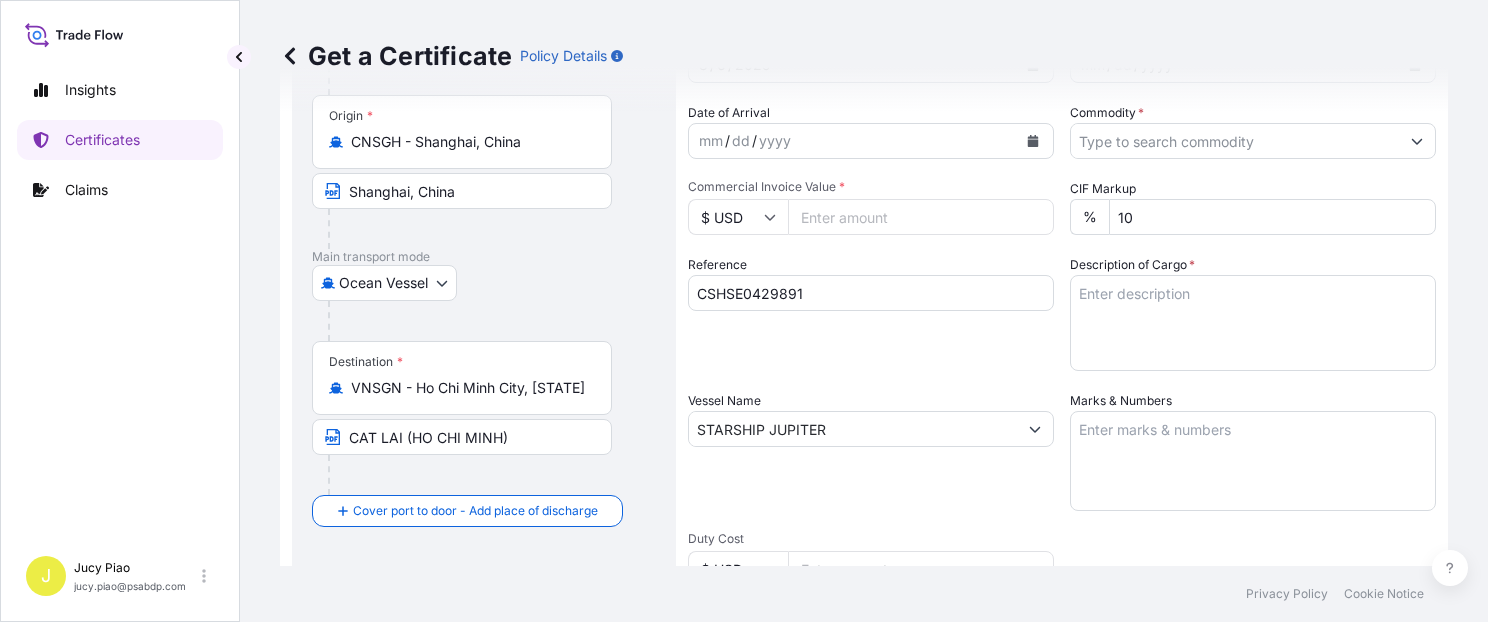 scroll, scrollTop: 88, scrollLeft: 0, axis: vertical 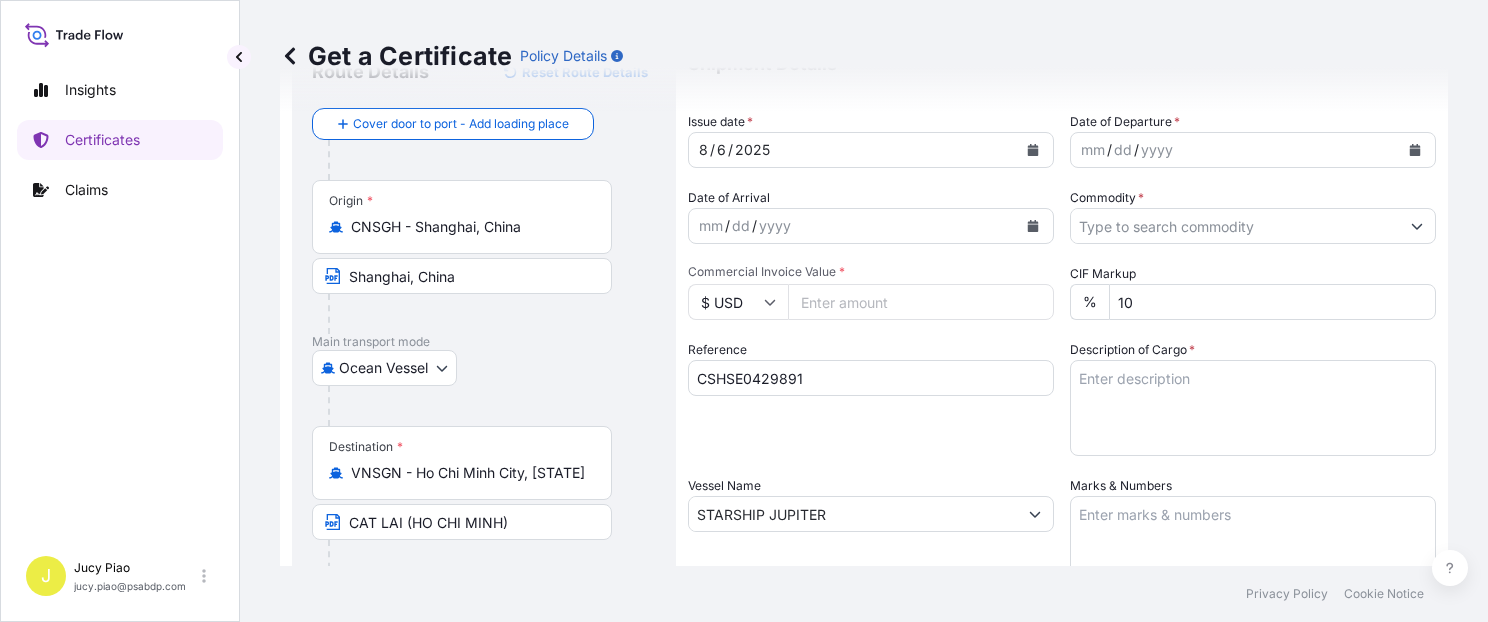 click on "6" at bounding box center [721, 150] 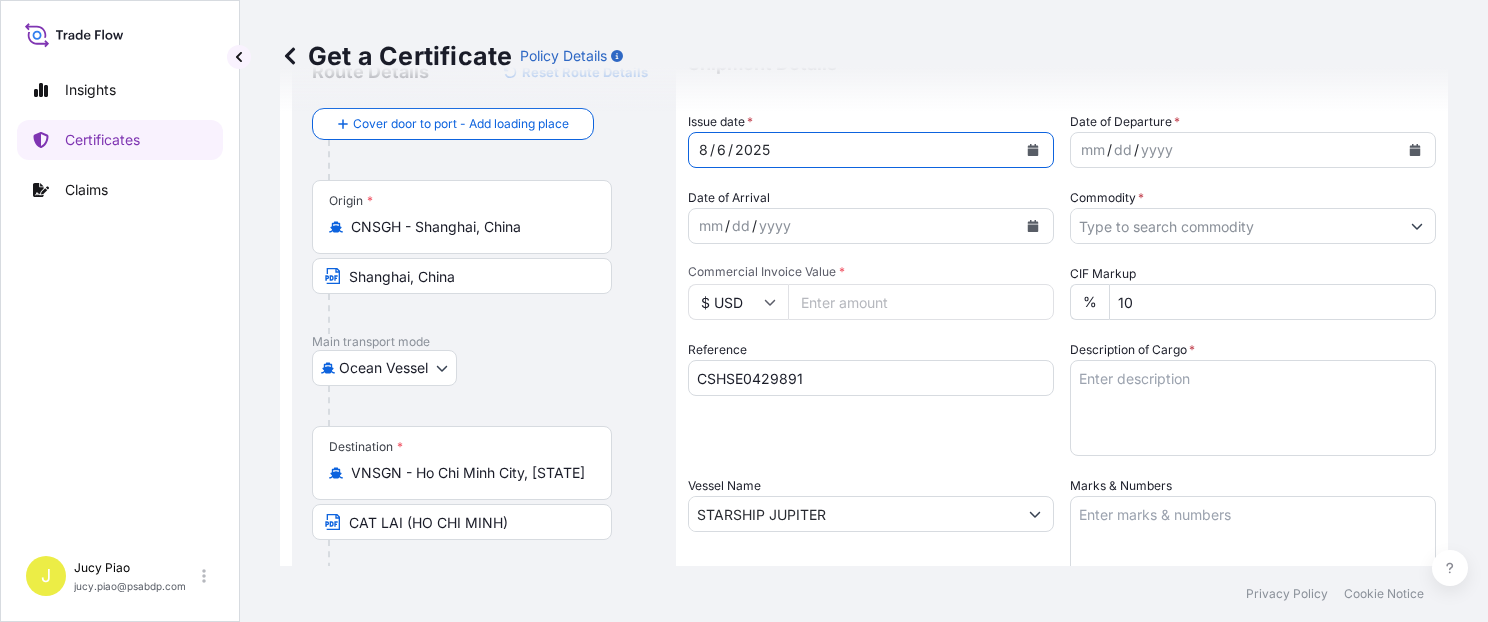 click on "6" at bounding box center (721, 150) 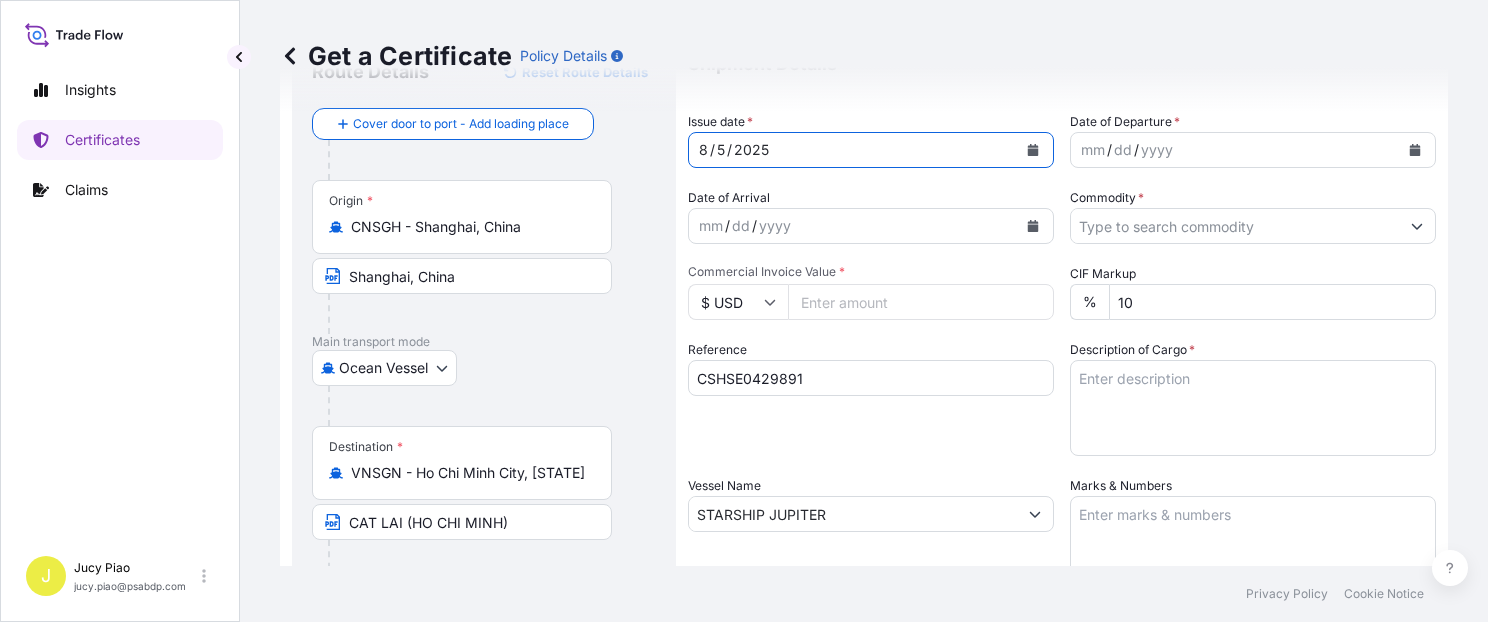 type 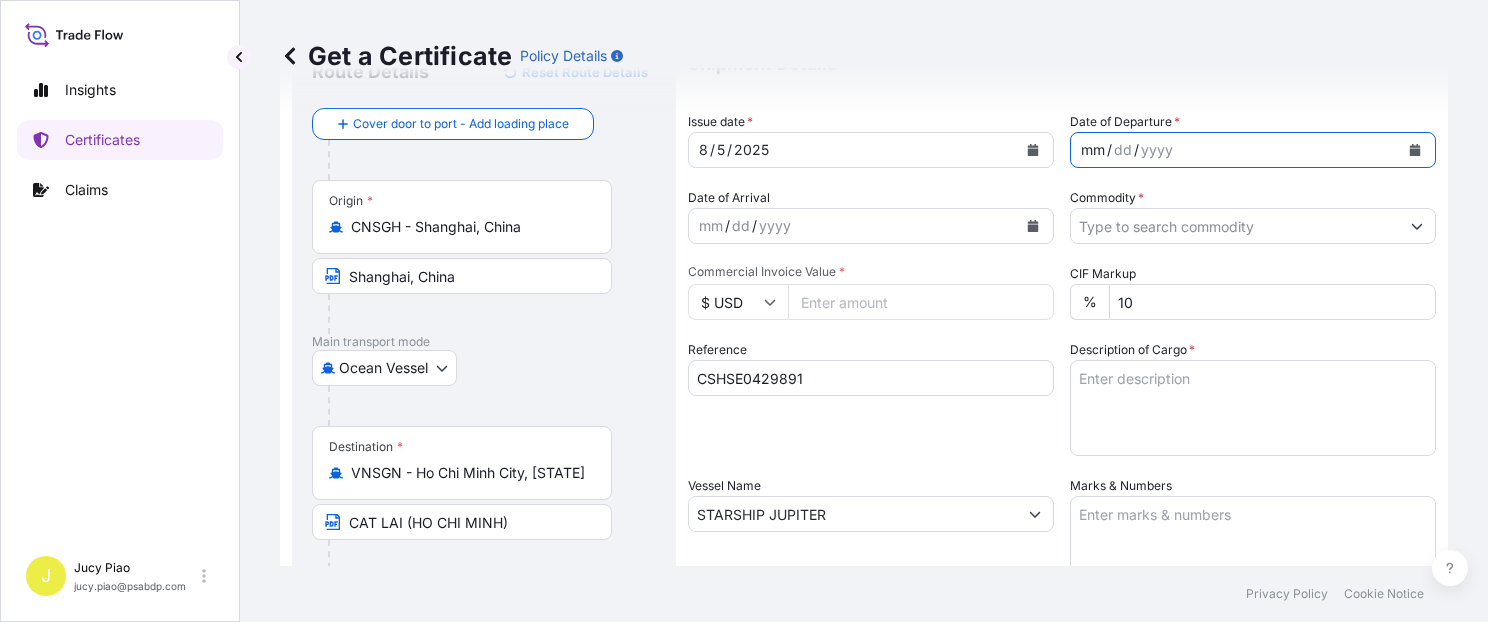 click on "mm" at bounding box center (1093, 150) 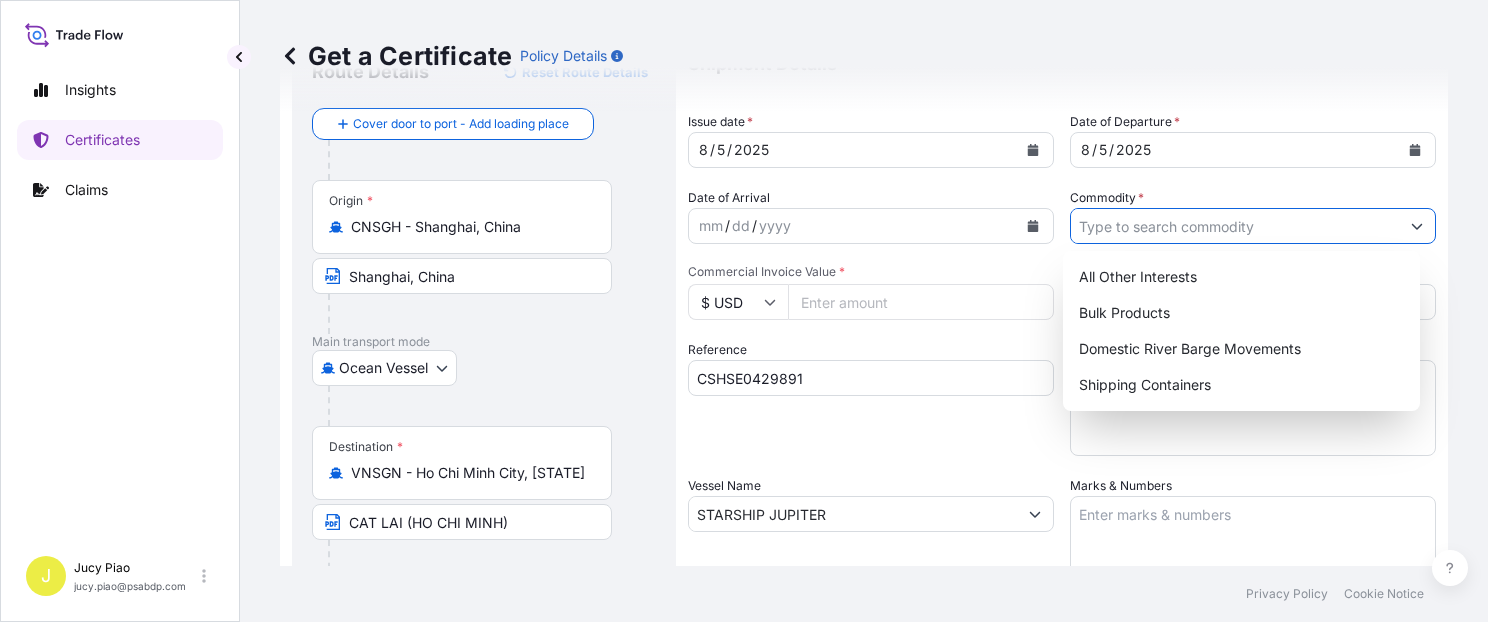 click on "Commodity *" at bounding box center [1235, 226] 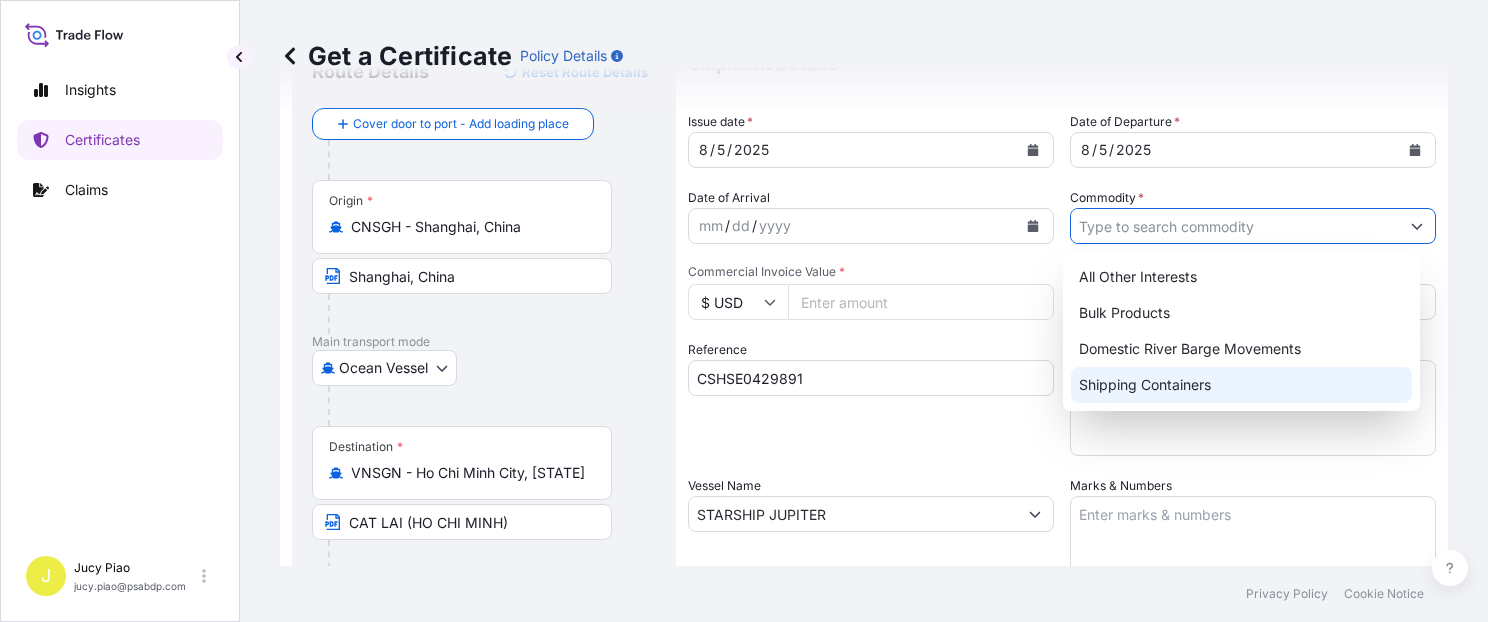 click on "Shipping Containers" at bounding box center [1241, 385] 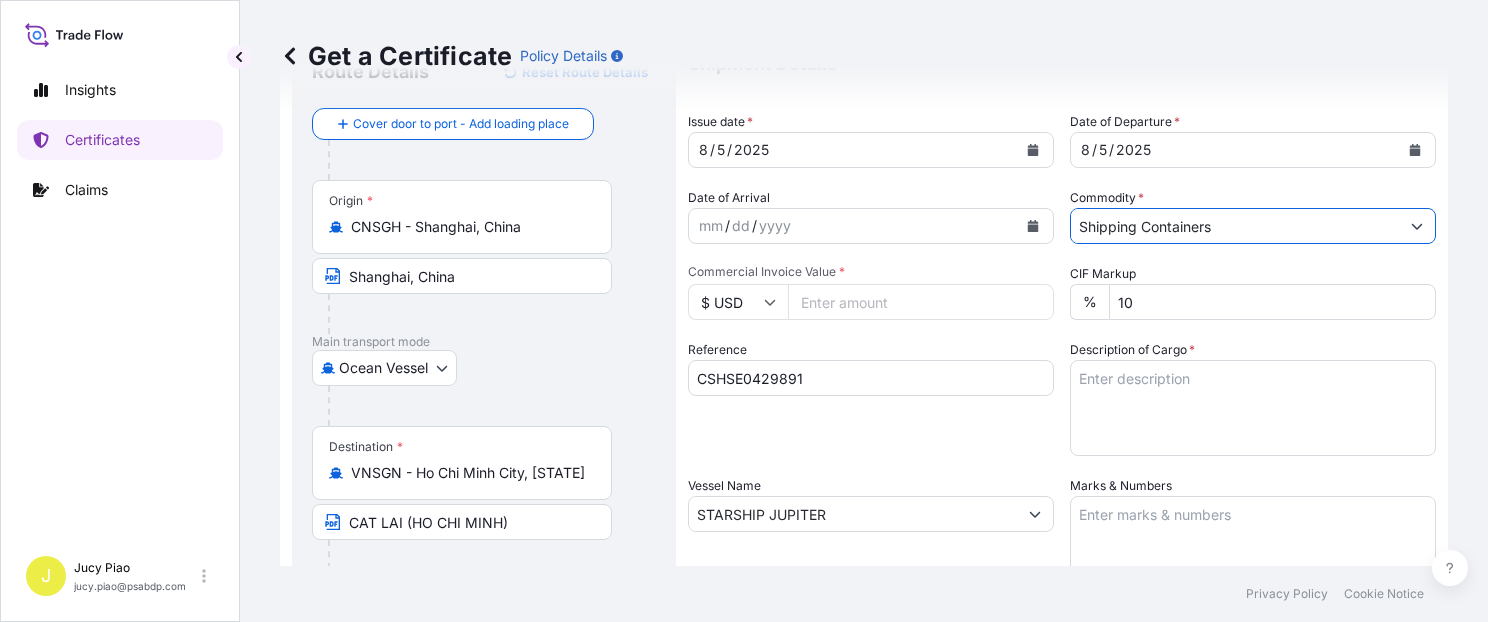 click on "Commercial Invoice Value    *" at bounding box center [921, 302] 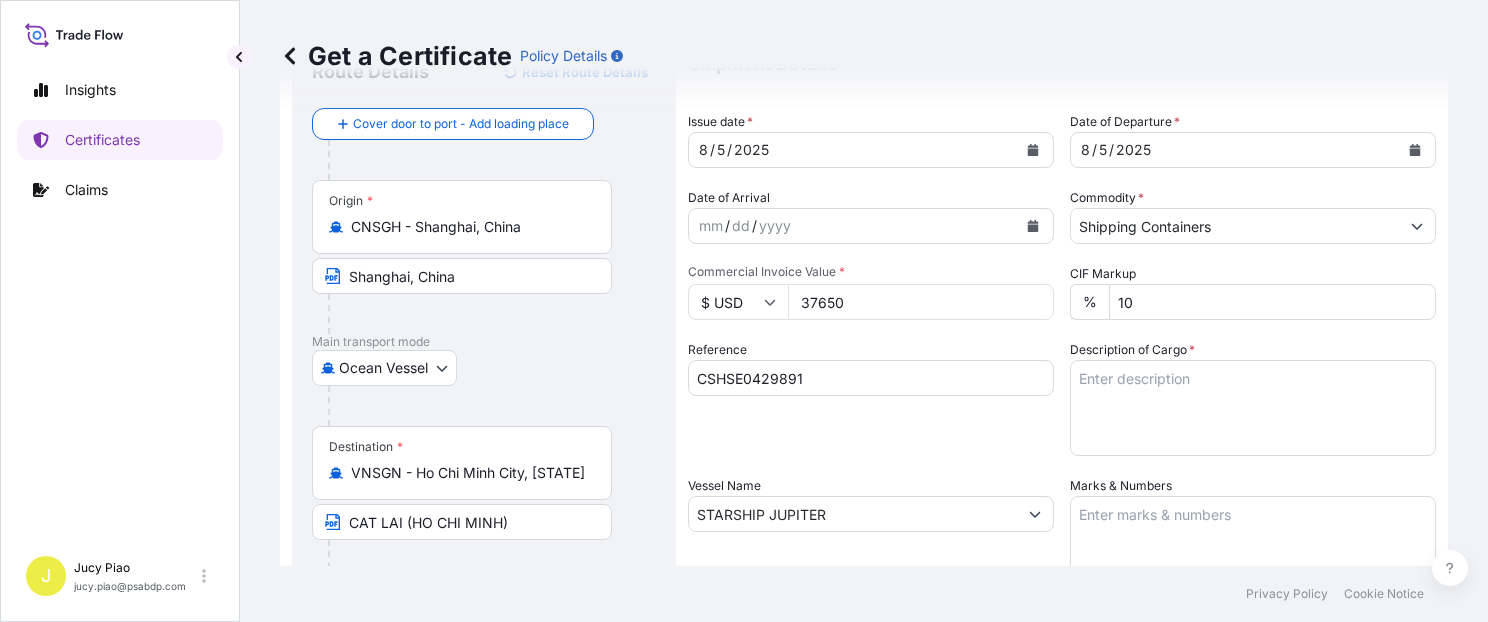 type on "37650" 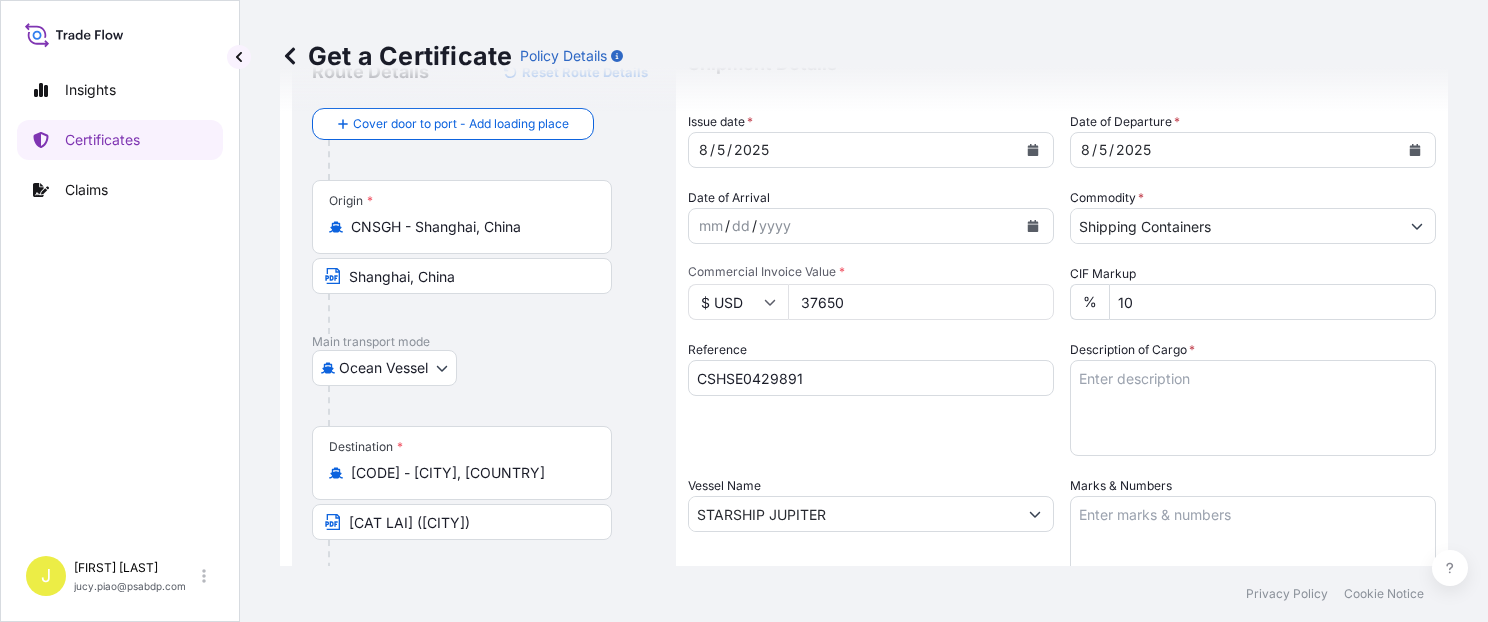 click on "Shipment Details Issue date * 8 / 5 / 2025 Date of Departure * 8 / 5 / 2025 Date of Arrival mm / dd / yyyy Commodity * Shipping Containers Packing Category Commercial Invoice Value    * $ USD 37650 CIF Markup % 10 Reference CSHSE0429891 Description of Cargo * Vessel Name STARSHIP JUPITER Marks & Numbers Duty Cost   $ USD Letter of Credit This shipment has a letter of credit Letter of credit * Letter of credit may not exceed 12000 characters Assured Details Primary Assured * Select a primary assured The Lubrizol Corporation Named Assured Named Assured Address" at bounding box center (1062, 512) 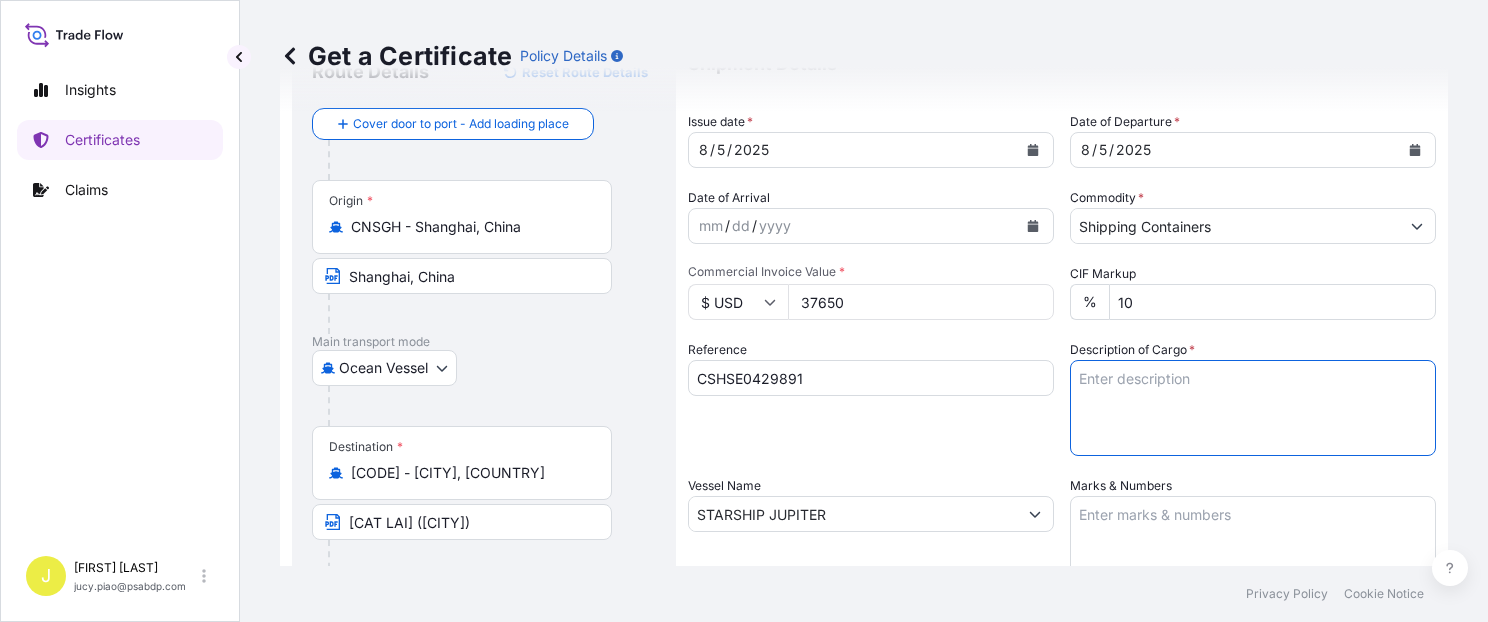 click on "Description of Cargo *" at bounding box center (1253, 408) 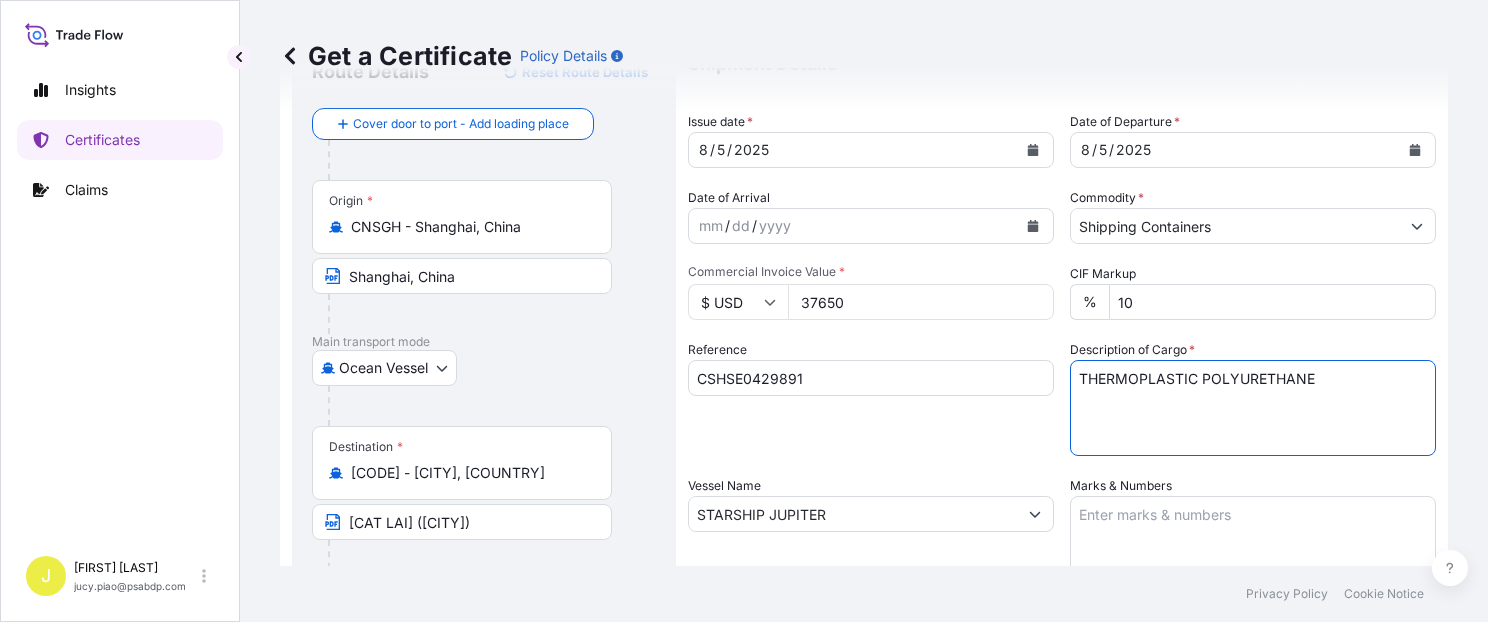 paste on "TPU & MADE IN CHINA & HS CODE:390950
5 PALLETS (200 BAGS)" 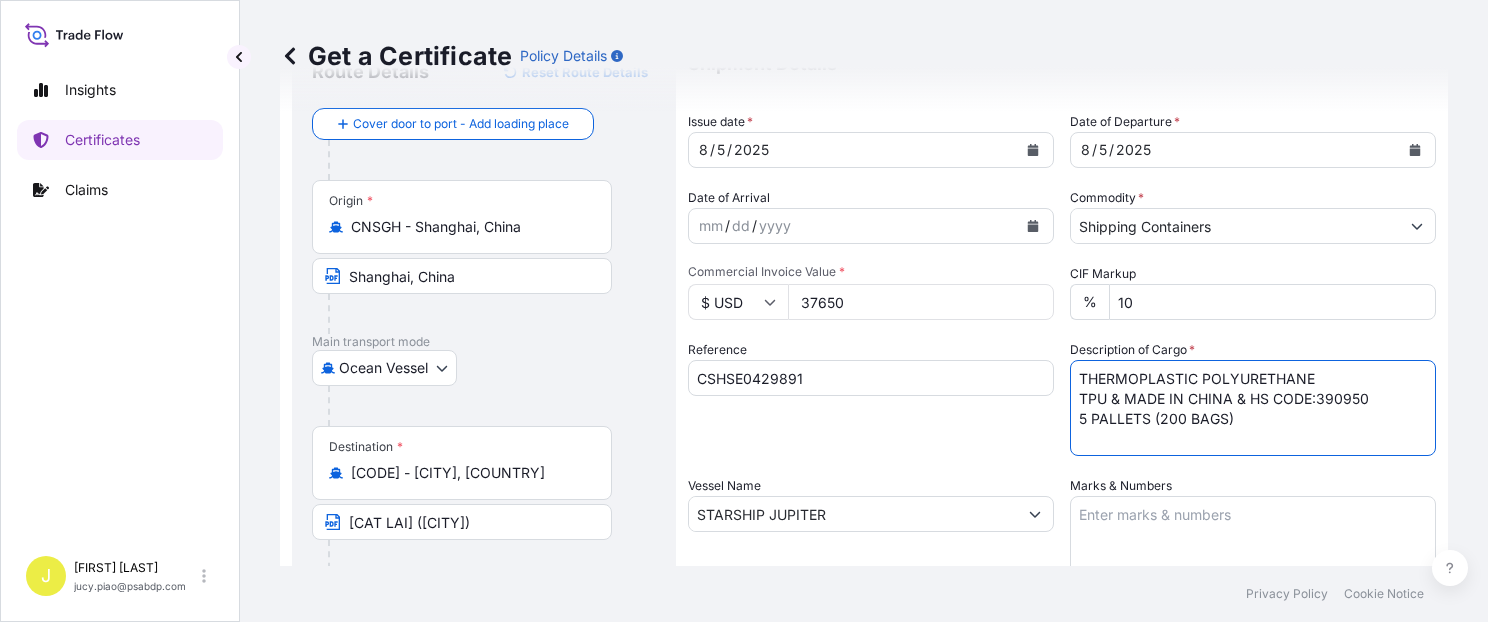 paste on "EVER TECH" 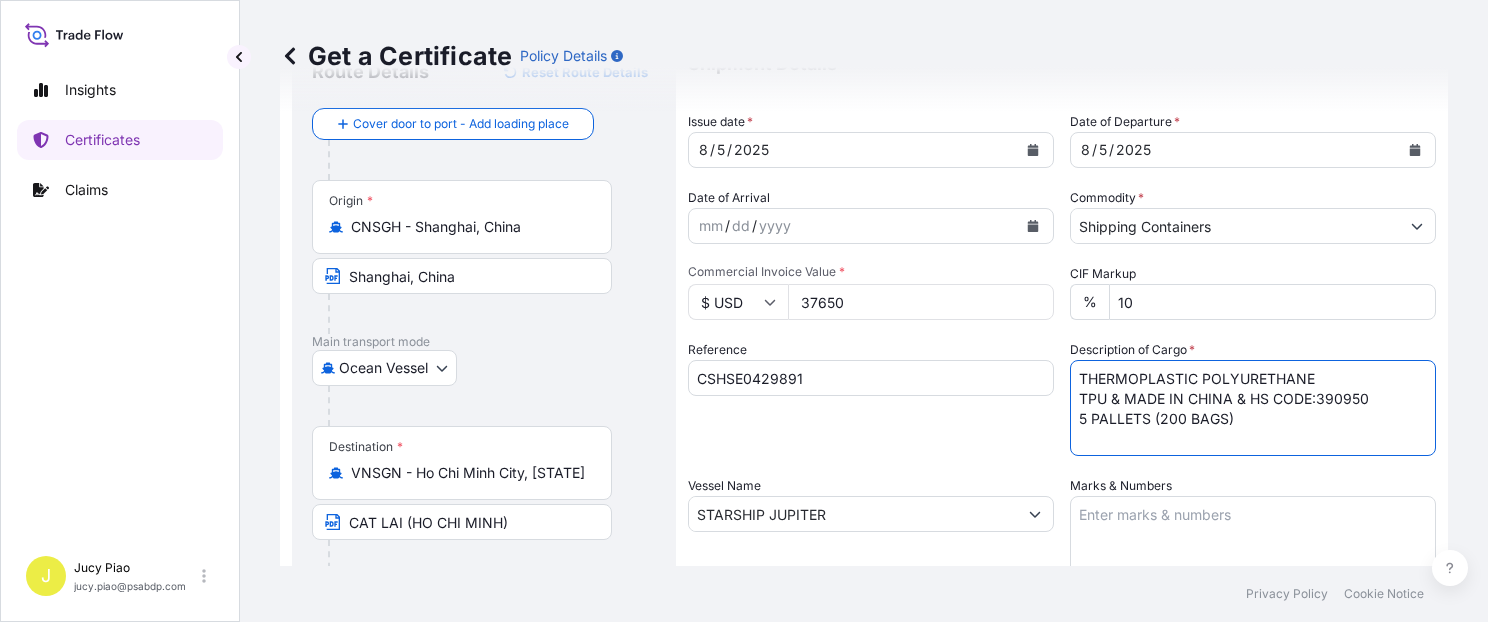 type on "THERMOPLASTIC POLYURETHANE
TPU & MADE IN CHINA & HS CODE:390950
5 PALLETS (200 BAGS)" 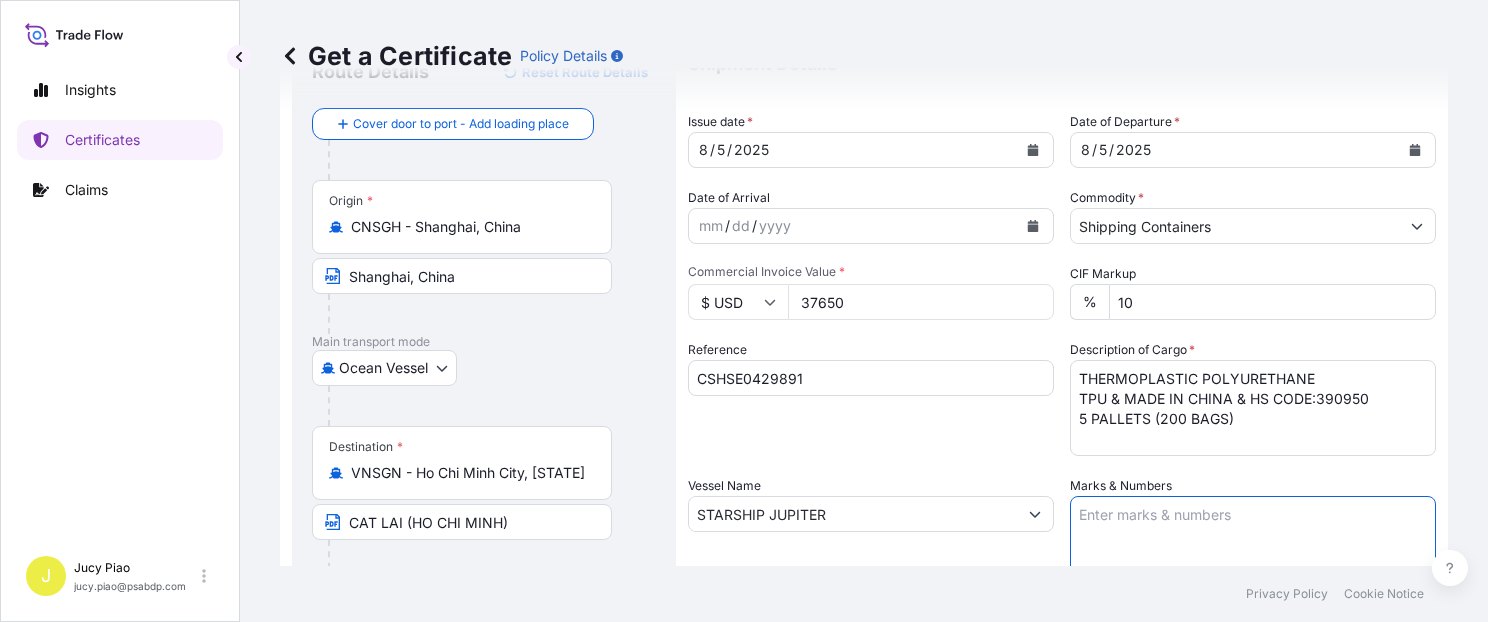 click on "Marks & Numbers" at bounding box center [1253, 546] 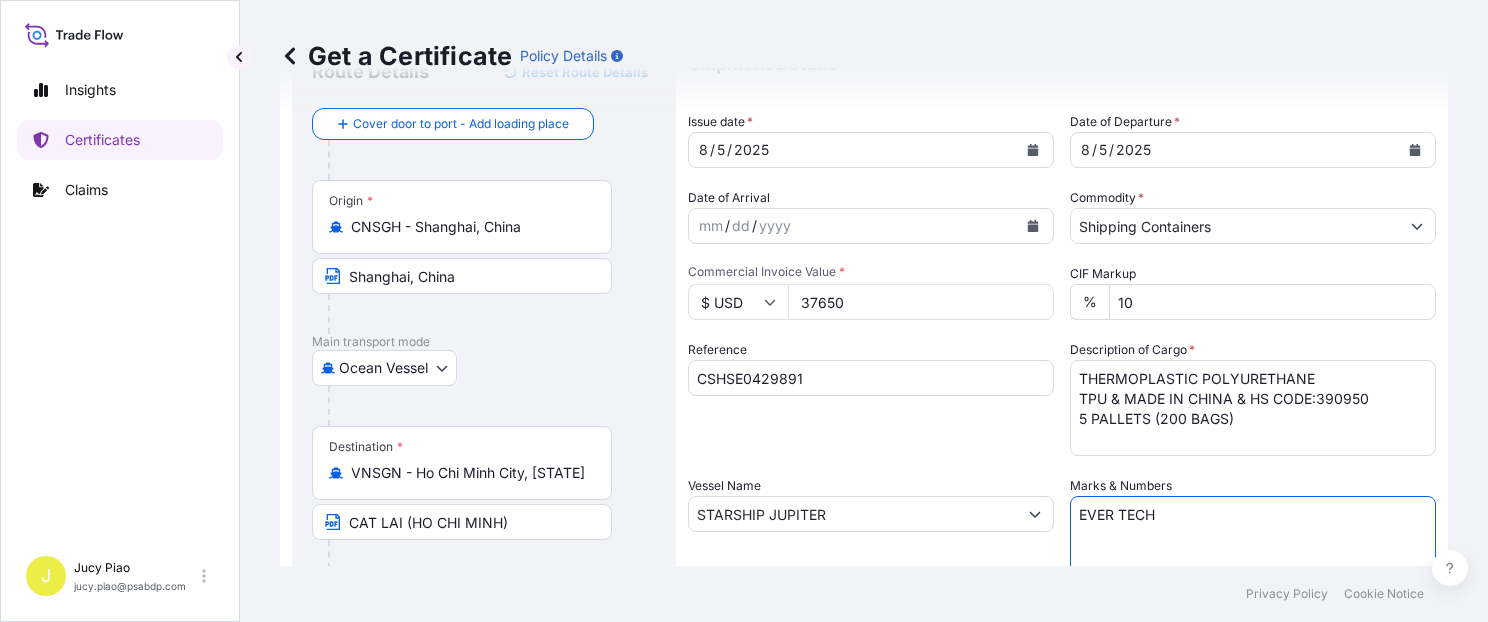 click on "EVER TECH" at bounding box center (1253, 546) 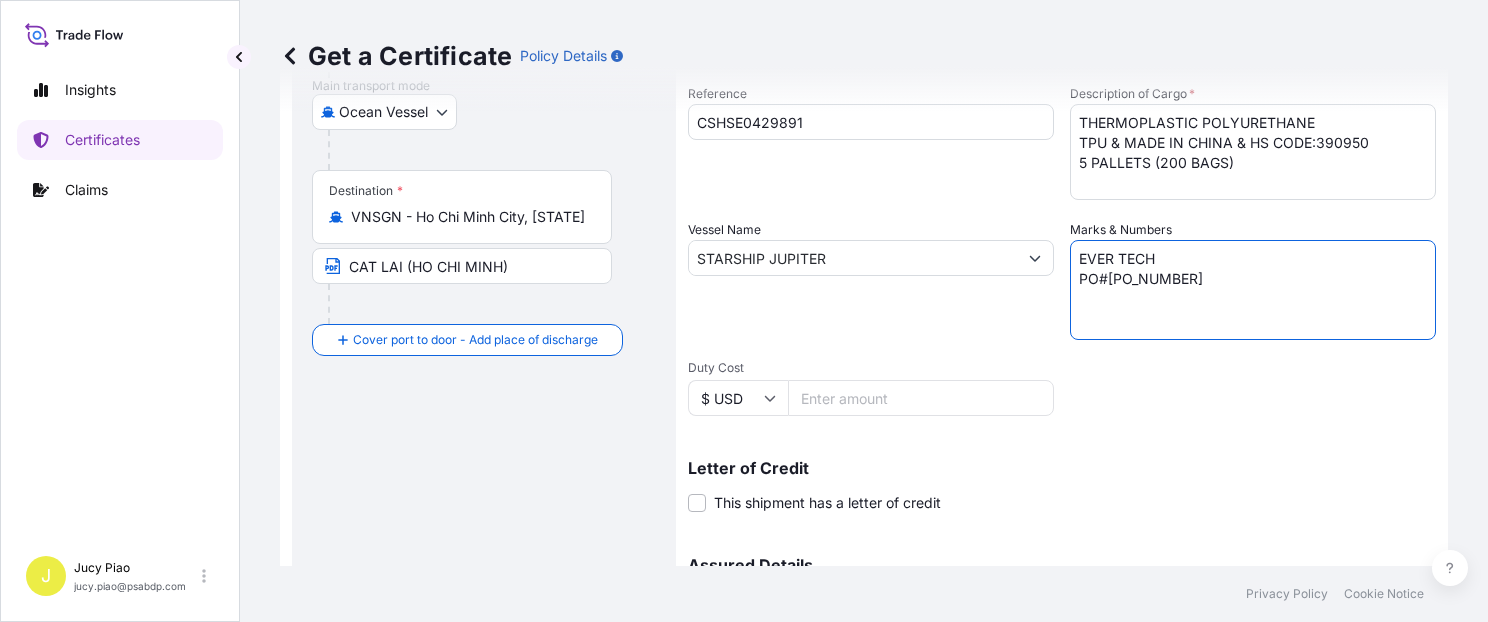 scroll, scrollTop: 565, scrollLeft: 0, axis: vertical 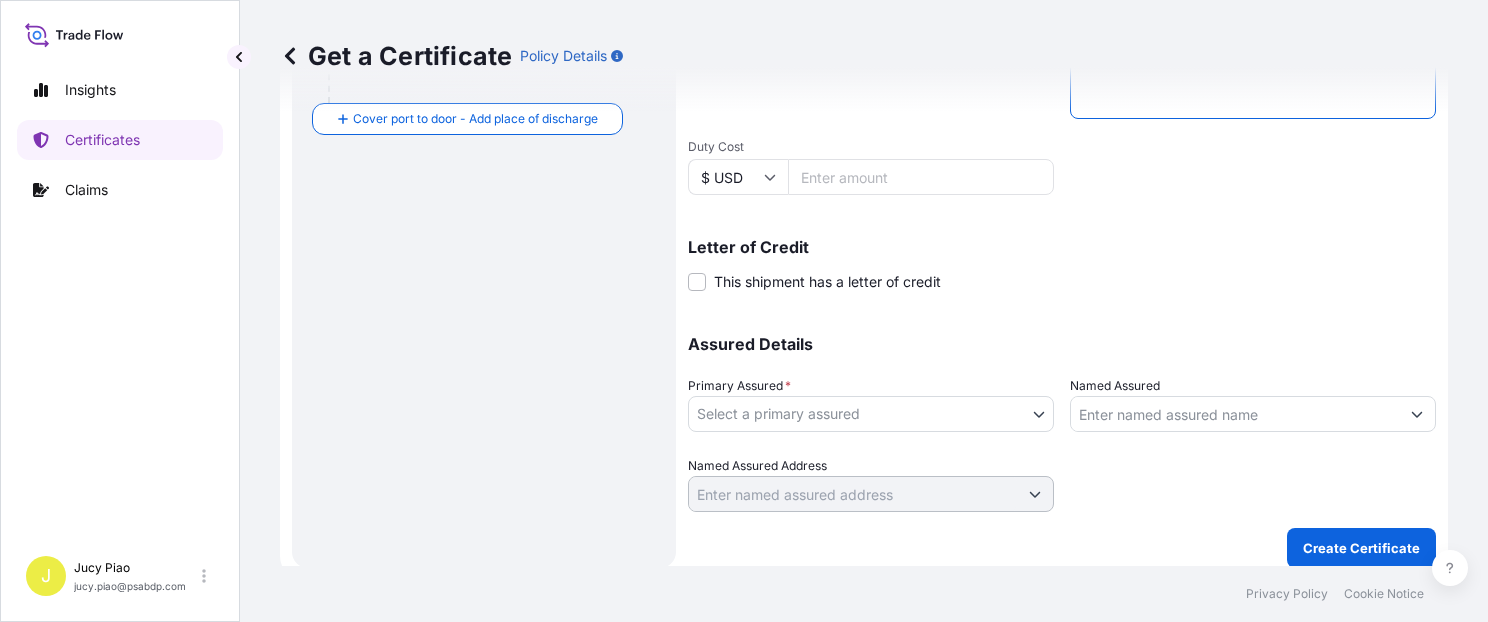 type on "EVER TECH
PO#[PO_NUMBER]" 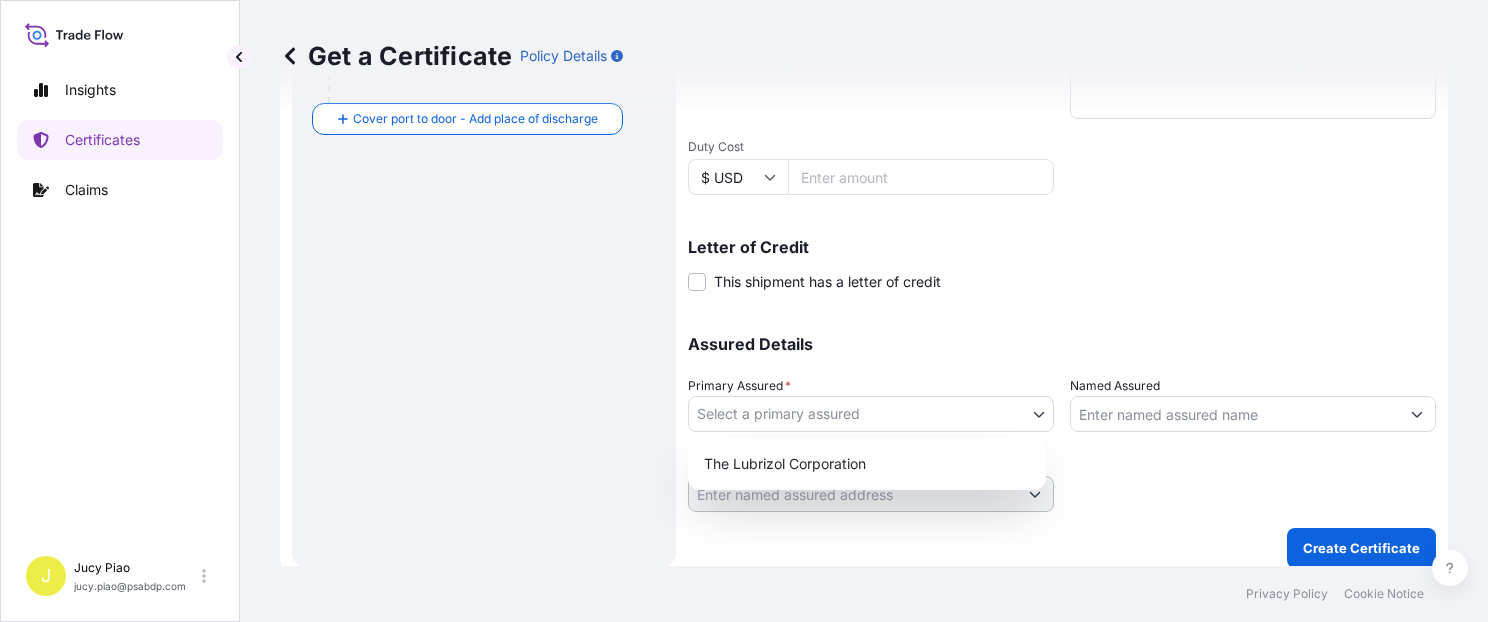 click on "Insights Certificates Claims J [LAST]   Piao [EMAIL] Get a Certificate Policy Details Route Details Reset Route Details   Cover door to port - Add loading place Place of loading Road / Inland Road / Inland Origin * CNSGH - Shanghai, [STATE] Shanghai, [STATE] Main transport mode Ocean Vessel Air Barge Road Ocean Vessel Rail Barge in Tow Destination * VNSGN - Ho Chi Minh City, [STATE] CAT LAI (HO CHI MINH) Cover port to door - Add place of discharge Road / Inland Road / Inland Place of Discharge Shipment Details Issue date * 8 / 5 / 2025 Date of Departure * 8 / 5 / 2025 Date of Arrival mm / dd / yyyy Commodity * Shipping Containers Packing Category Commercial Invoice Value    * $ USD 37650 CIF Markup % 10 Reference CSHSE0429891 Description of Cargo * THERMOPLASTIC POLYURETHANE
TPU & MADE IN CHINA & HS CODE:390950
5 PALLETS (200 BAGS) Vessel Name STARSHIP JUPITER Marks & Numbers EVER TECH
PO#[PO_NUMBER] Duty Cost   $ USD Letter of Credit This shipment has a letter of credit Letter of credit * * 0" at bounding box center (744, 311) 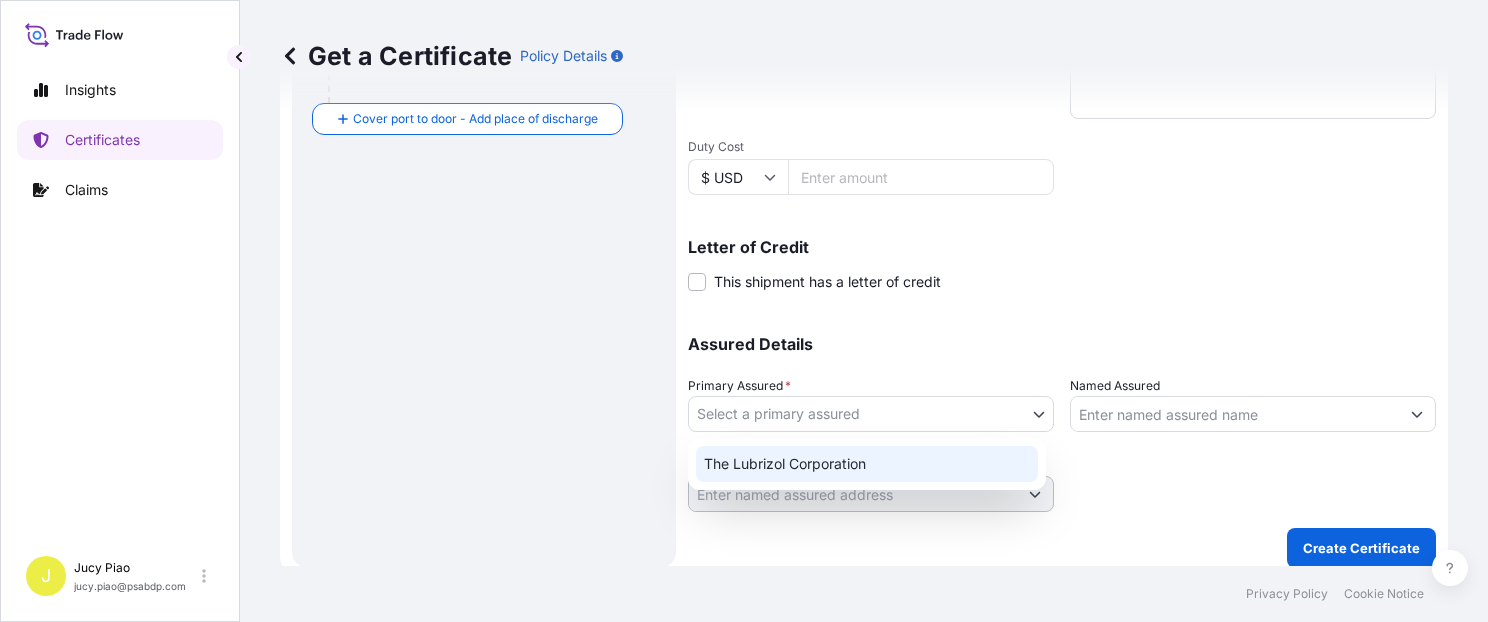 click on "The Lubrizol Corporation" at bounding box center [867, 464] 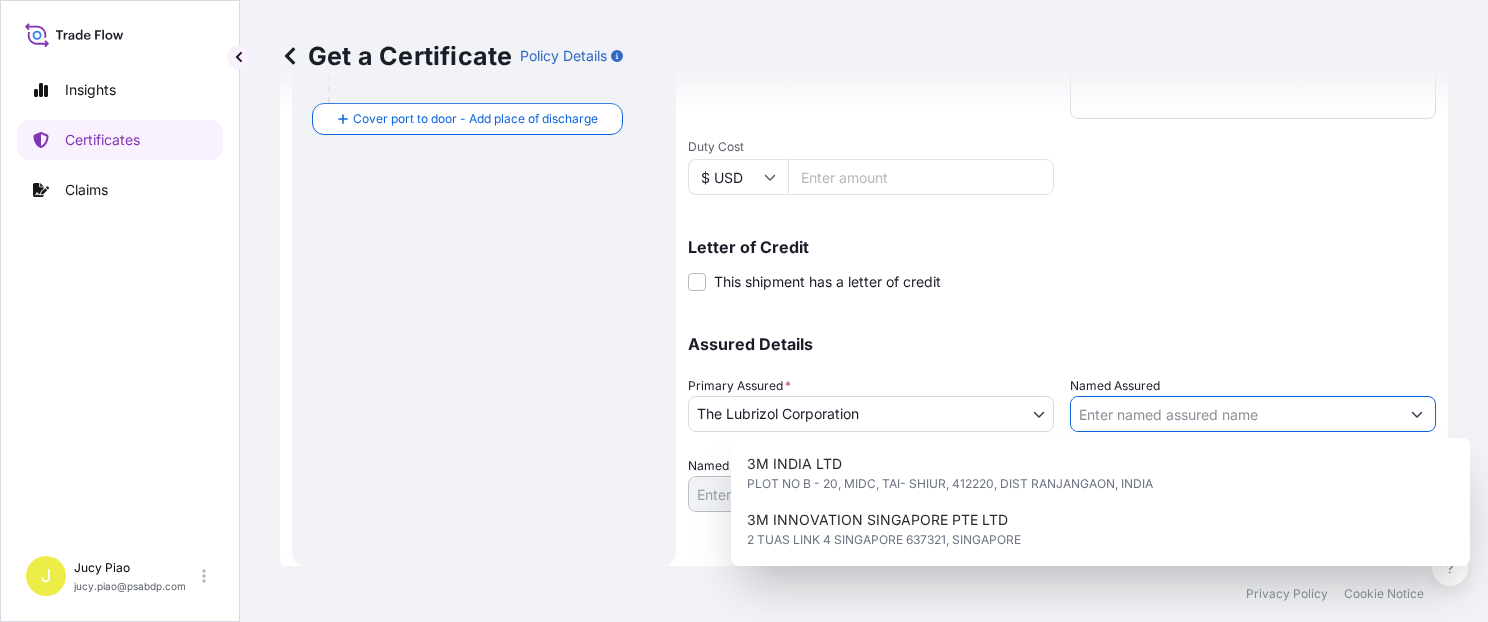 click on "Named Assured" at bounding box center (1235, 414) 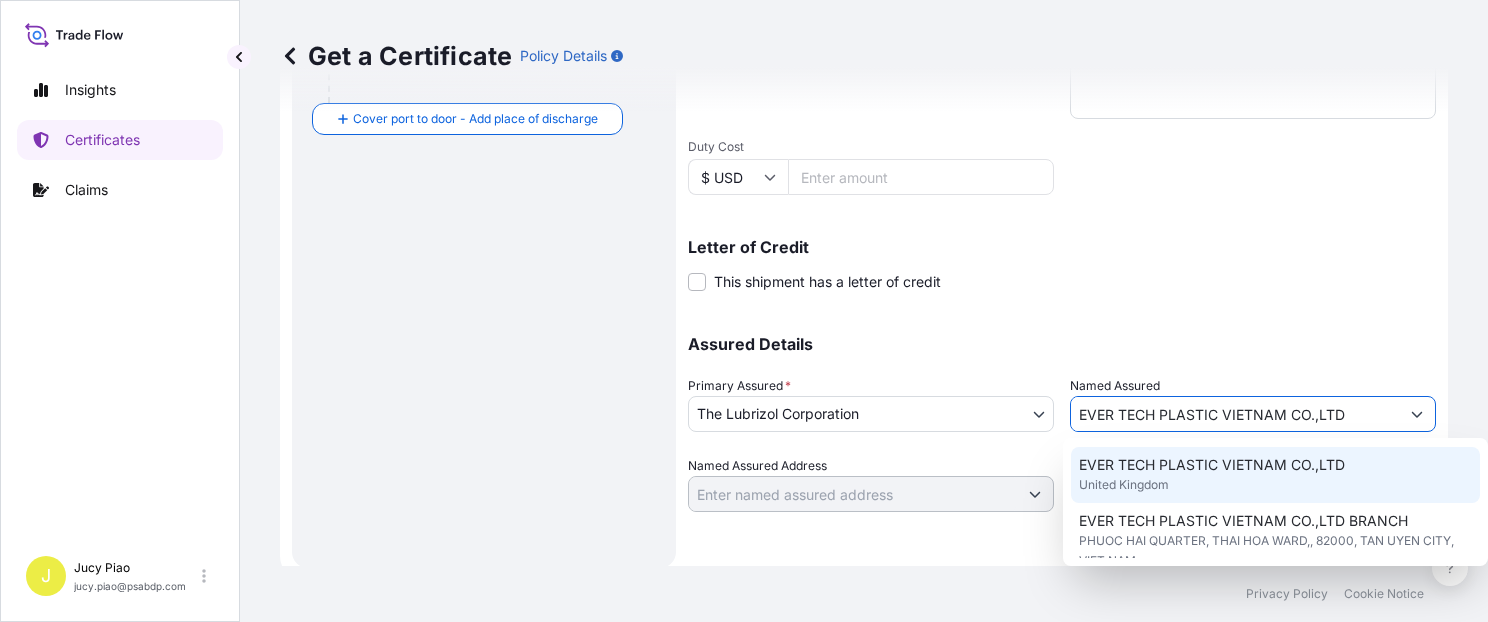 scroll, scrollTop: 172, scrollLeft: 0, axis: vertical 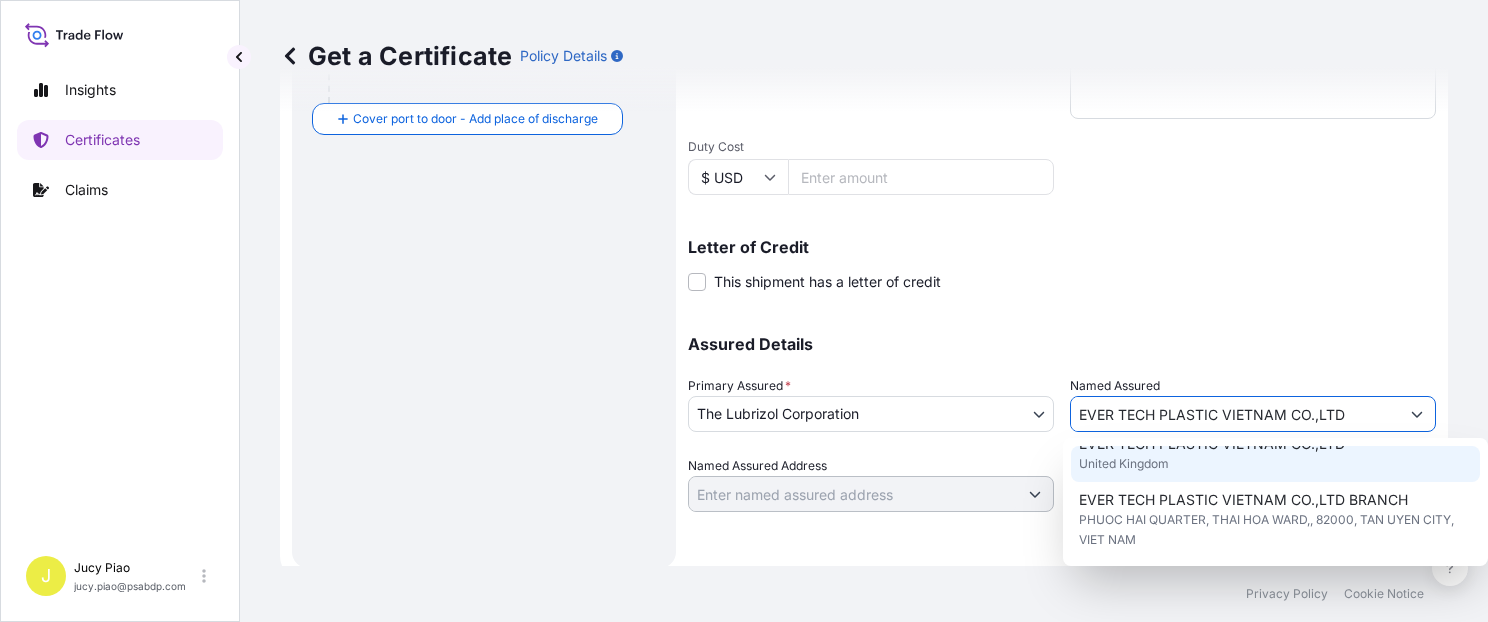 type on "EVER TECH PLASTIC VIETNAM CO.,LTD" 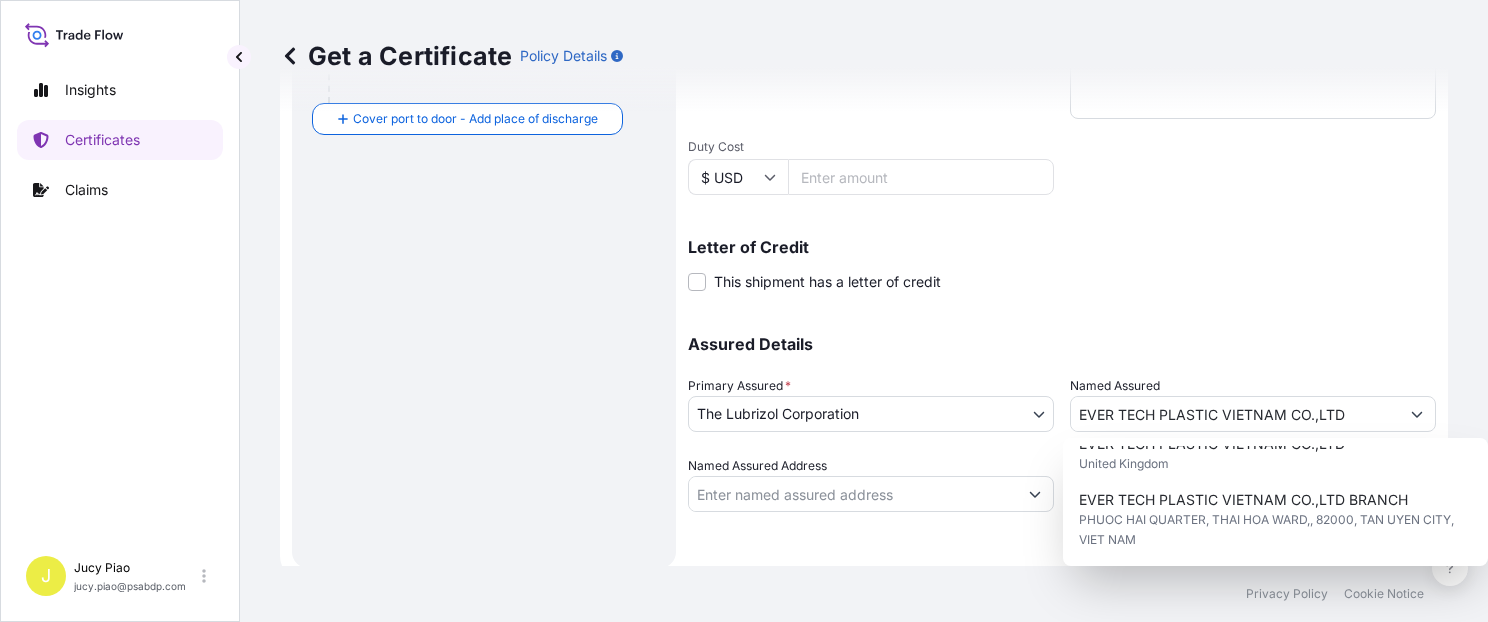 click on "Assured Details Primary Assured * The Lubrizol Corporation The Lubrizol Corporation Named Assured EVER TECH PLASTIC VIETNAM CO.,LTD Named Assured Address" at bounding box center [1062, 412] 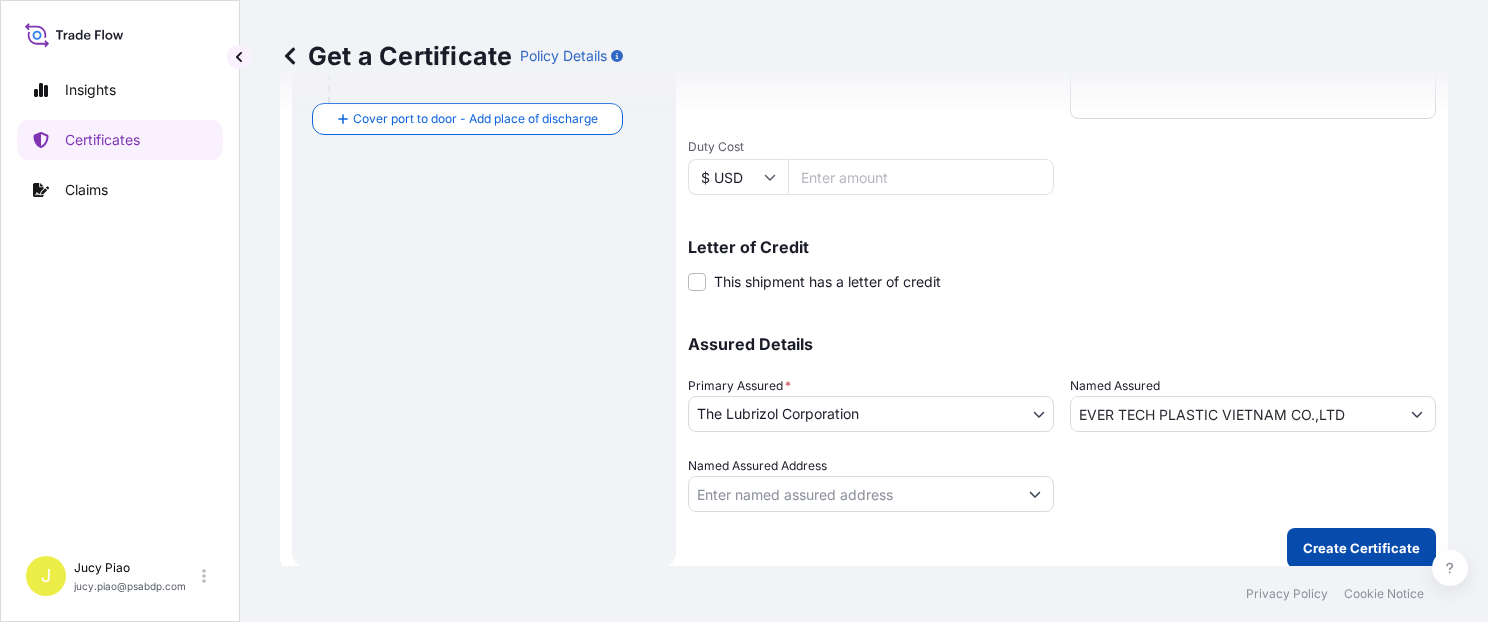 click on "Create Certificate" at bounding box center [1361, 548] 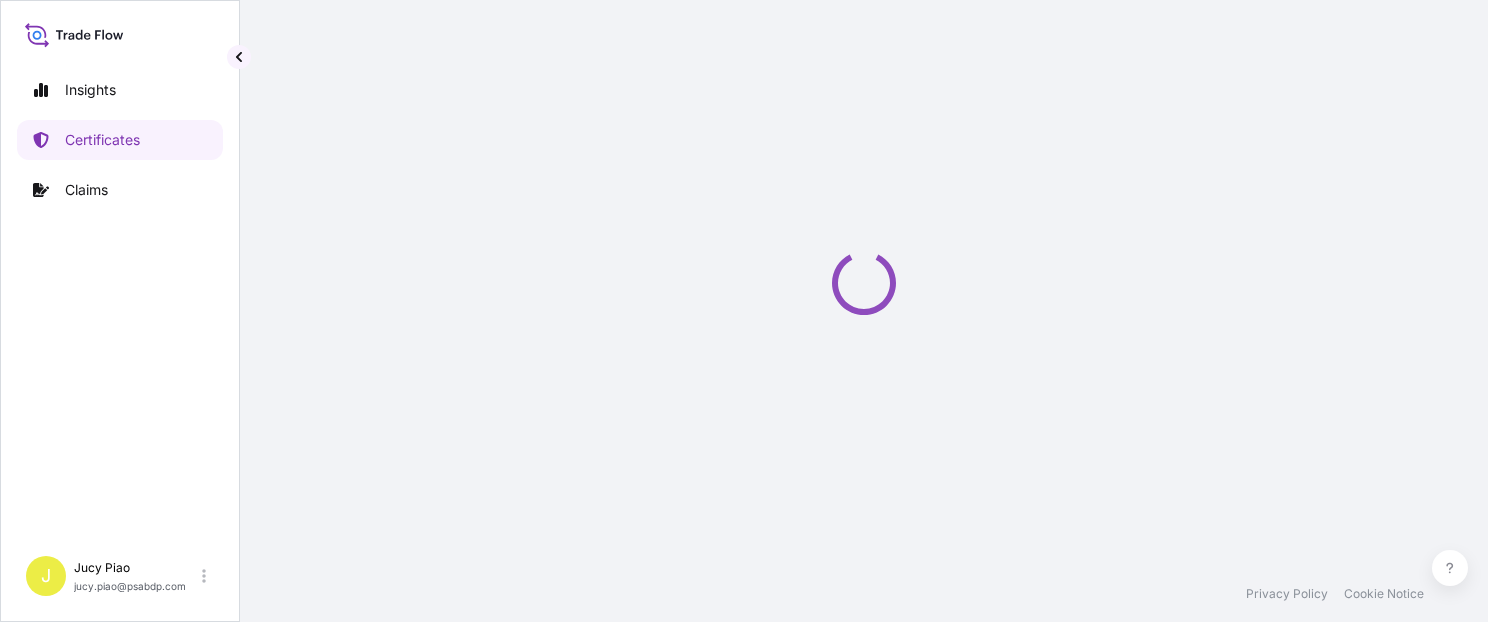 scroll, scrollTop: 0, scrollLeft: 0, axis: both 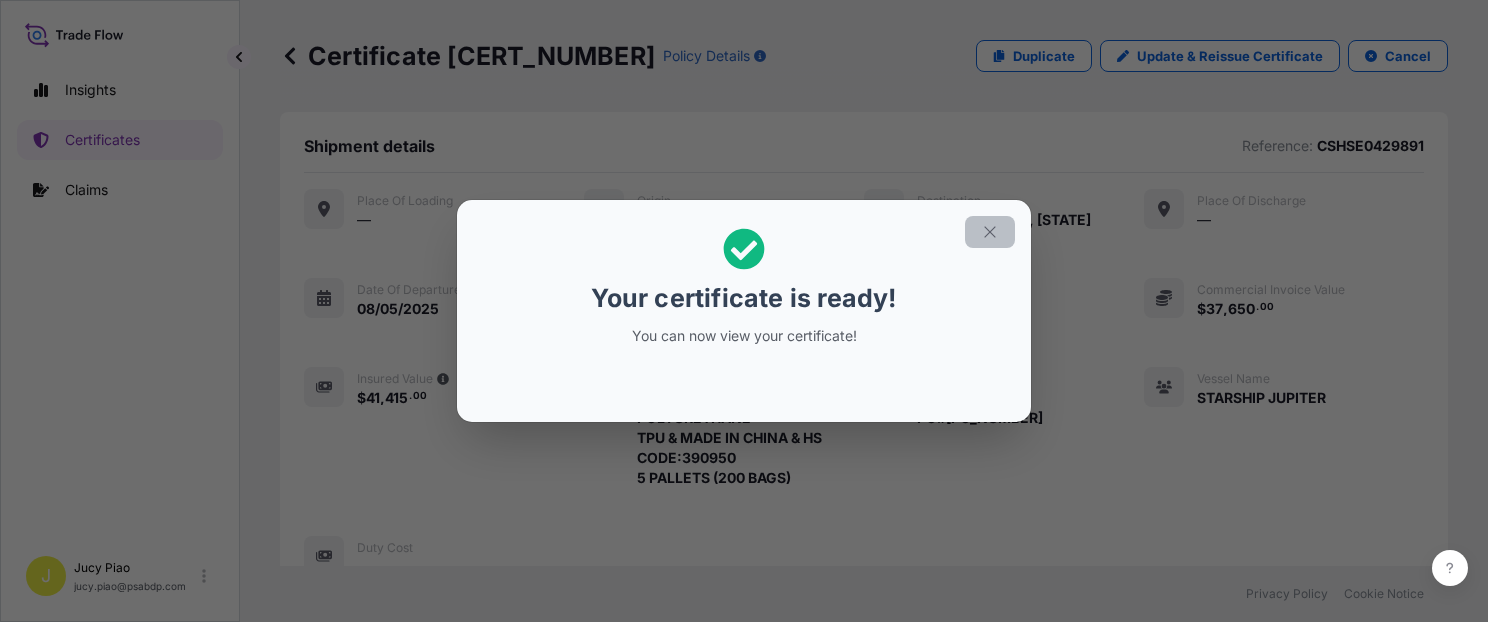 click 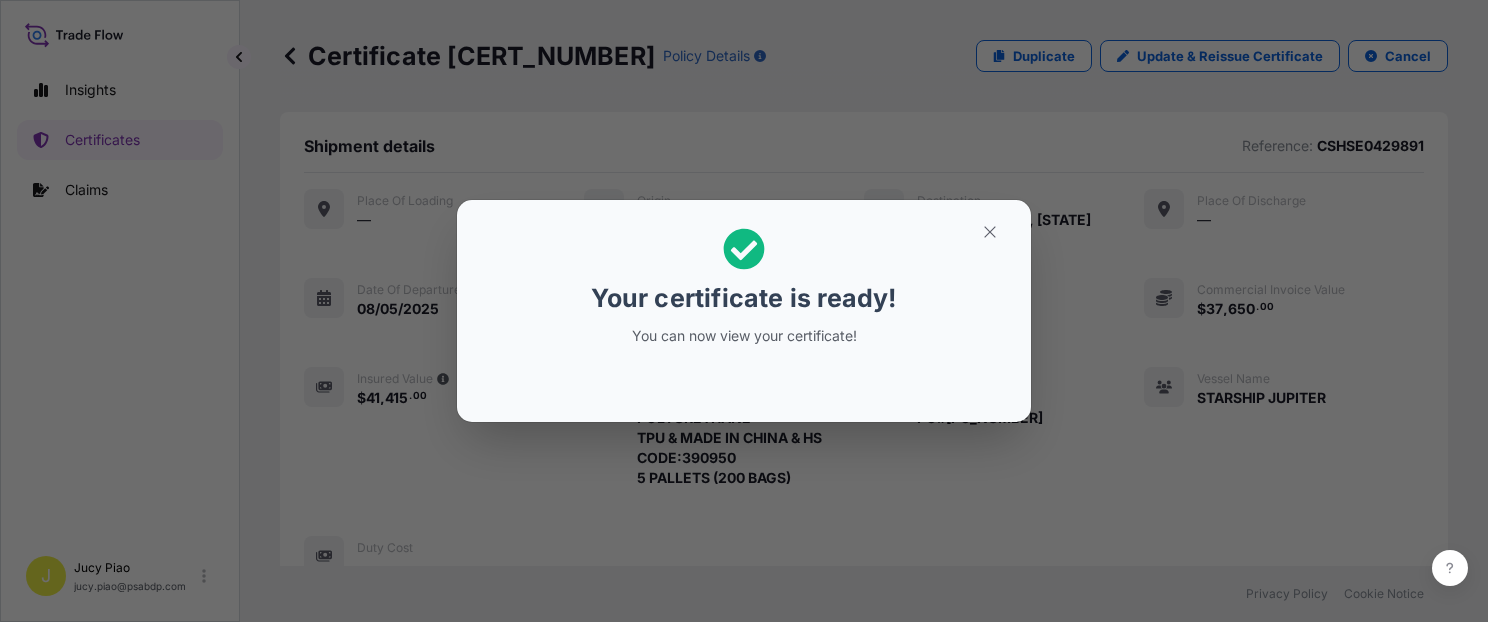 click on "Place of Loading — Origin Shanghai, [STATE] Destination Ho Chi Minh City, [STATE] Place of discharge — Date of departure 08/05/2025 Date of arrival —/—/— Issue Date 08/05/2025 Commercial Invoice Value $ 37 , 650 . 00 Insured Value $ 41 , 415 . 00 Description of cargo THERMOPLASTIC POLYURETHANE
TPU & MADE IN CHINA & HS CODE:390950
5 PALLETS (200 BAGS) Marks & Numbers EVER TECH
PO#[PO_NUMBER] Vessel Name STARSHIP JUPITER Duty Cost —" at bounding box center [864, 383] 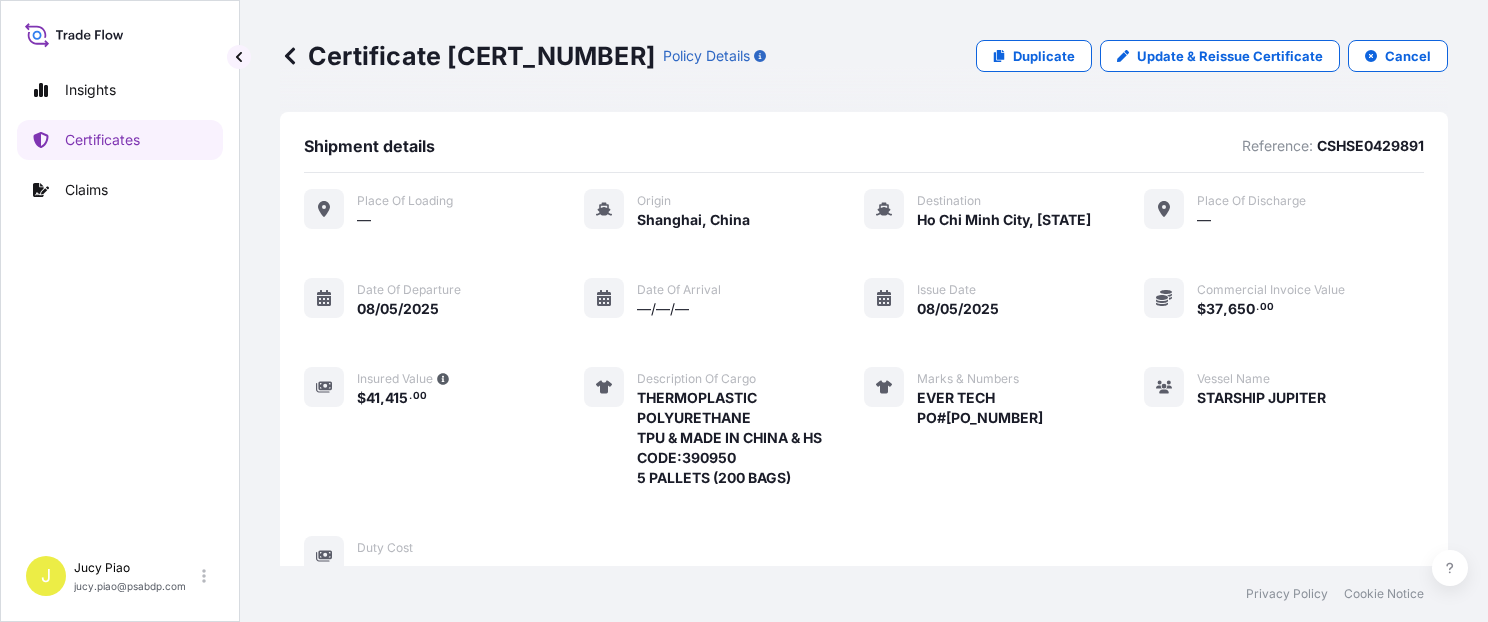 scroll, scrollTop: 680, scrollLeft: 0, axis: vertical 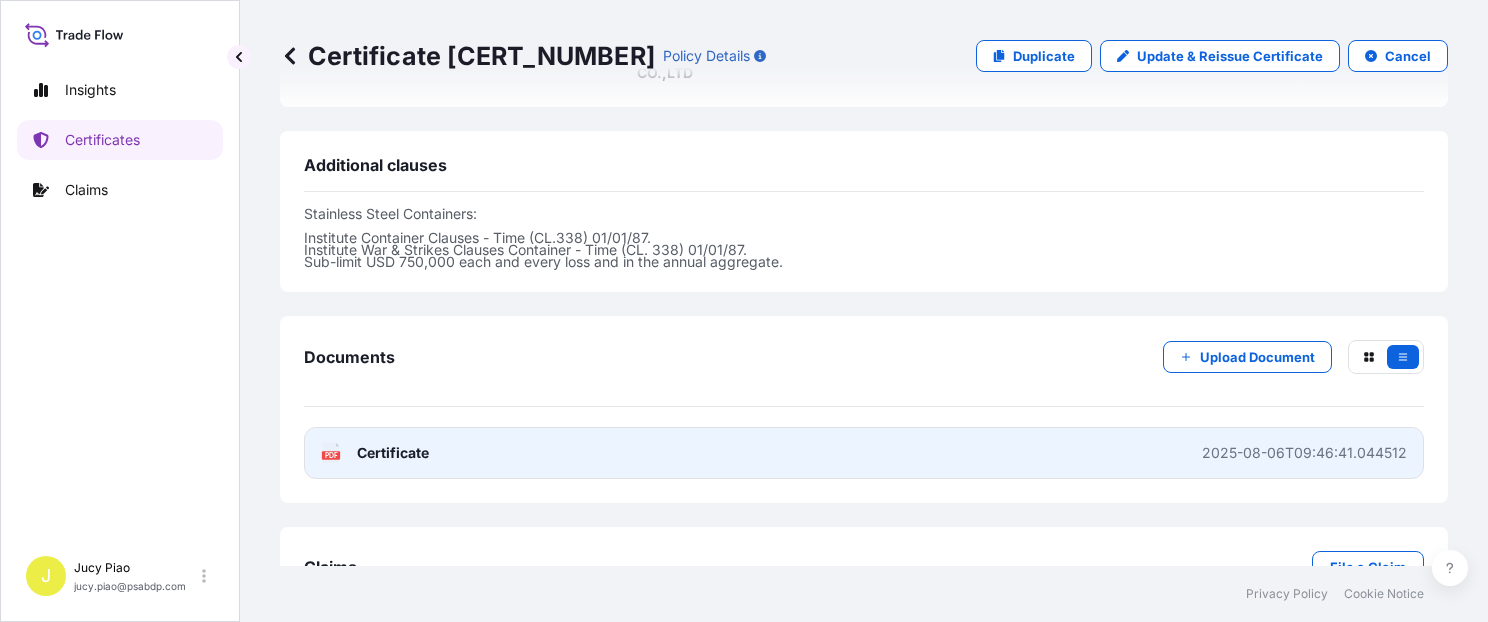 click on "PDF Certificate 2025-08-06T09:46:41.044512" at bounding box center (864, 453) 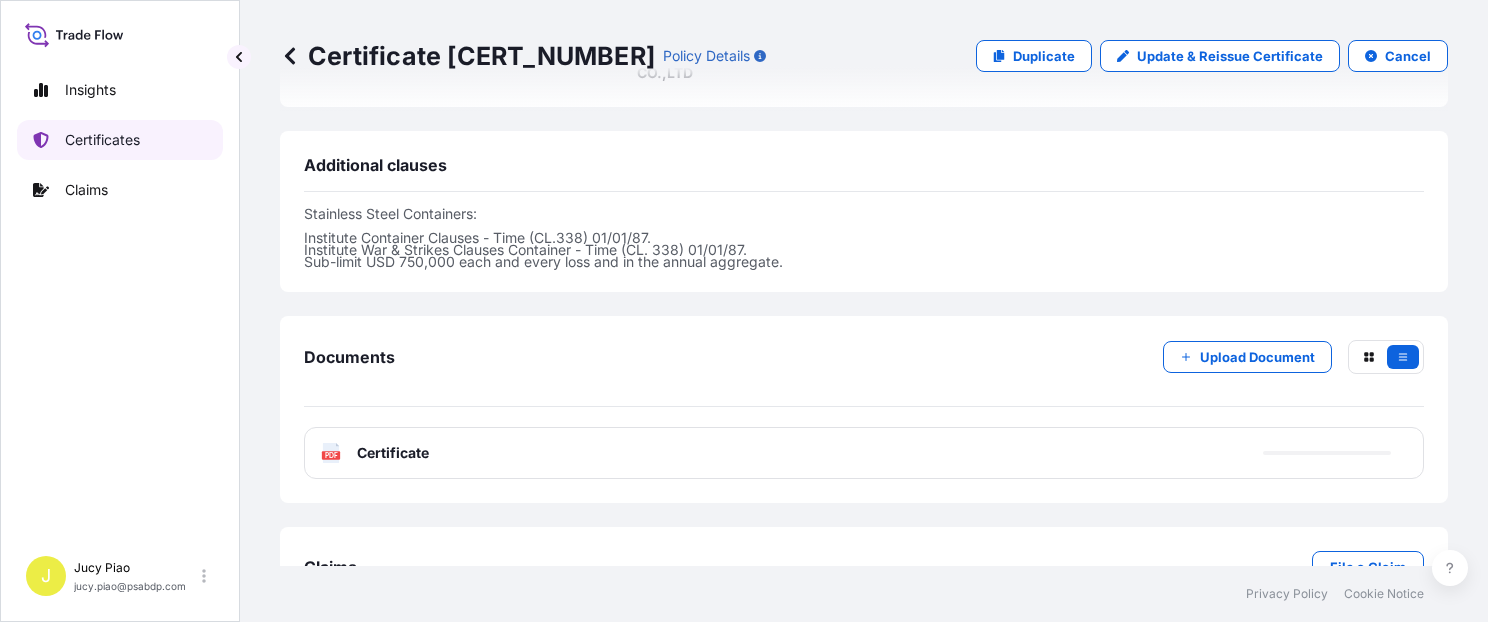 click on "Certificates" at bounding box center [102, 140] 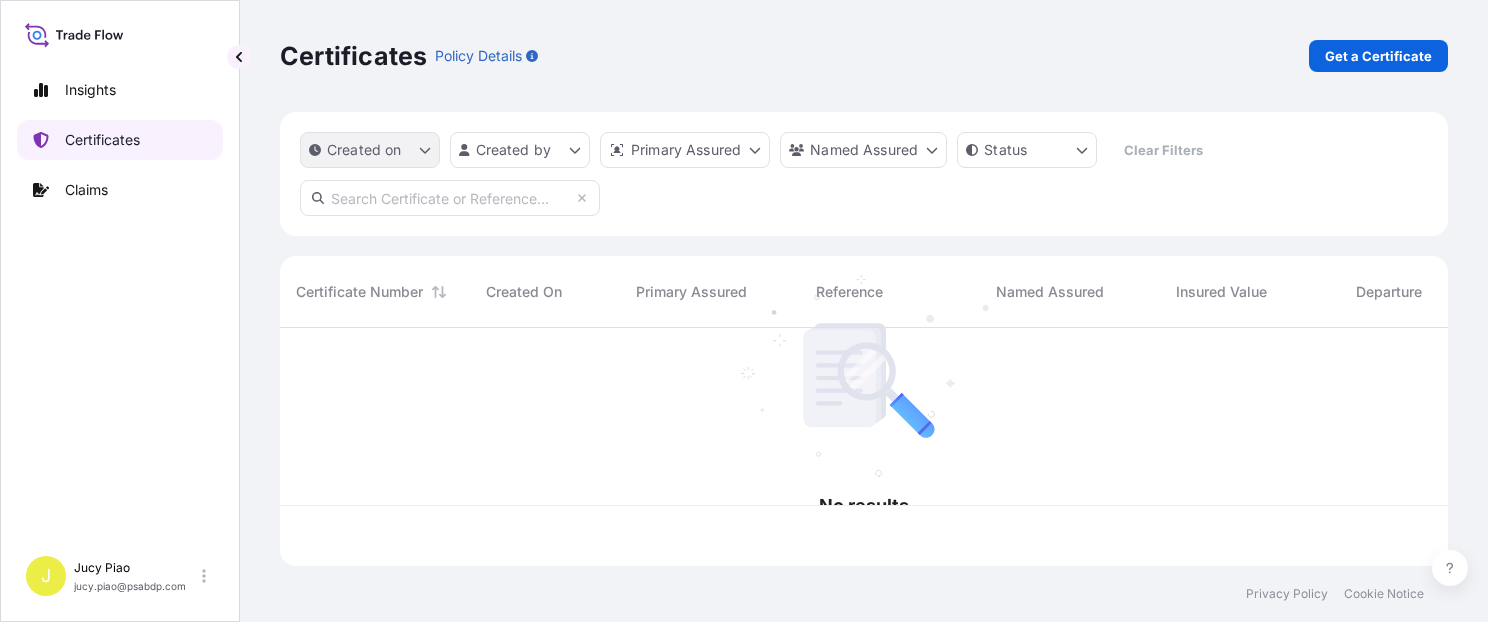 scroll, scrollTop: 0, scrollLeft: 0, axis: both 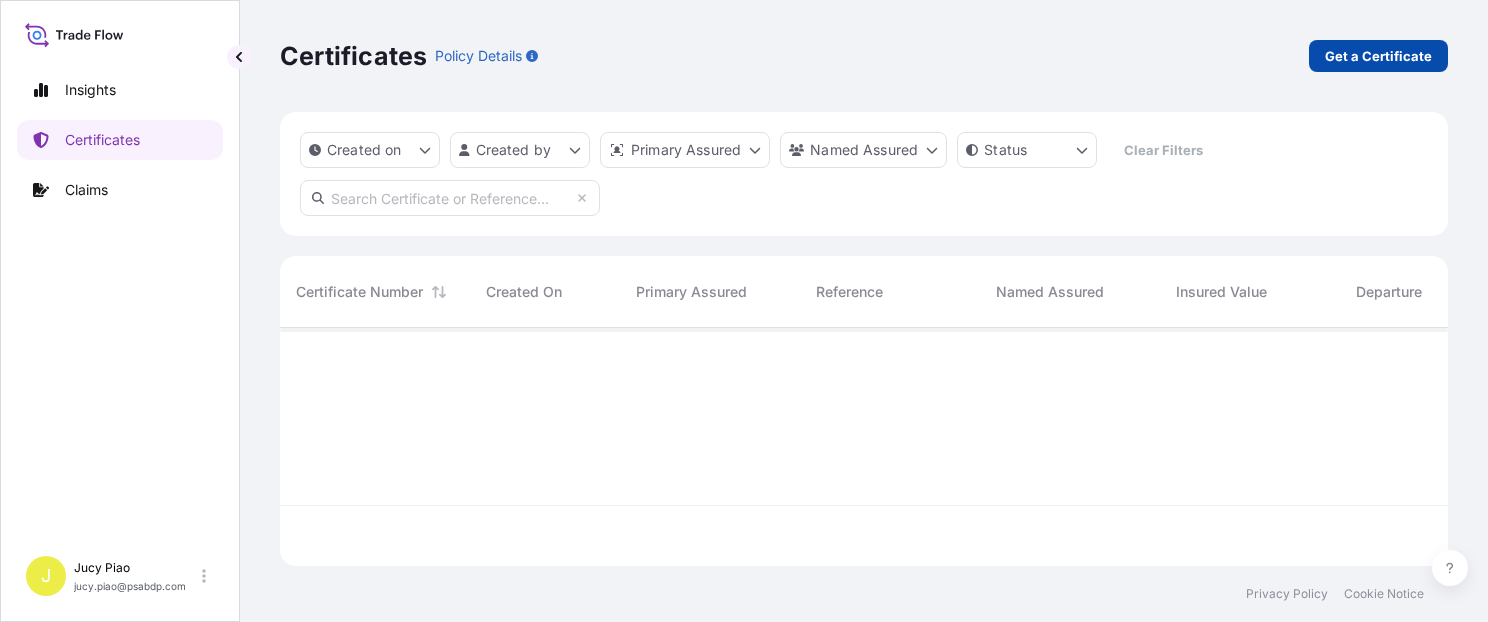click on "Get a Certificate" at bounding box center [1378, 56] 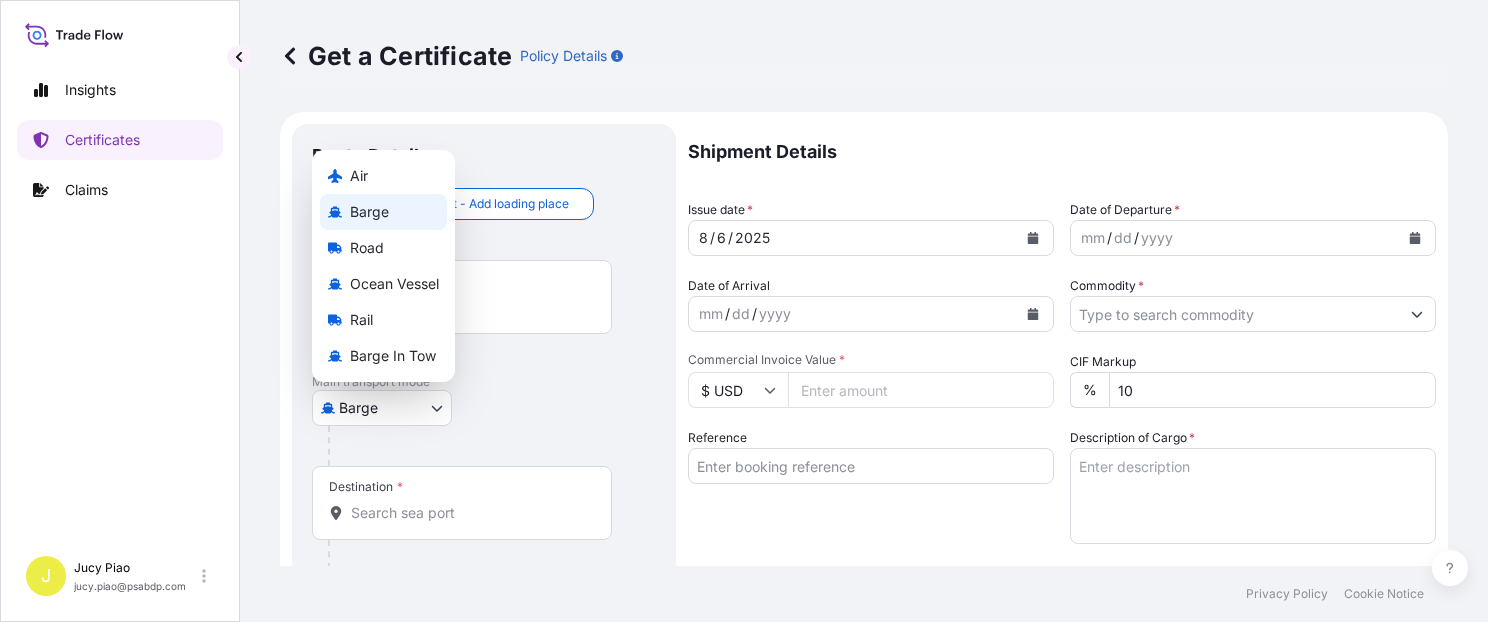 click on "Insights Certificates Claims J Jucy   Piao jucy.piao@psabdp.com Get a Certificate Policy Details Route Details   Cover door to port - Add loading place Place of loading Road / Inland Road / Inland Origin * Main transport mode Barge Air Barge Road Ocean Vessel Rail Barge in Tow Destination * Cover port to door - Add place of discharge Road / Inland Road / Inland Place of Discharge Shipment Details Issue date * 8 / 6 / 2025 Date of Departure * mm / dd / yyyy Date of Arrival mm / dd / yyyy Commodity * Packing Category Commercial Invoice Value    * $ USD CIF Markup % 10 Reference Description of Cargo * Vessel Name Marks & Numbers Duty Cost   $ USD Letter of Credit This shipment has a letter of credit Letter of credit * Letter of credit may not exceed 12000 characters Assured Details Primary Assured * Select a primary assured The Lubrizol Corporation Named Assured Named Assured Address Create Certificate Privacy Policy Cookie Notice
0 Selected Date: August 6, 2025 Air Barge Road Ocean Vessel Rail" at bounding box center (744, 311) 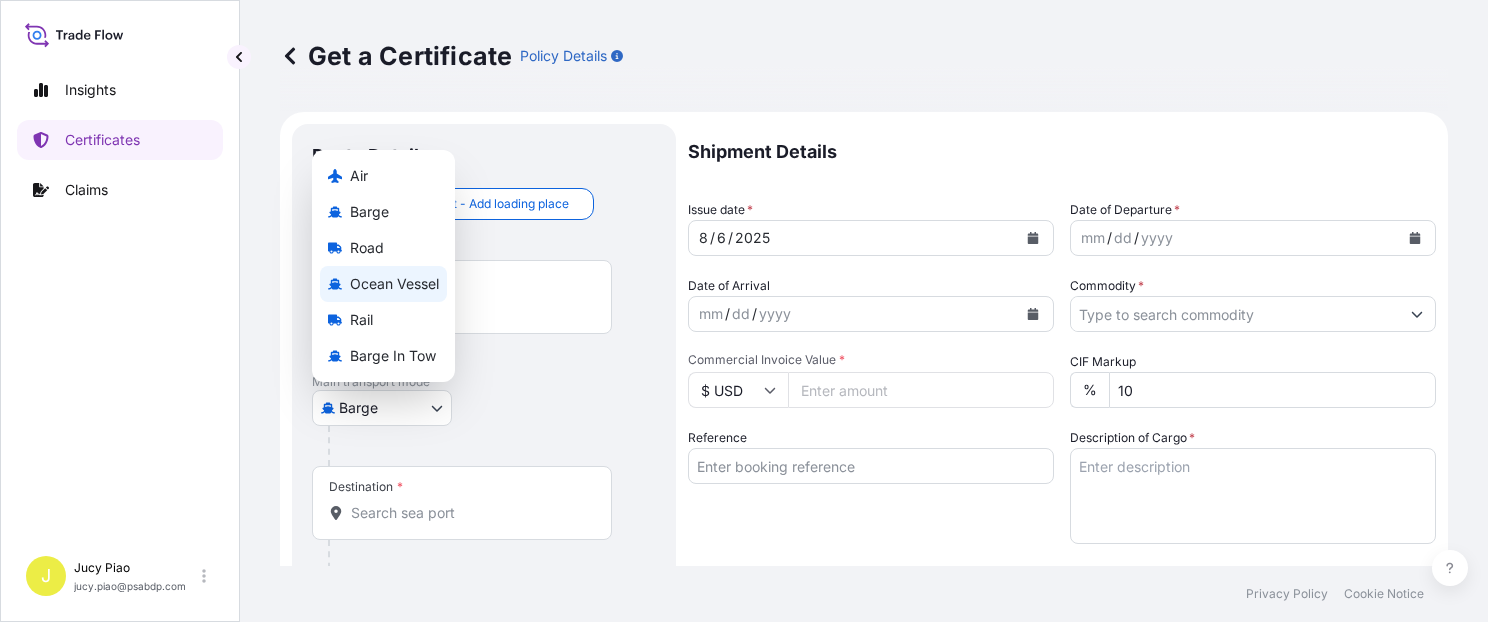 click on "Ocean Vessel" at bounding box center [394, 284] 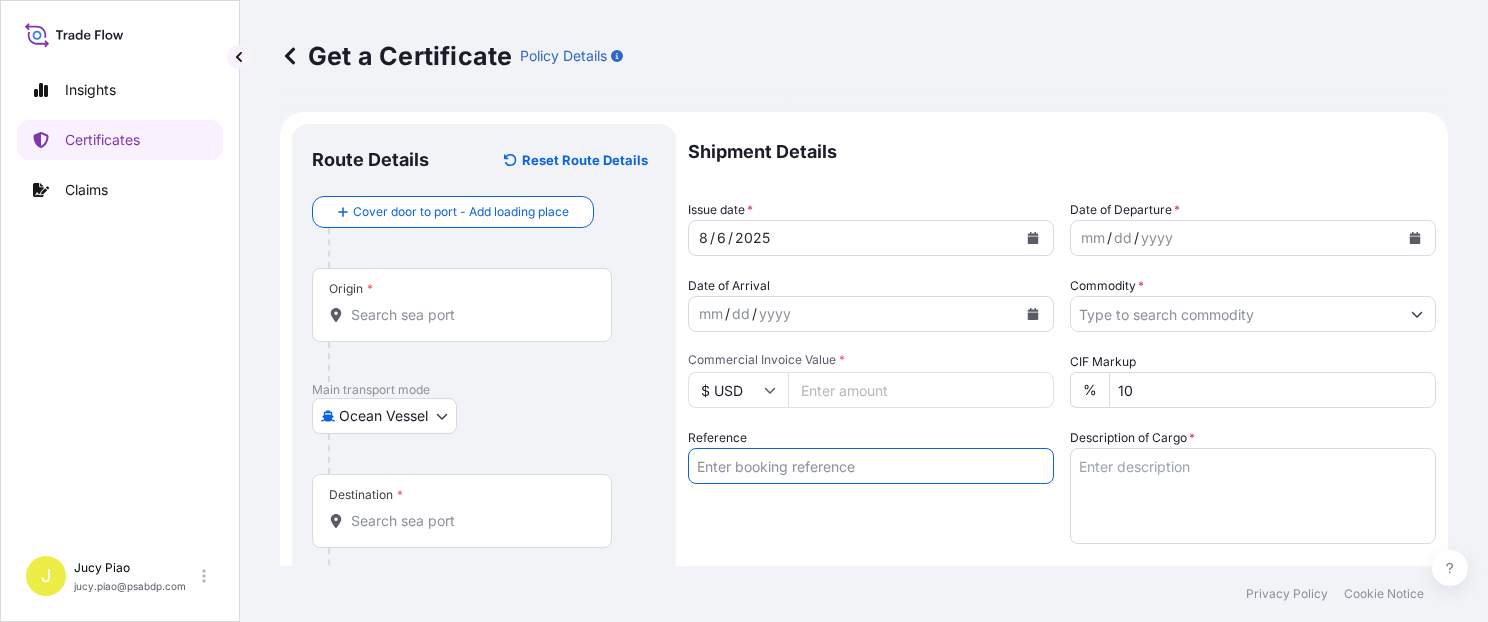 click on "Reference" at bounding box center [871, 466] 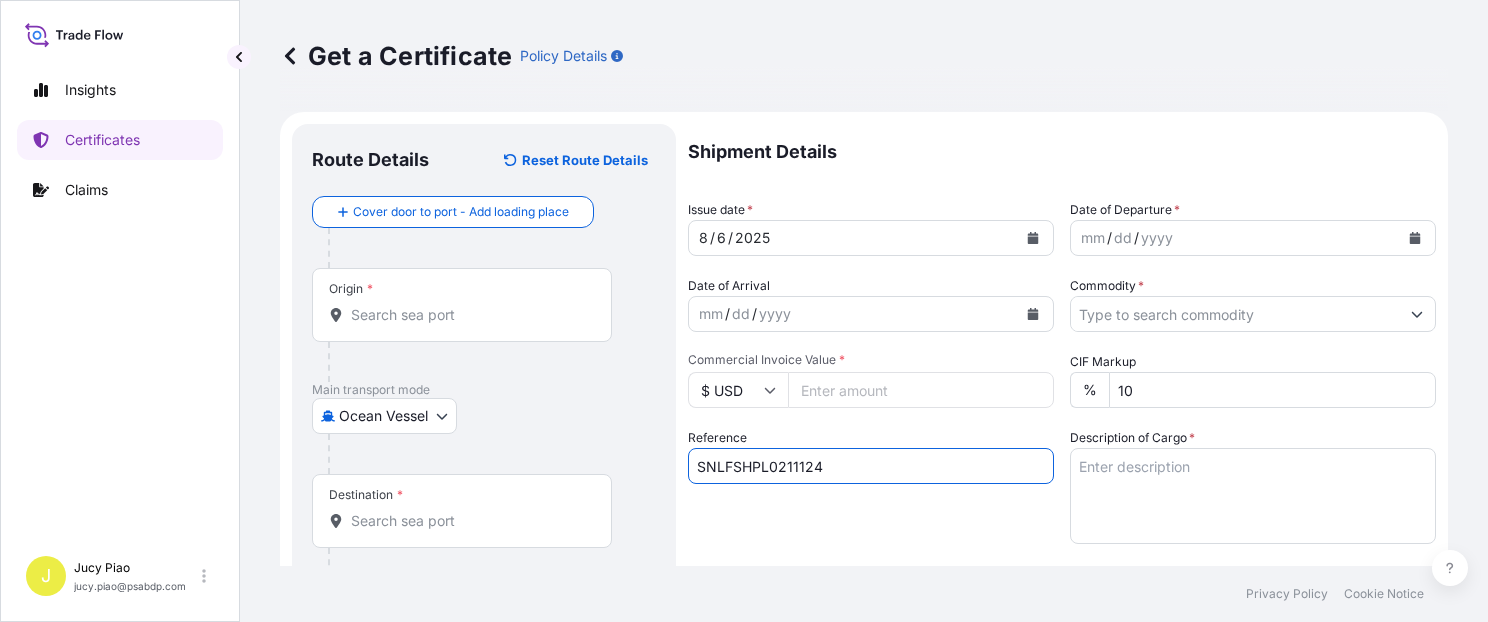 type on "SNLFSHPL0211124" 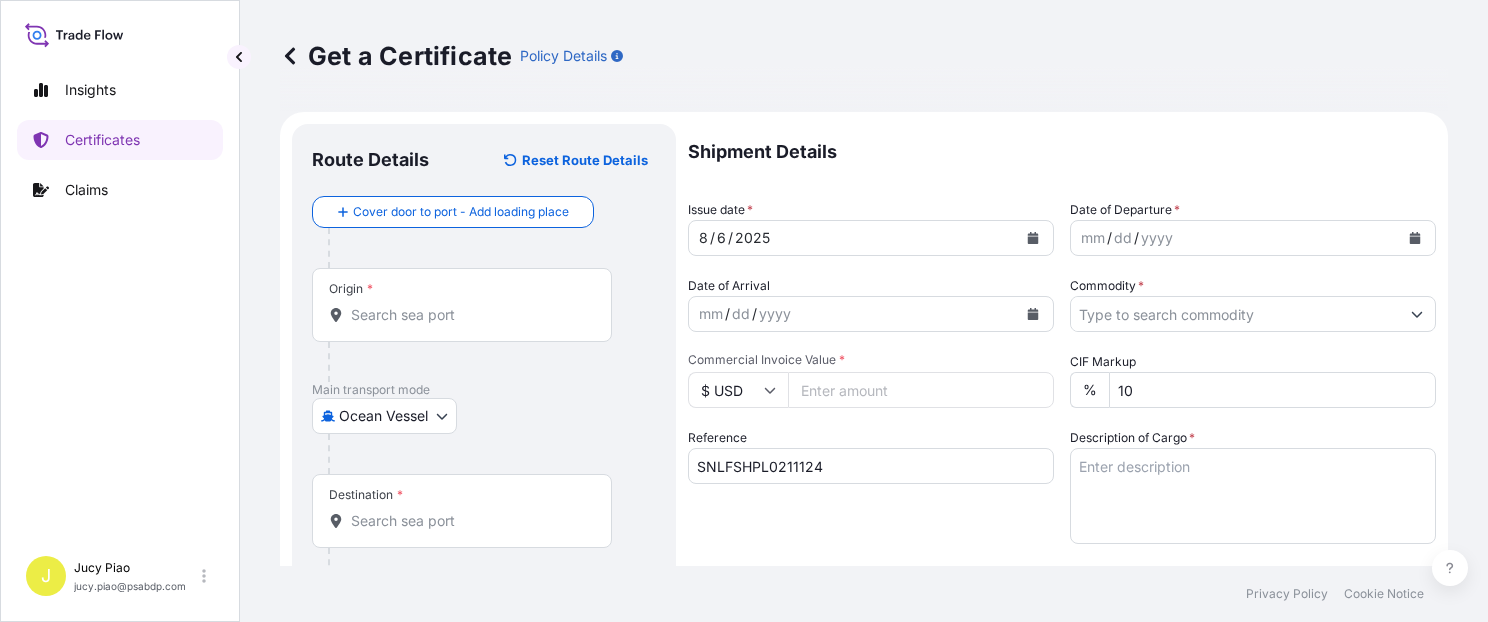 click on "Origin *" at bounding box center (469, 315) 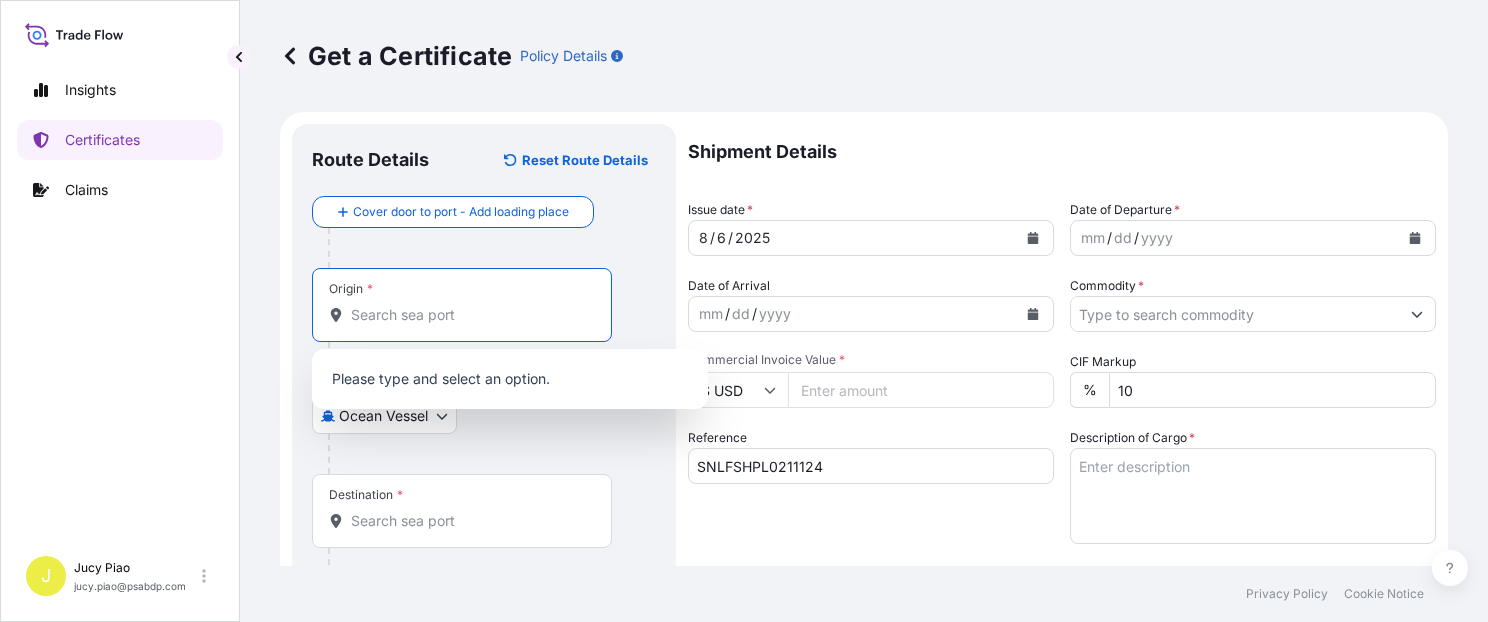 paste on "SHANGHAI," 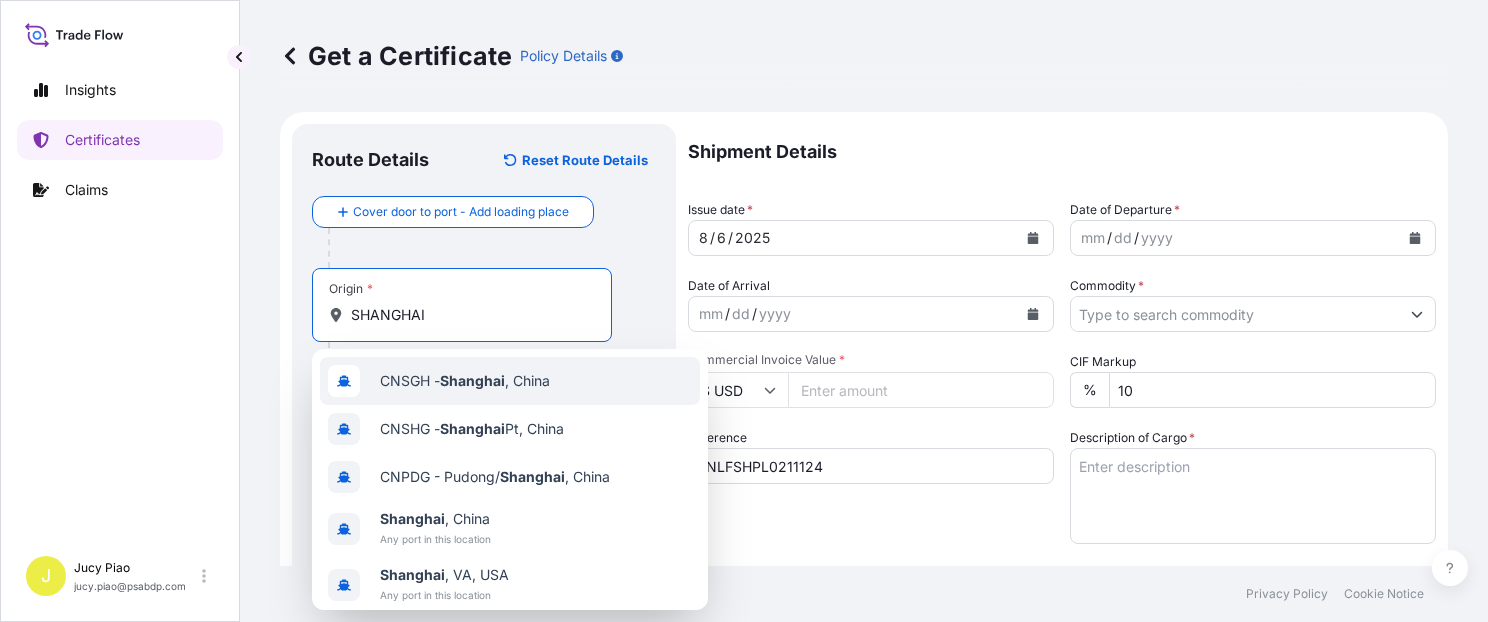 click on "CNSGH -  Shanghai , China" at bounding box center (510, 381) 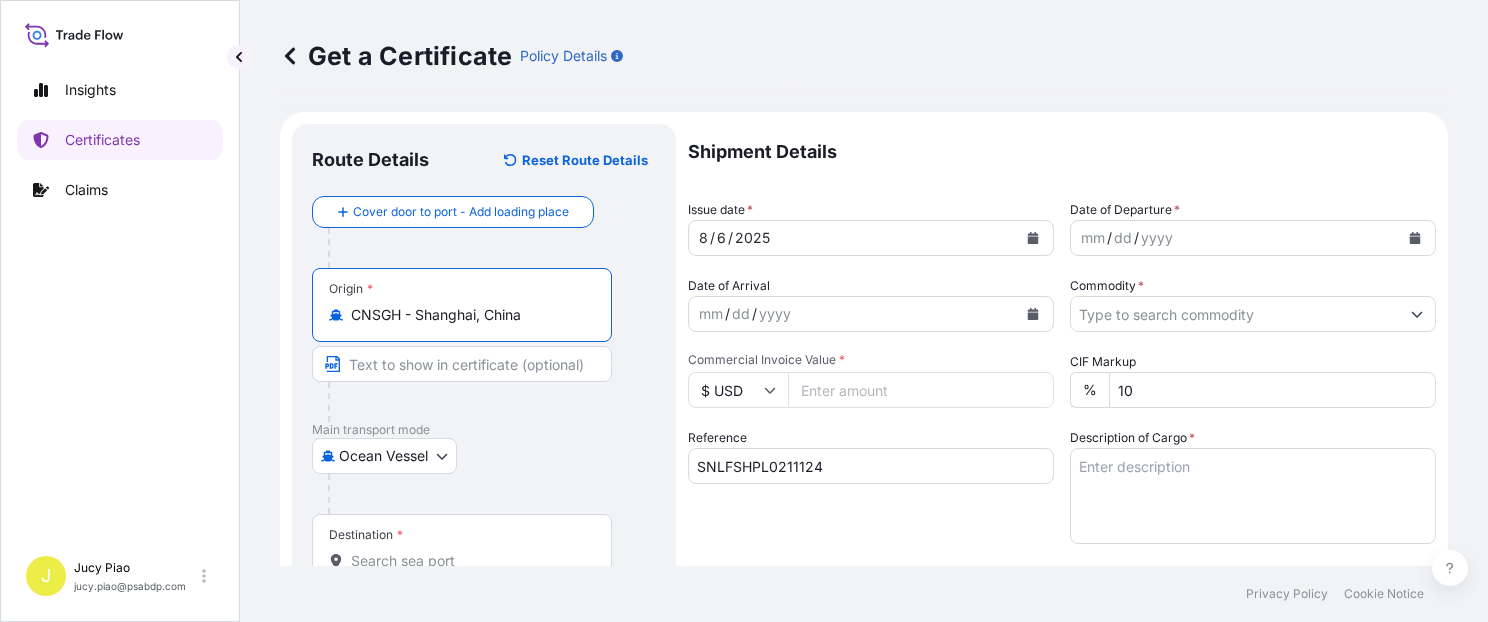 drag, startPoint x: 416, startPoint y: 314, endPoint x: 549, endPoint y: 340, distance: 135.51753 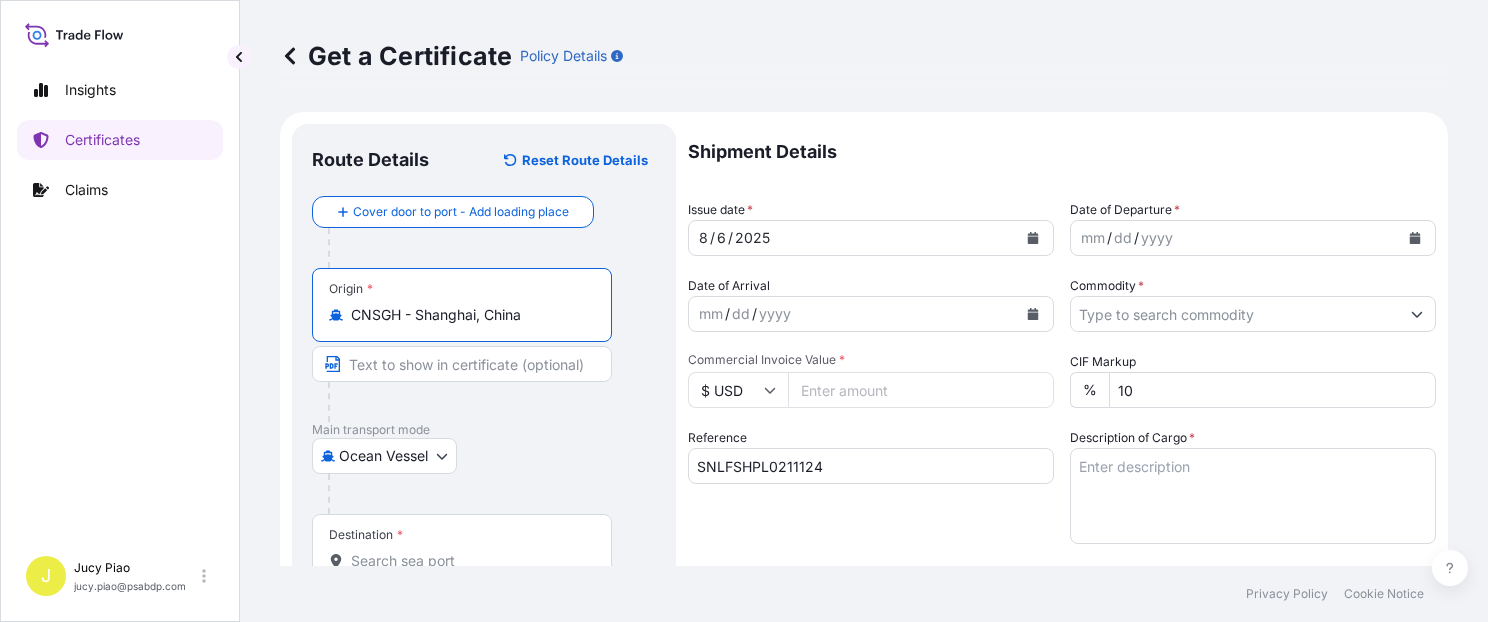 click on "Origin * CNSGH - Shanghai, China" at bounding box center [462, 305] 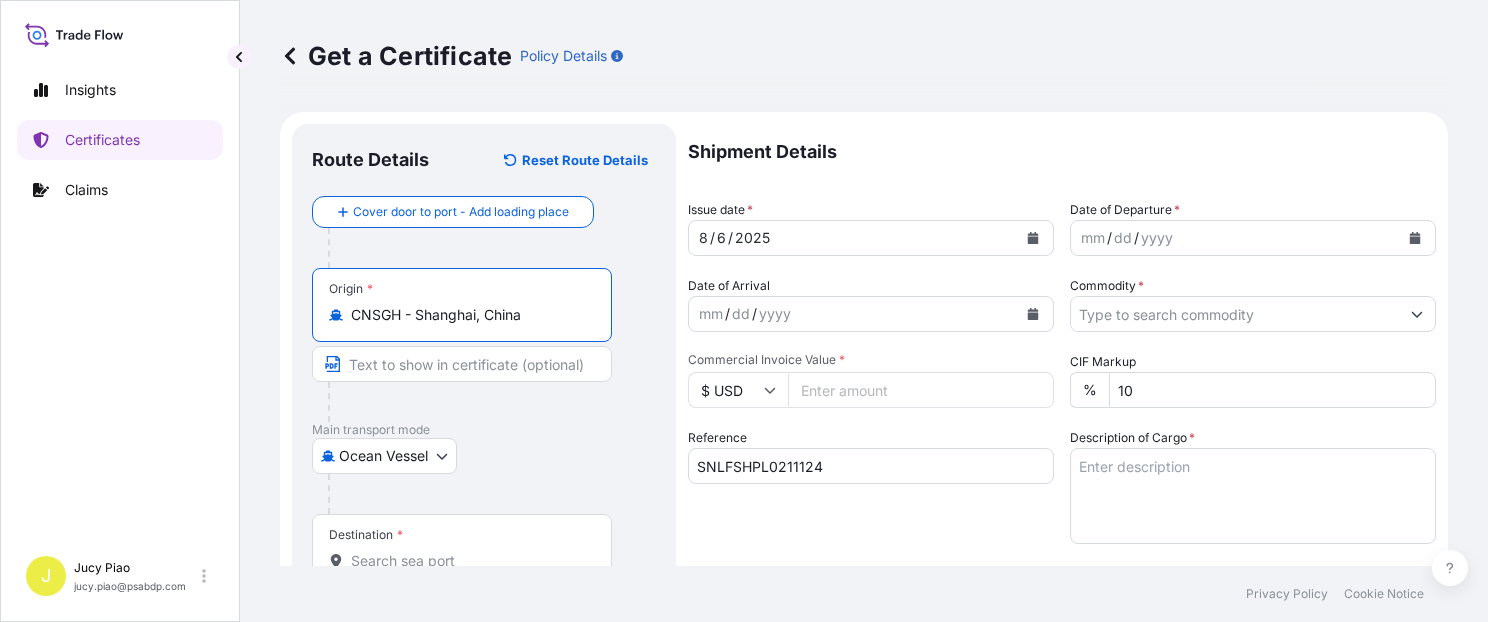 click on "CNSGH - Shanghai, China" at bounding box center [469, 315] 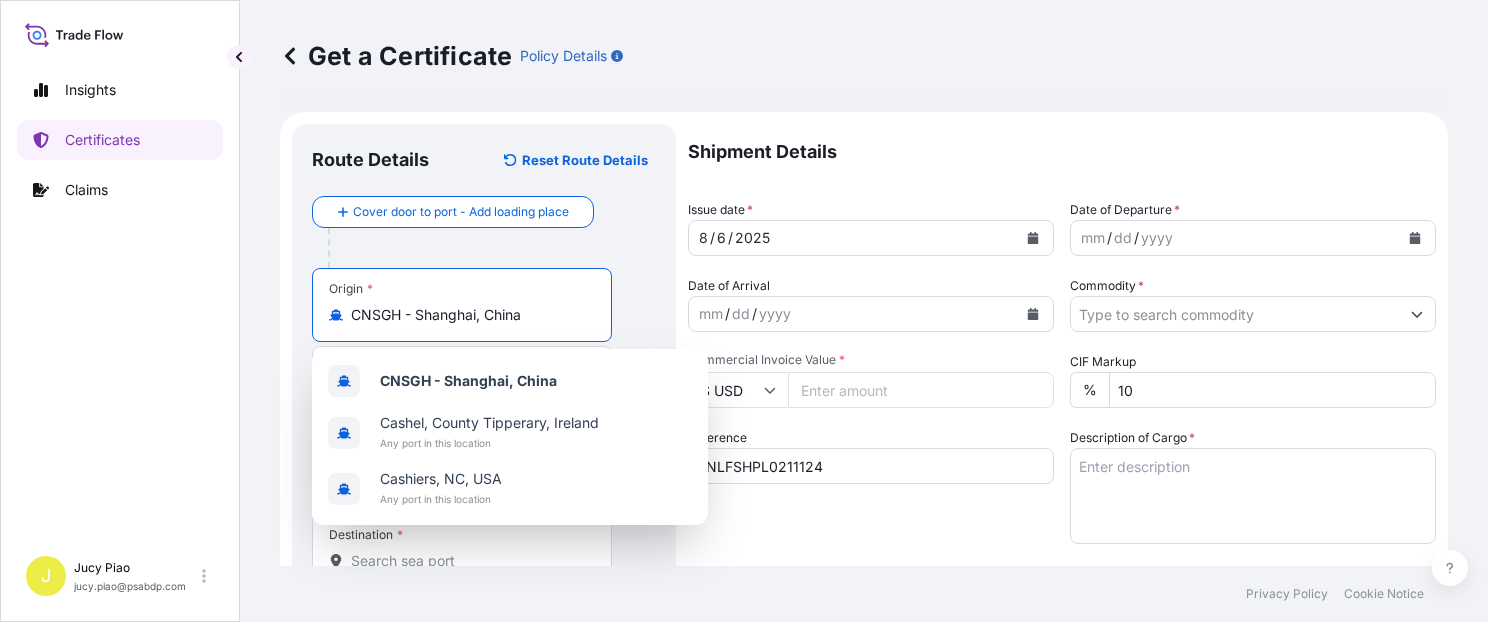click on "CNSGH - Shanghai, China" at bounding box center [469, 315] 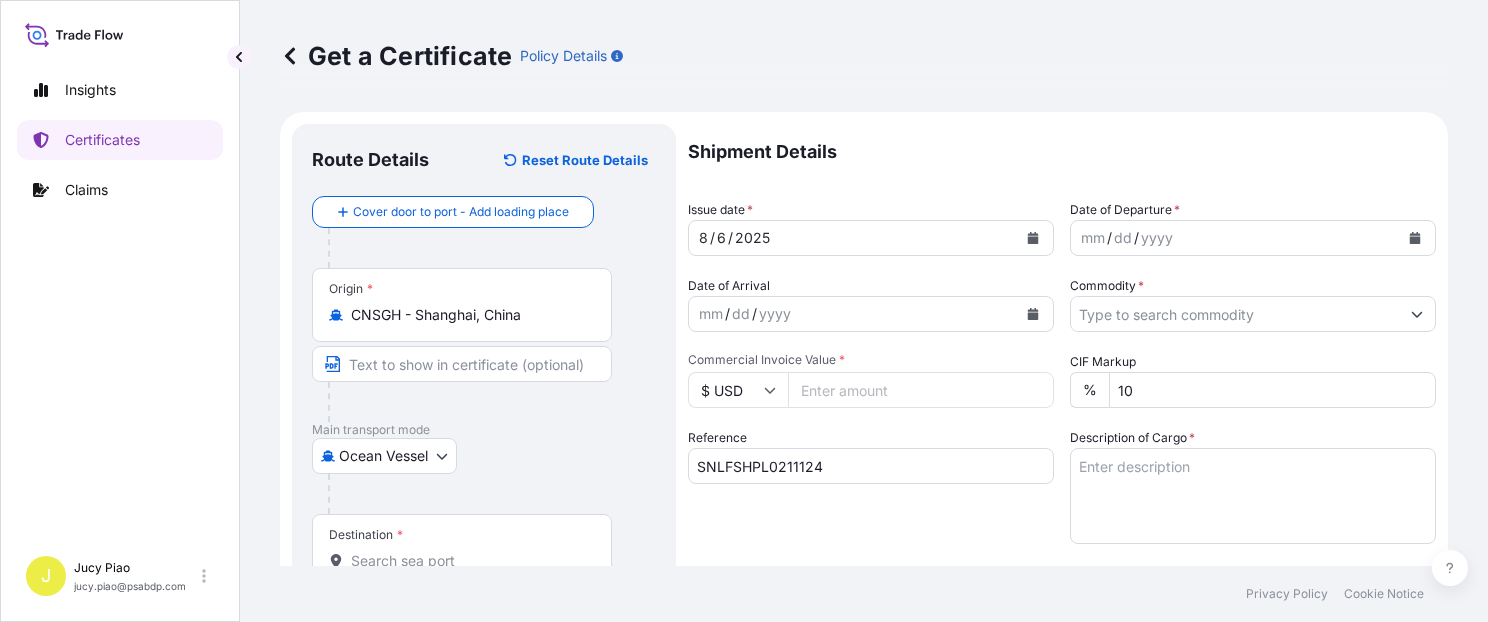 click at bounding box center [462, 364] 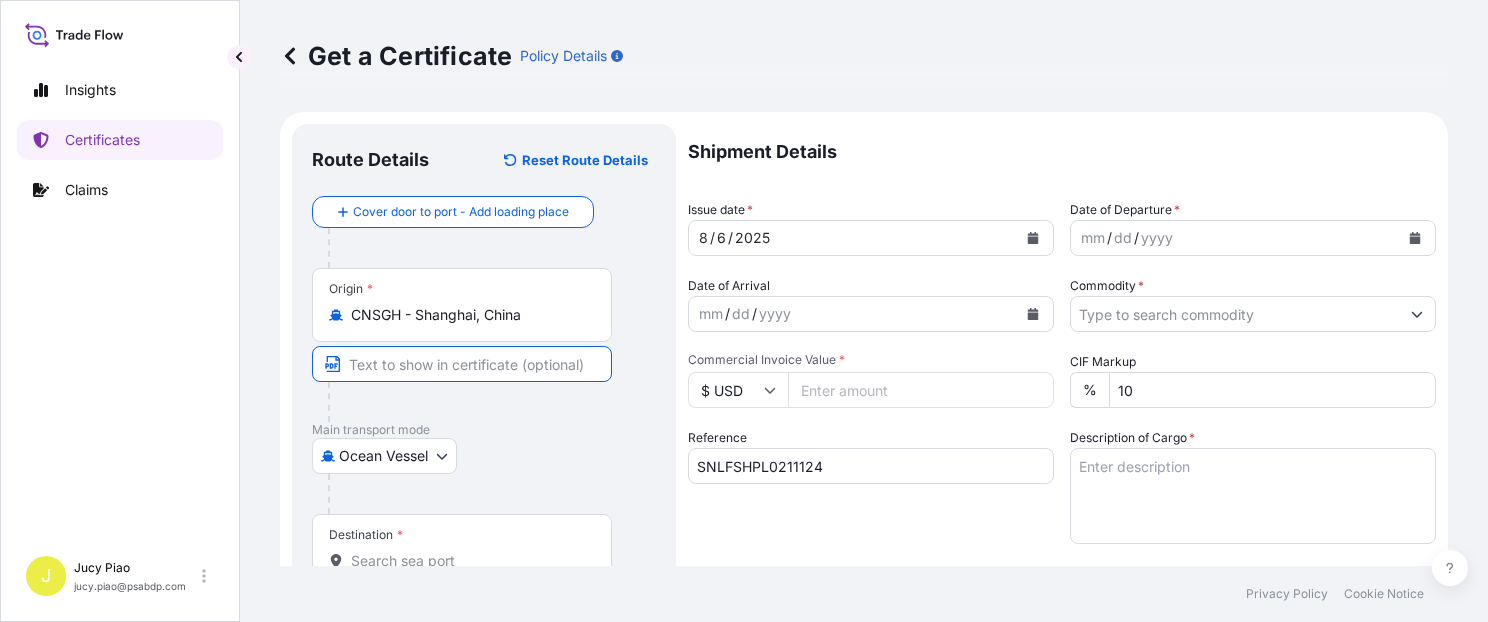 click at bounding box center (462, 364) 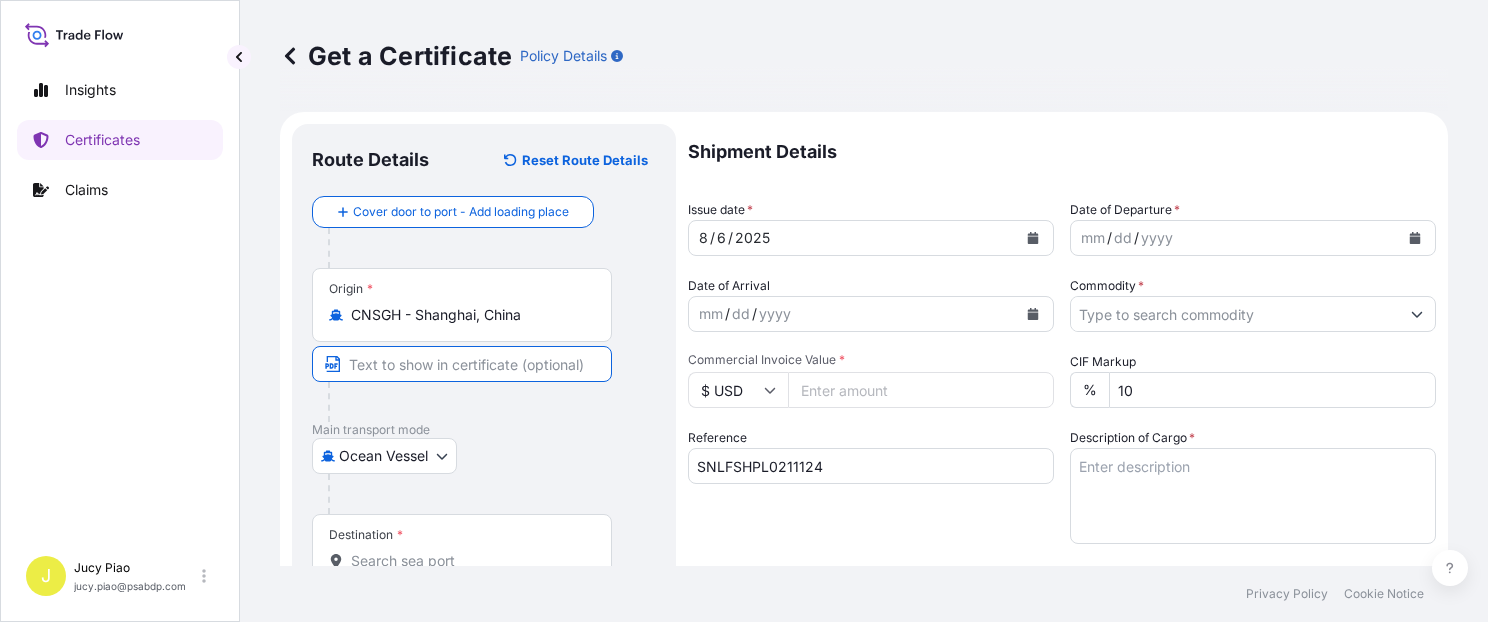 paste on "Shanghai, China" 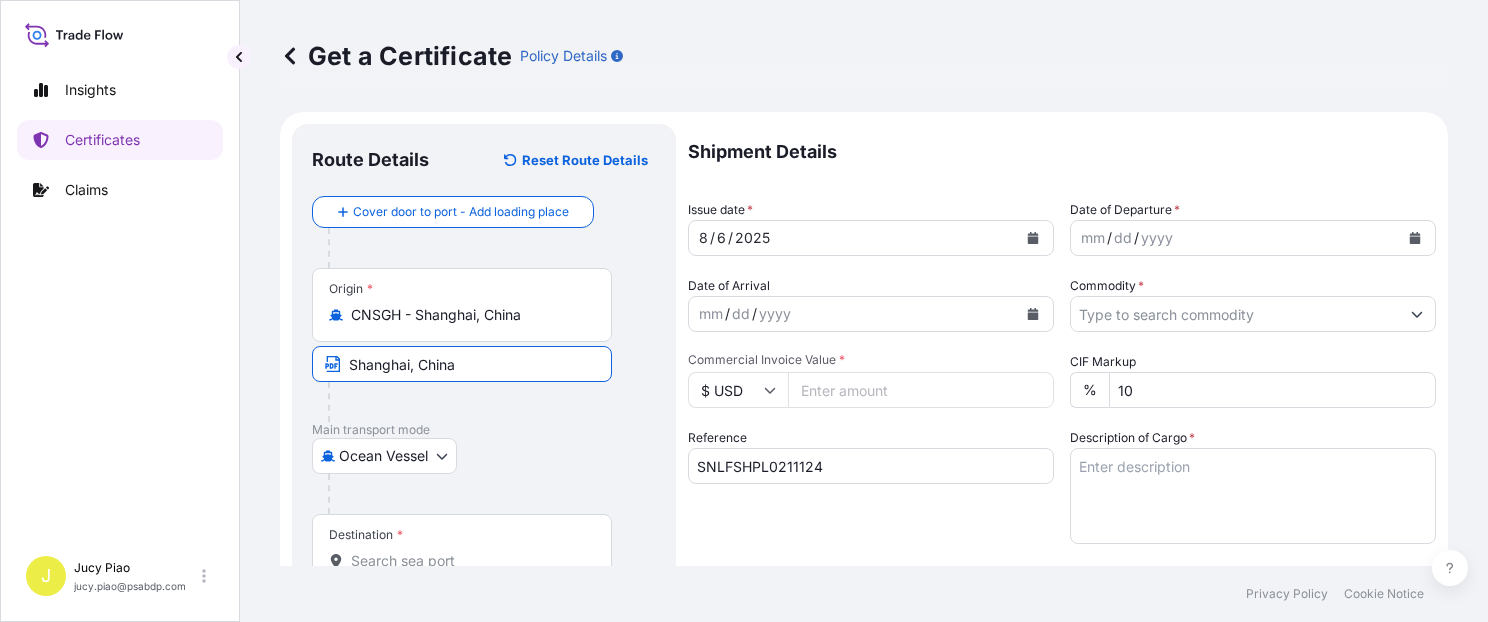 type on "Shanghai, China" 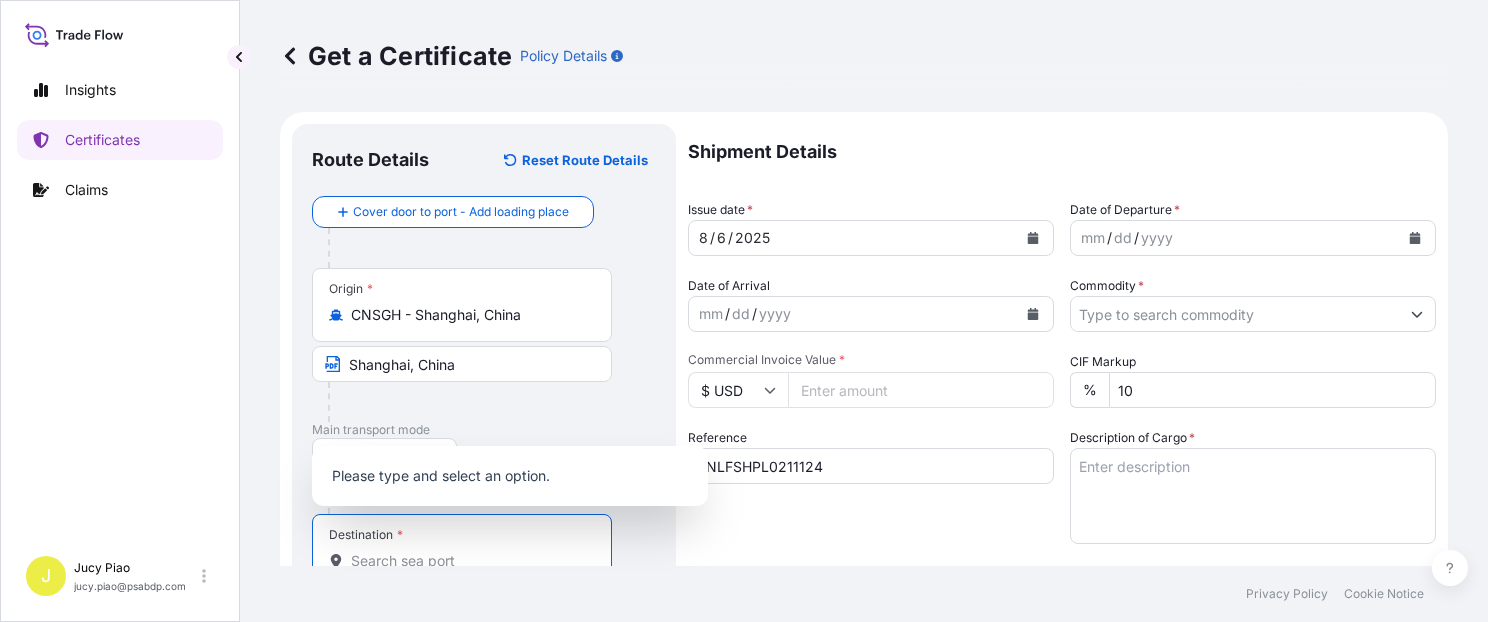 click on "Destination *" at bounding box center [469, 561] 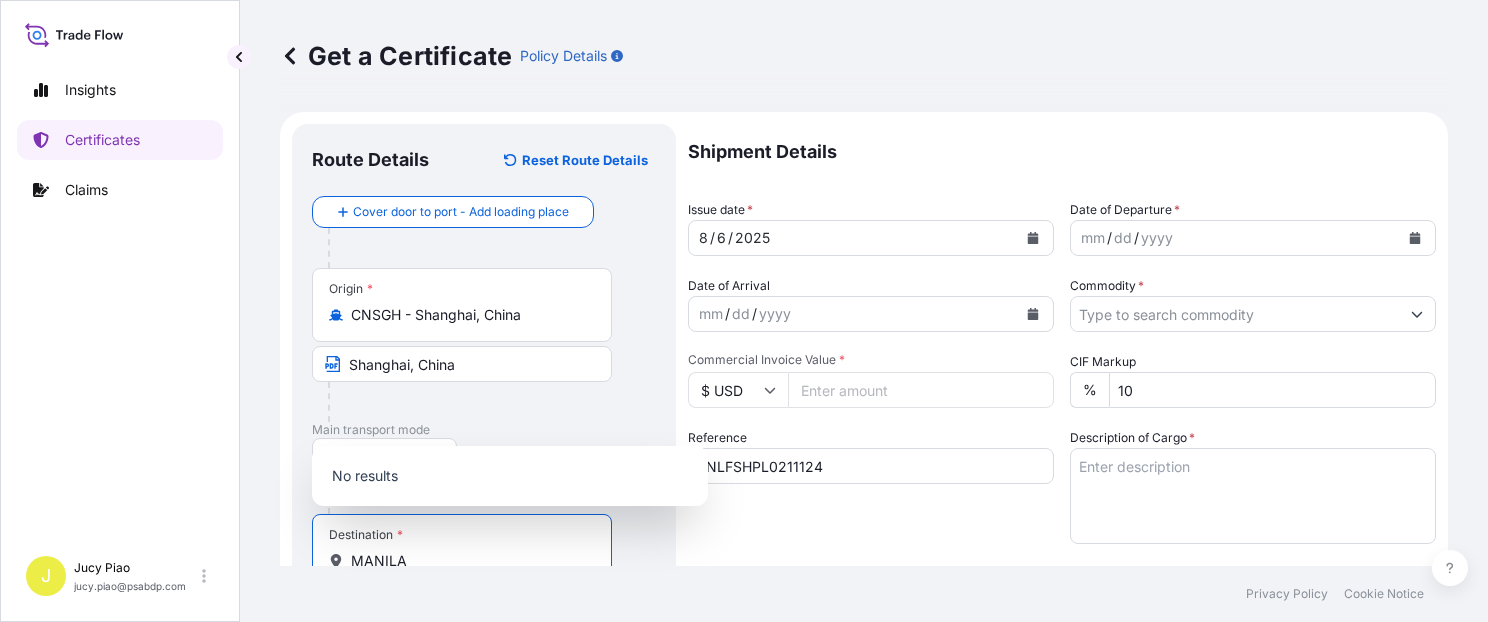 scroll, scrollTop: 2, scrollLeft: 0, axis: vertical 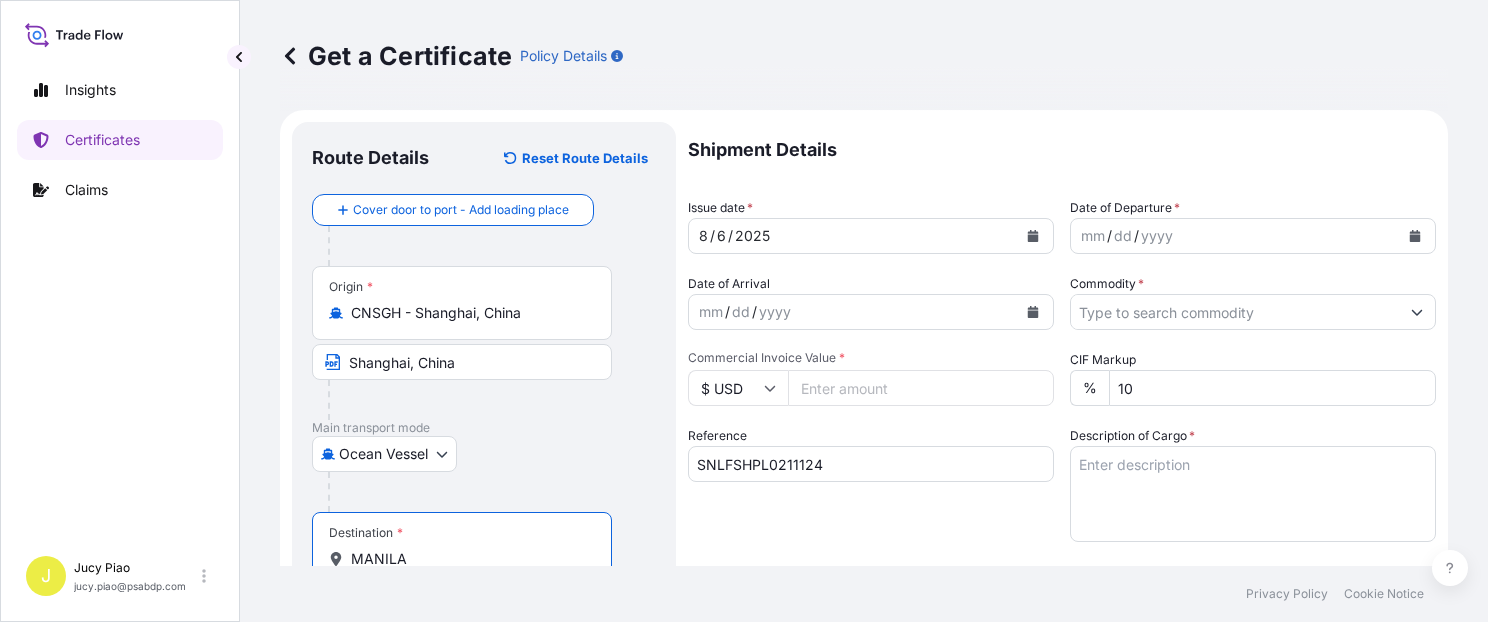 click on "Ocean Vessel Air Barge Road Ocean Vessel Rail Barge in Tow" at bounding box center (484, 454) 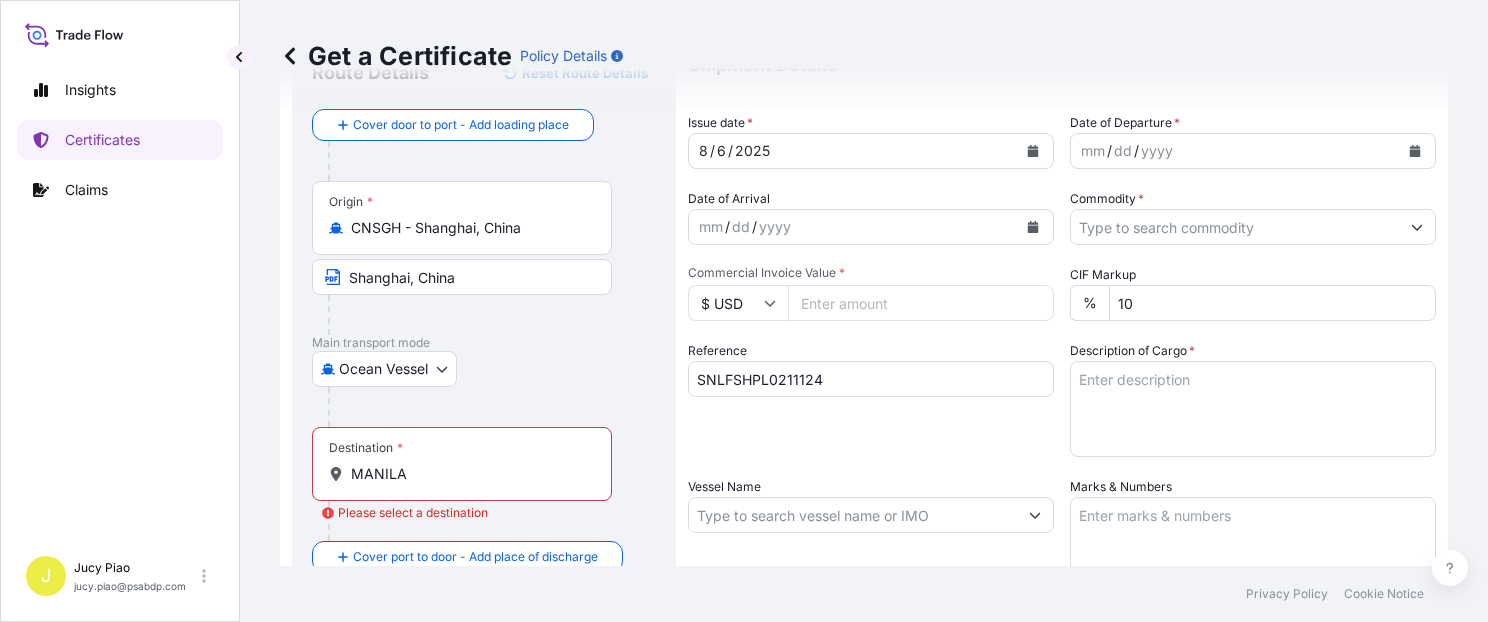 scroll, scrollTop: 172, scrollLeft: 0, axis: vertical 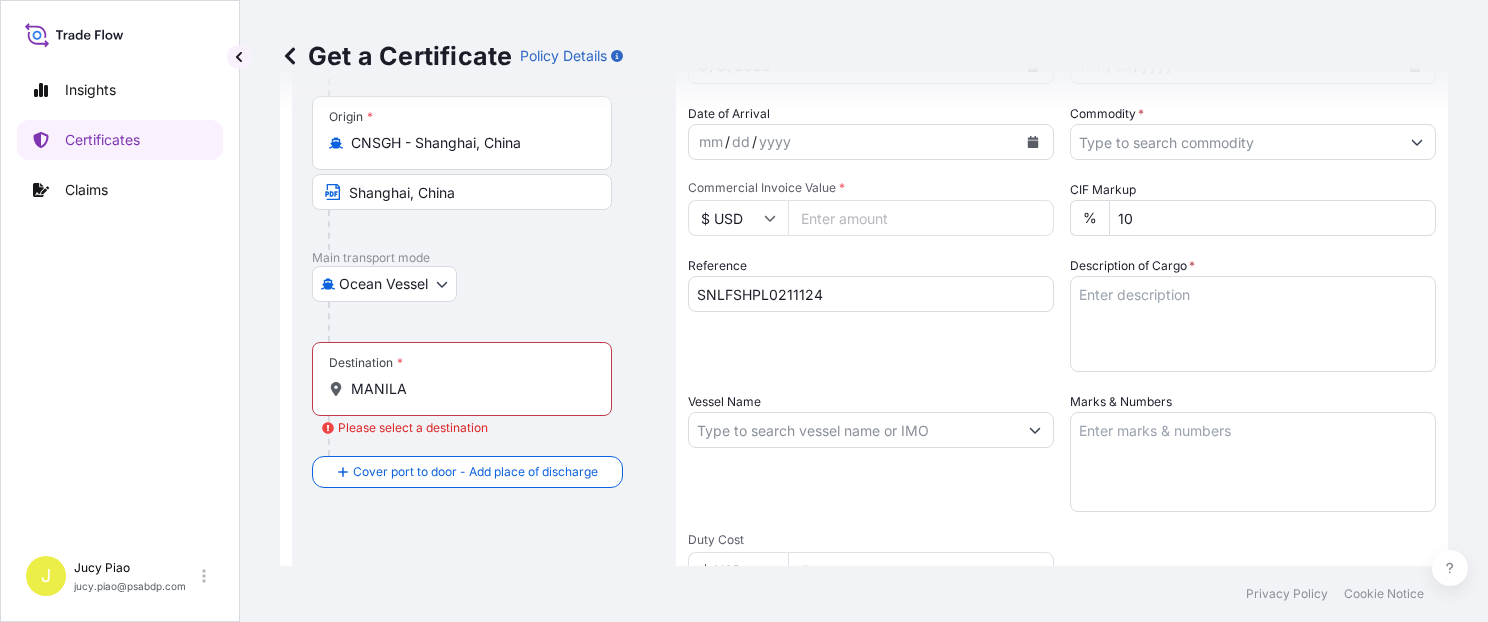 click on "MANILA" at bounding box center (469, 389) 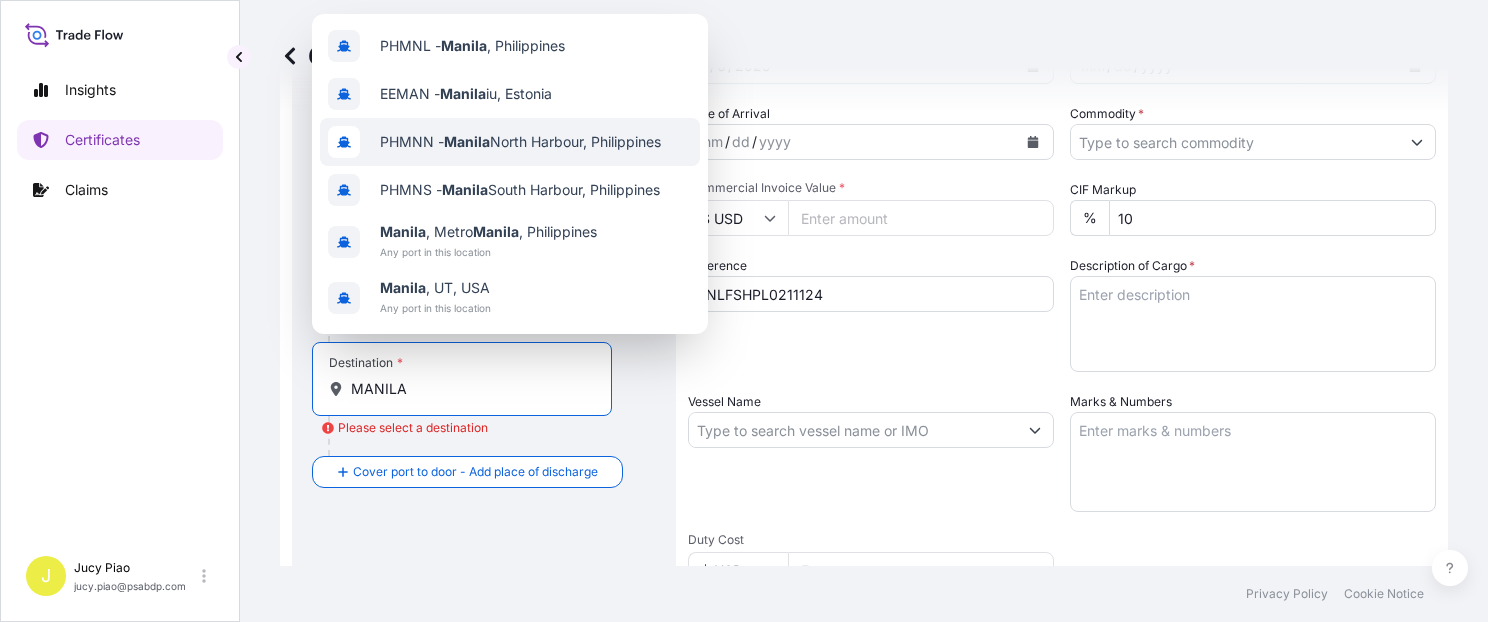 click on "PHMNN -  Manila  North Harbour, Philippines" at bounding box center [520, 142] 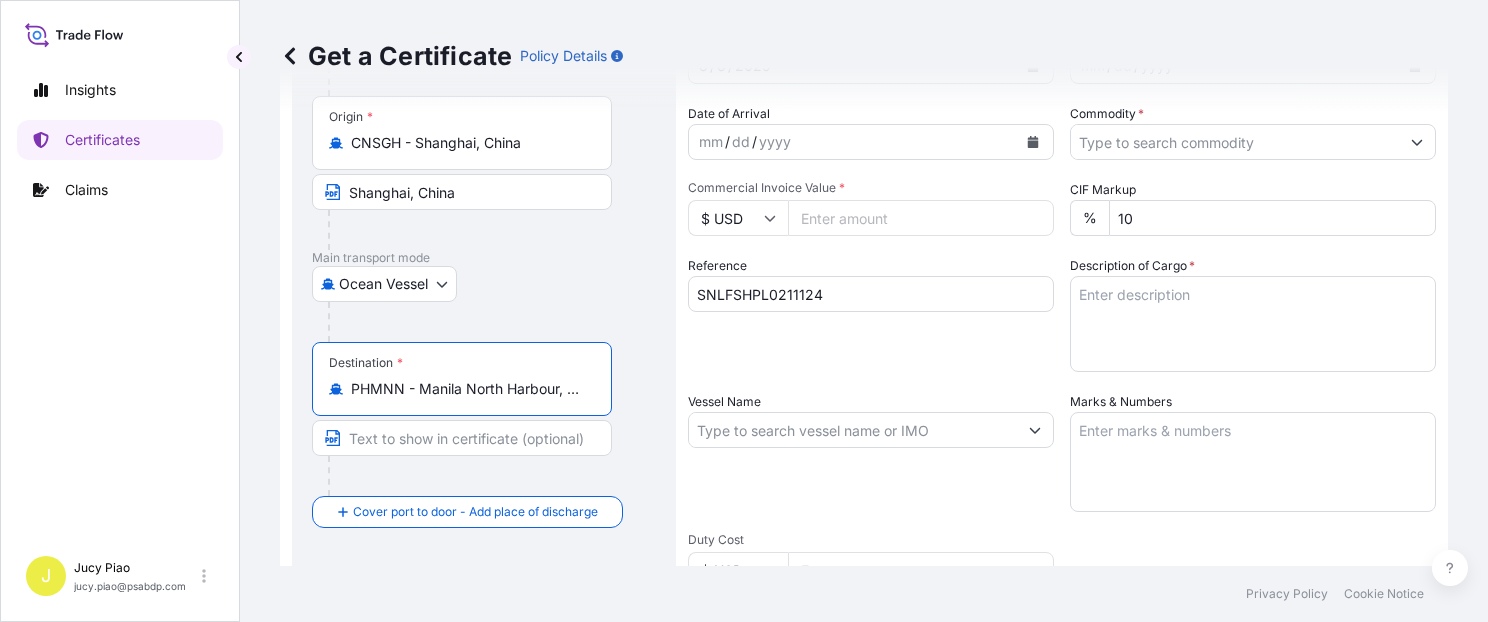 scroll, scrollTop: 0, scrollLeft: 52, axis: horizontal 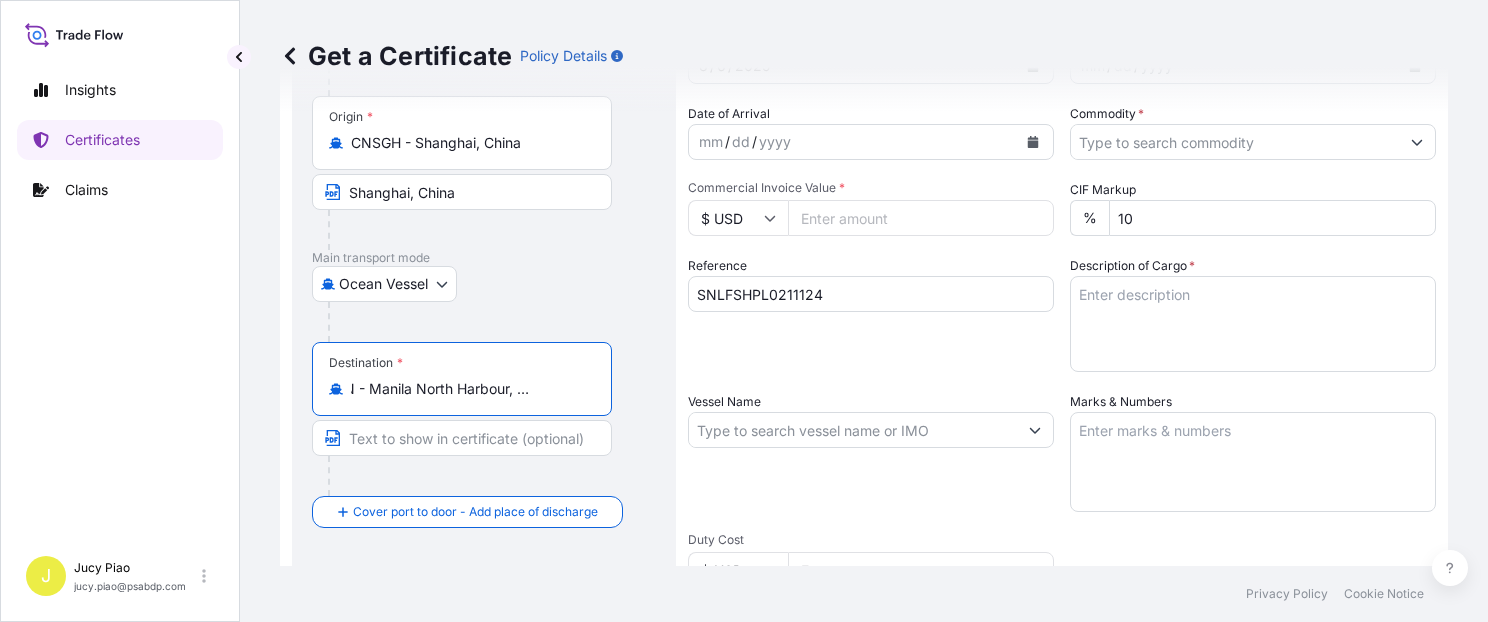 drag, startPoint x: 420, startPoint y: 391, endPoint x: 793, endPoint y: 405, distance: 373.26263 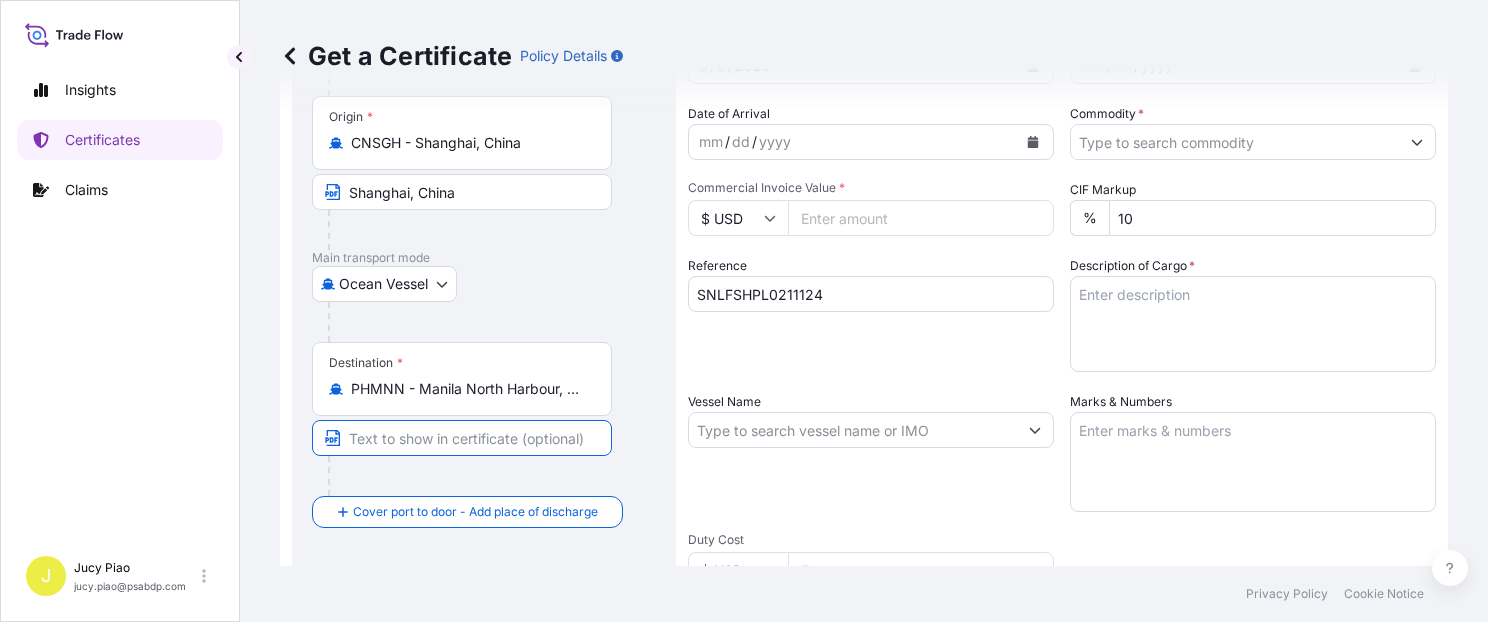 click at bounding box center [462, 438] 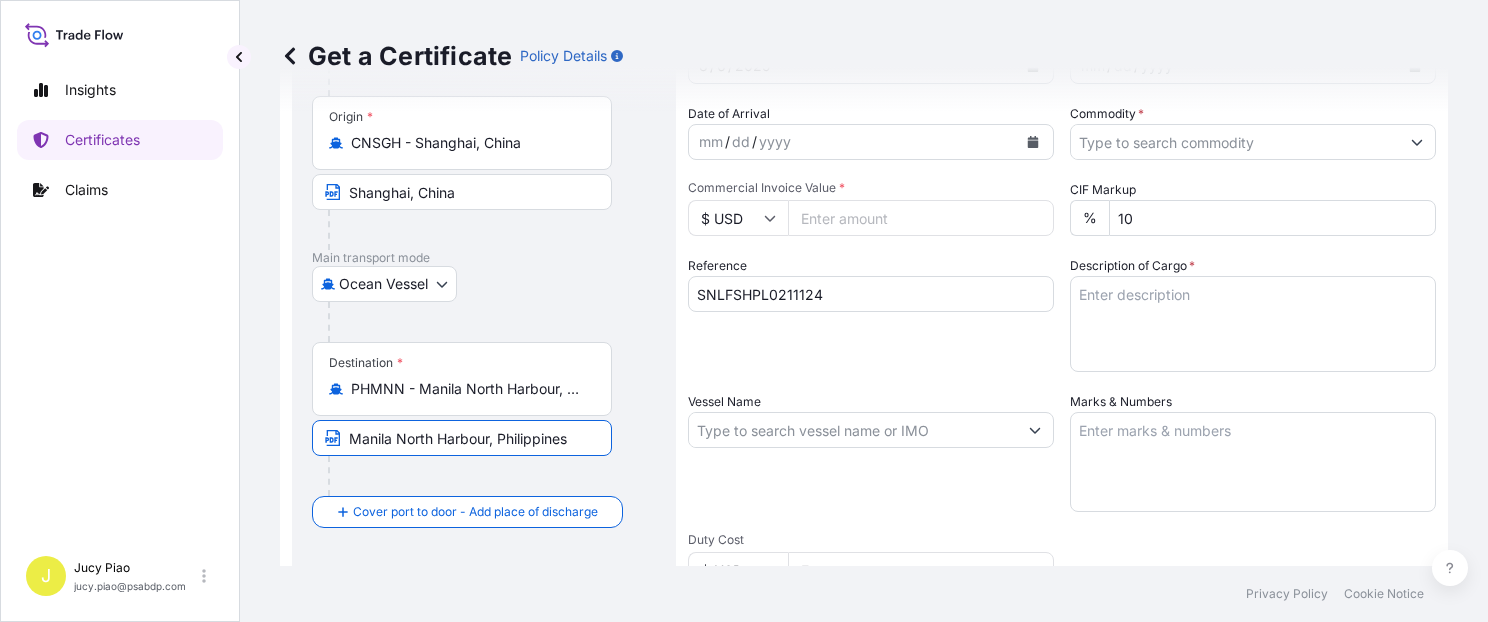 type on "Manila North Harbour, Philippines" 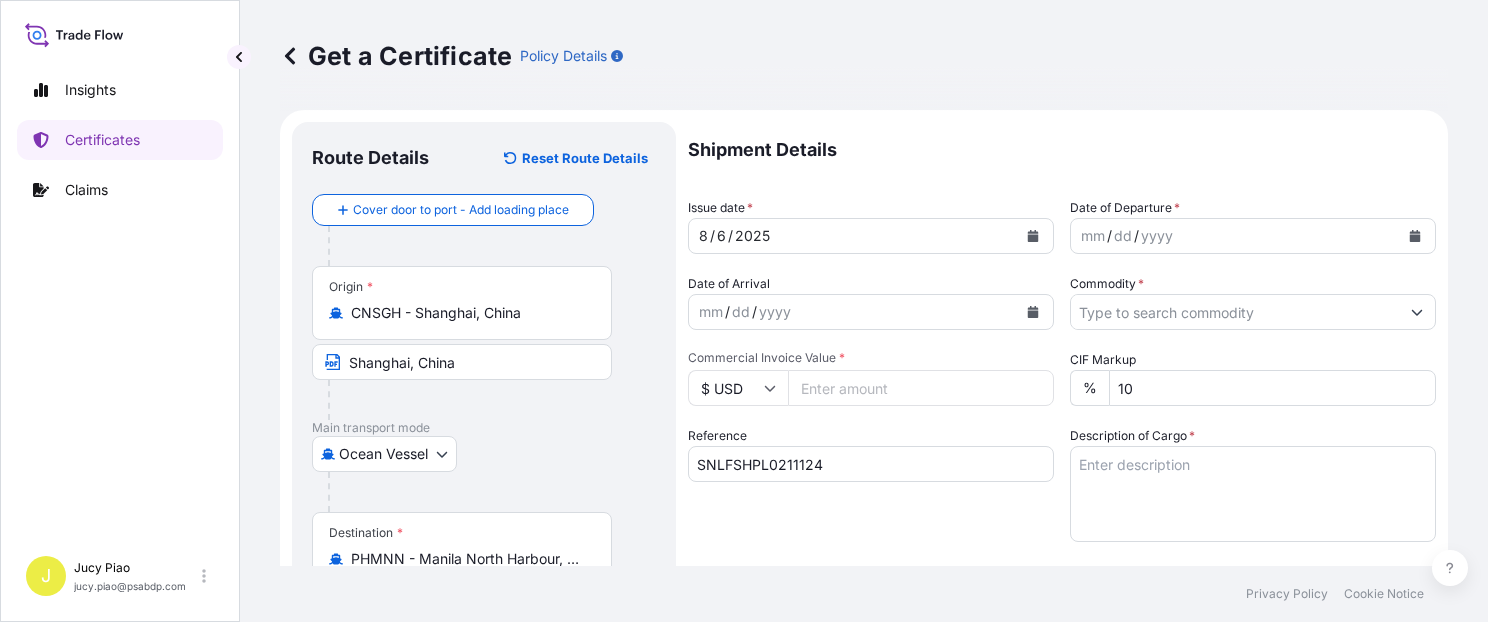 scroll, scrollTop: 0, scrollLeft: 0, axis: both 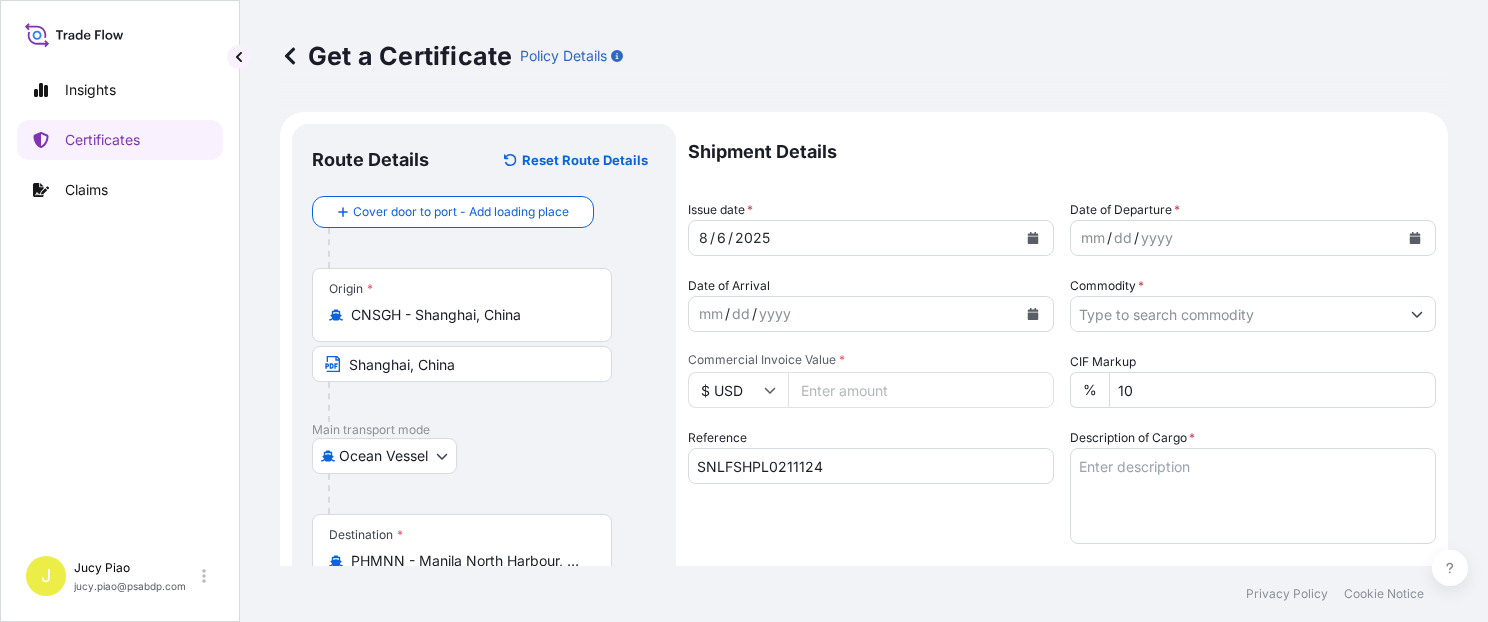 click on "6" at bounding box center [721, 238] 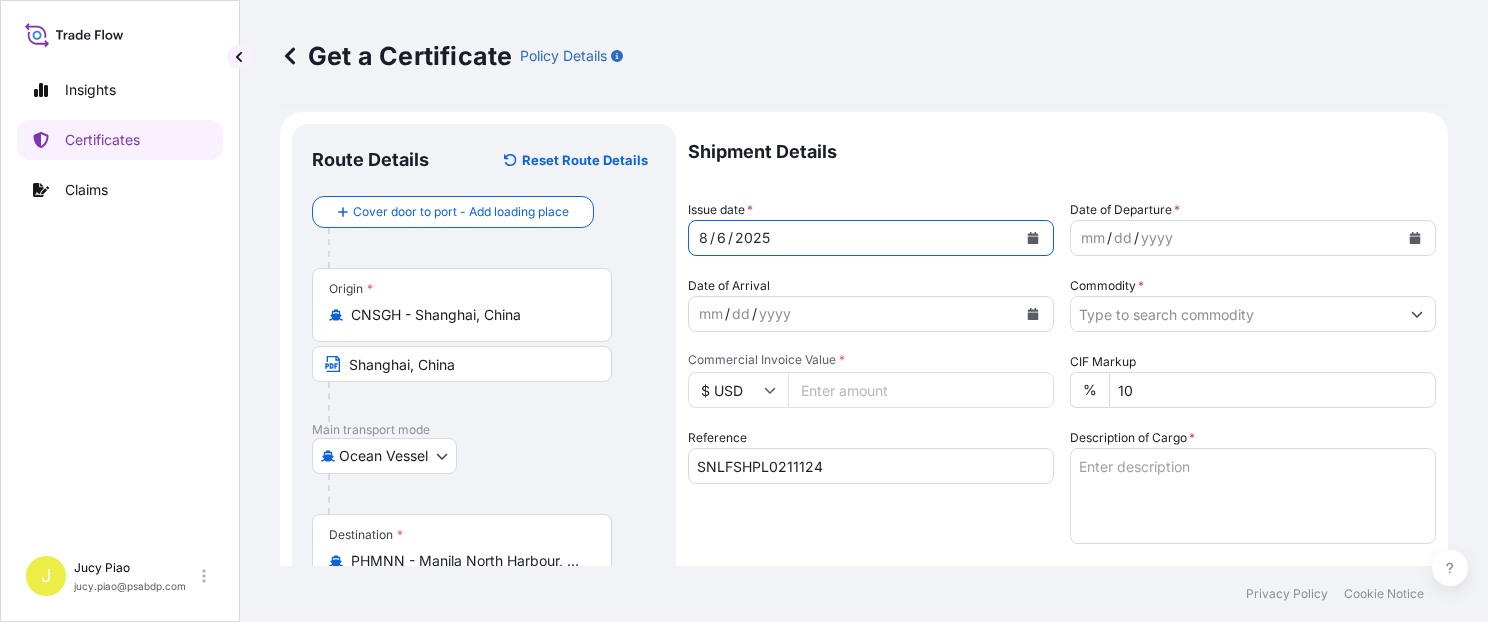 click on "6" at bounding box center (721, 238) 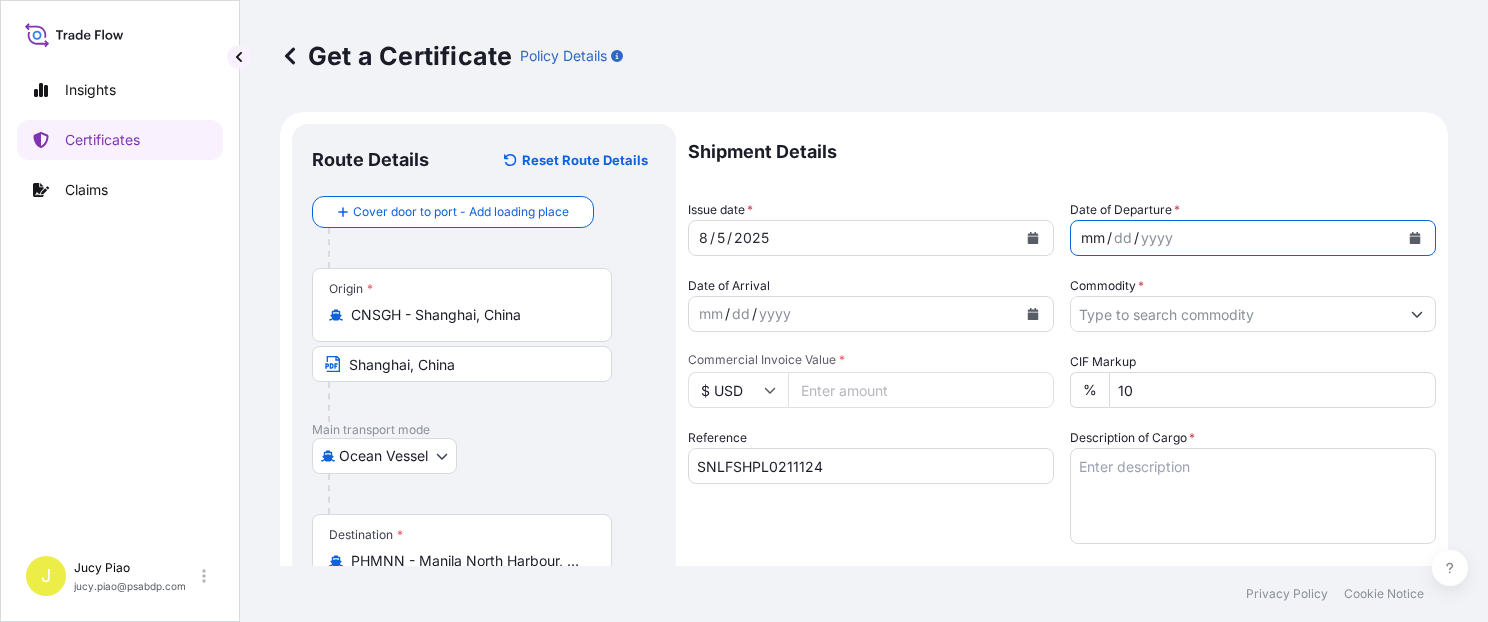 click on "mm" at bounding box center (1093, 238) 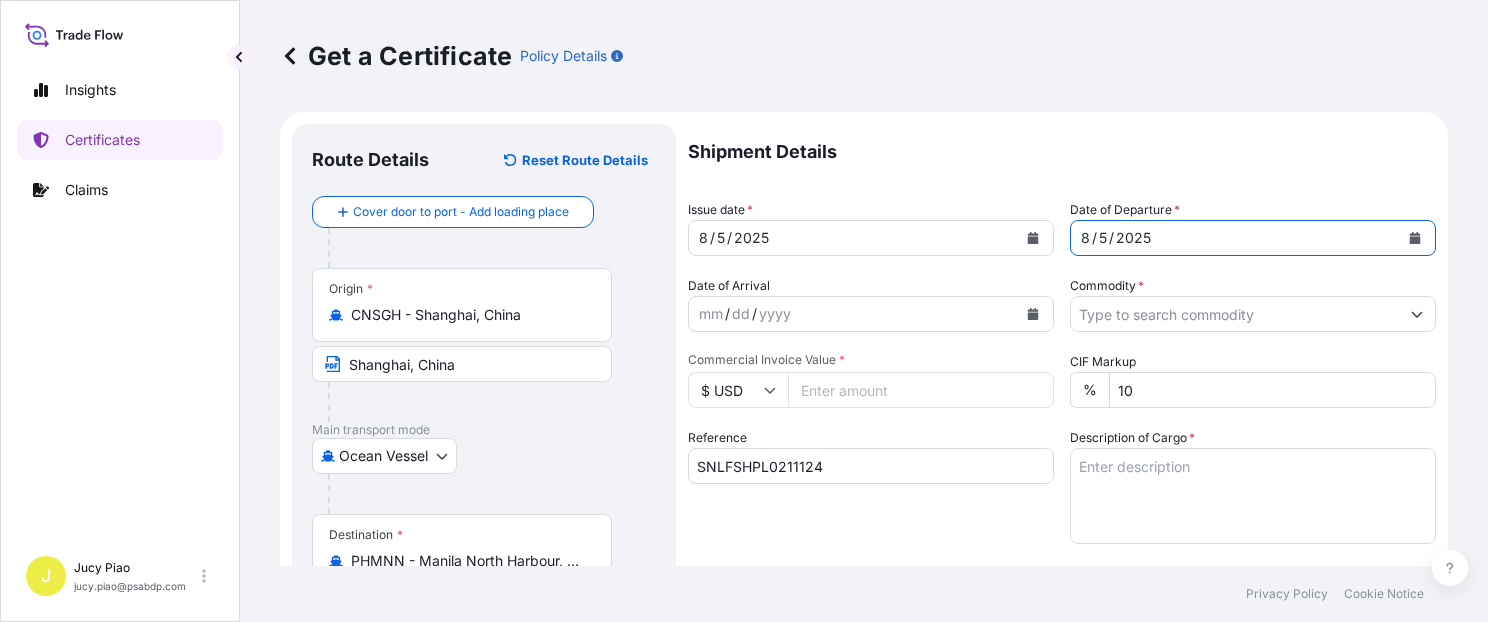 click on "Commodity *" at bounding box center (1235, 314) 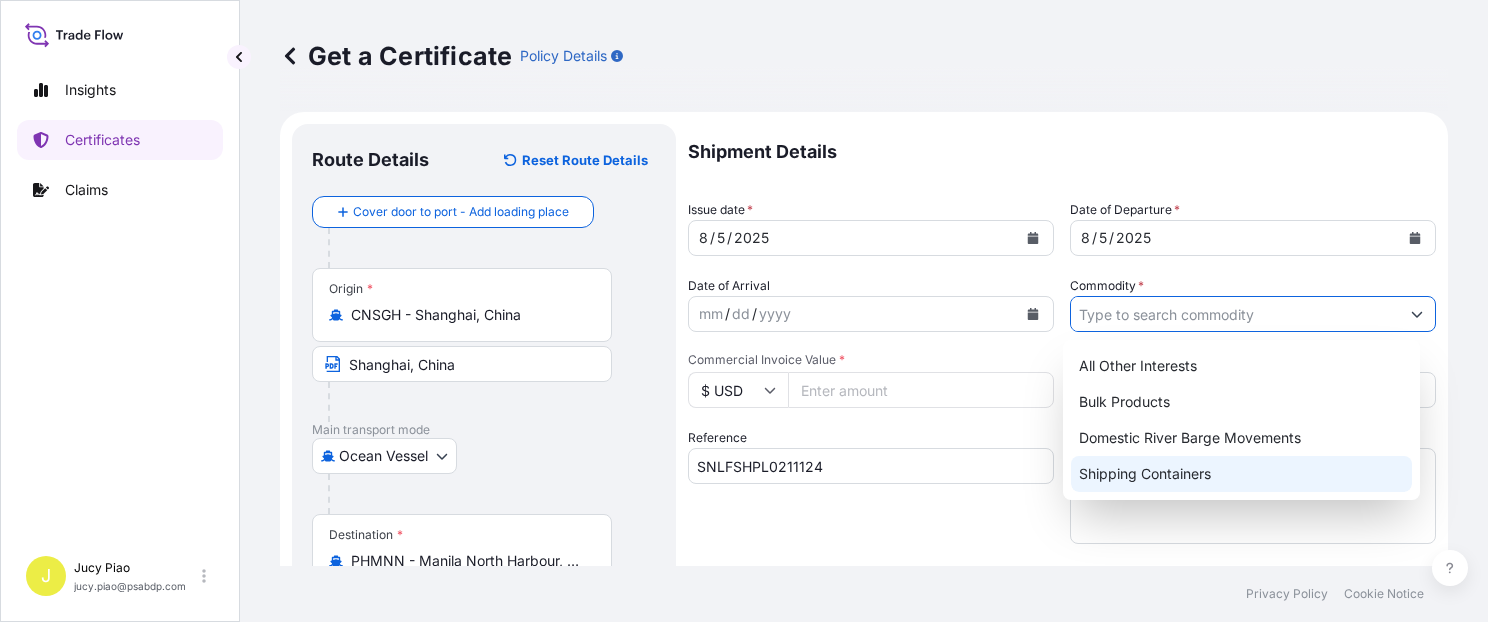 click on "Shipping Containers" at bounding box center [1241, 474] 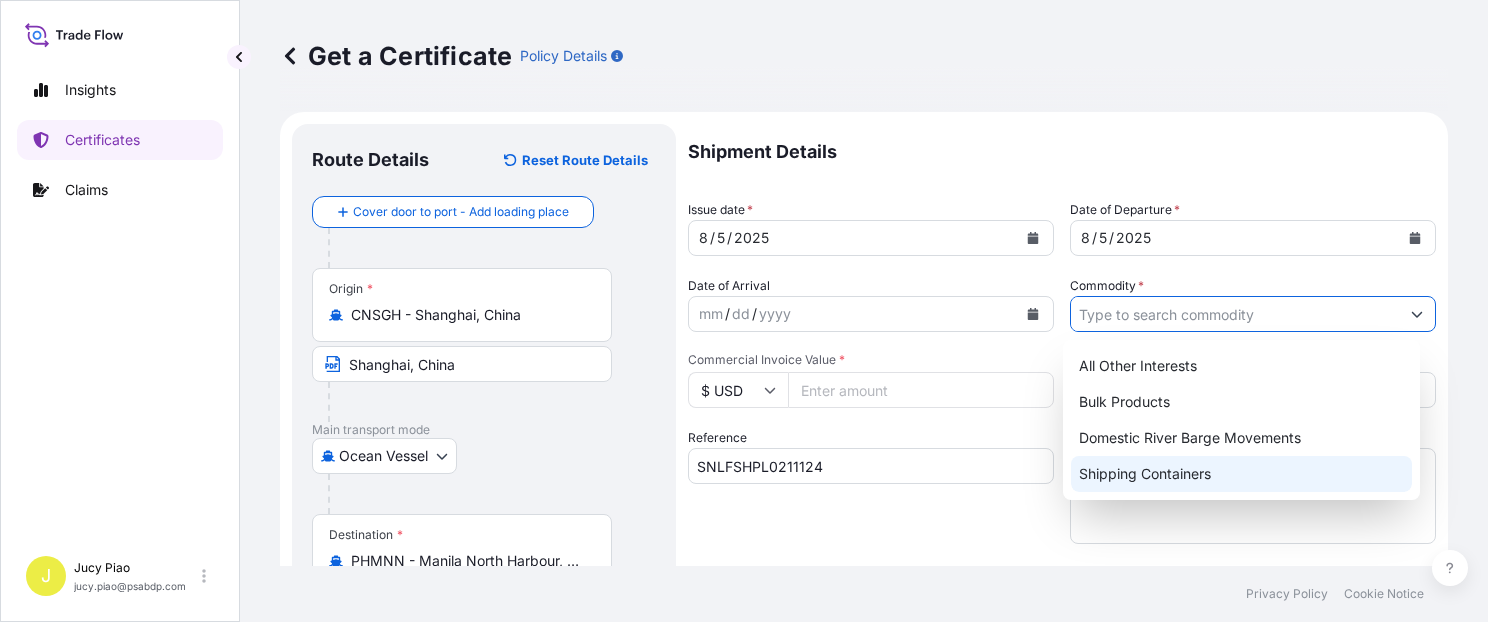 type on "Shipping Containers" 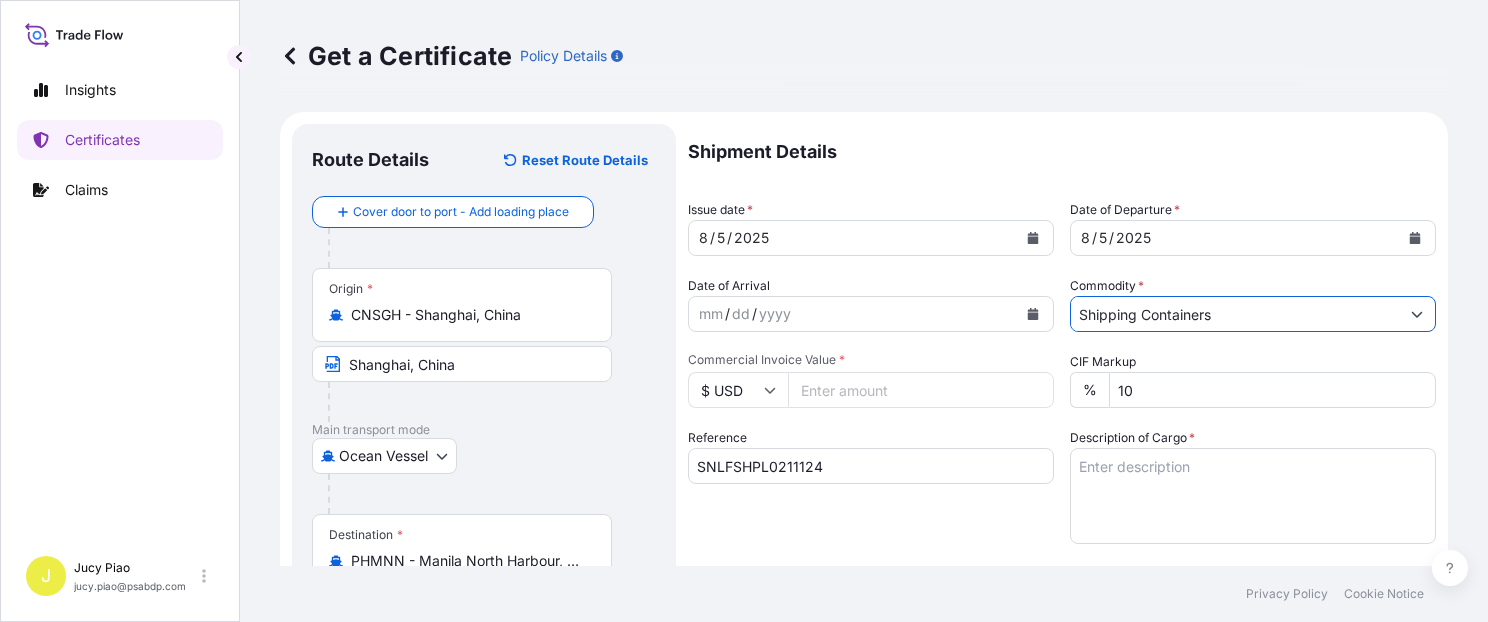 click on "Commercial Invoice Value    *" at bounding box center [921, 390] 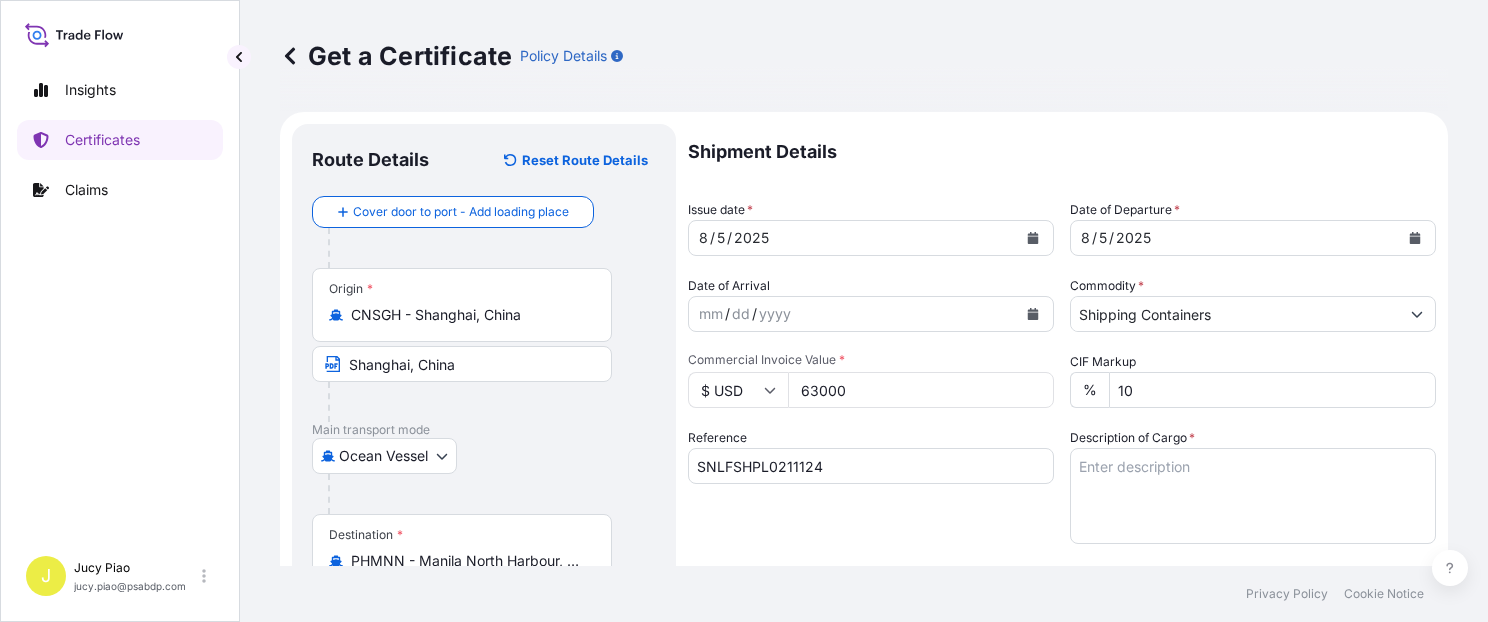 type on "63000" 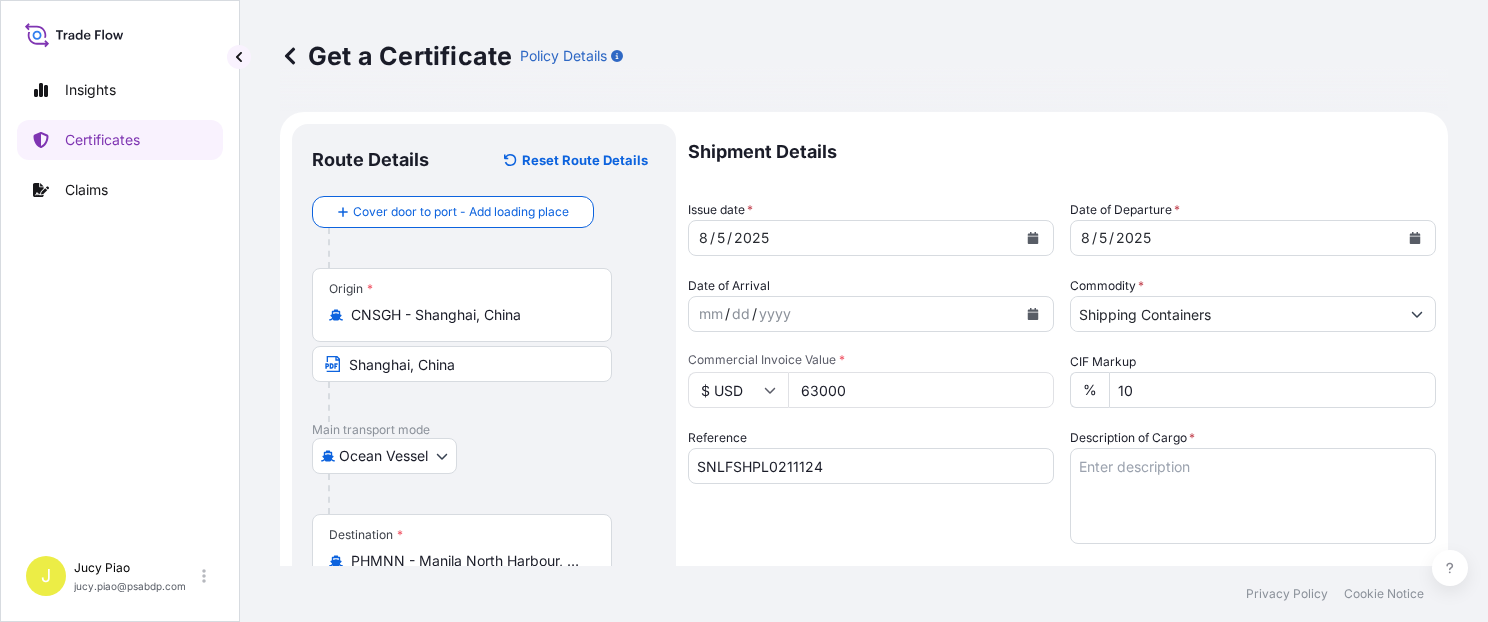 click on "Description of Cargo *" at bounding box center [1253, 496] 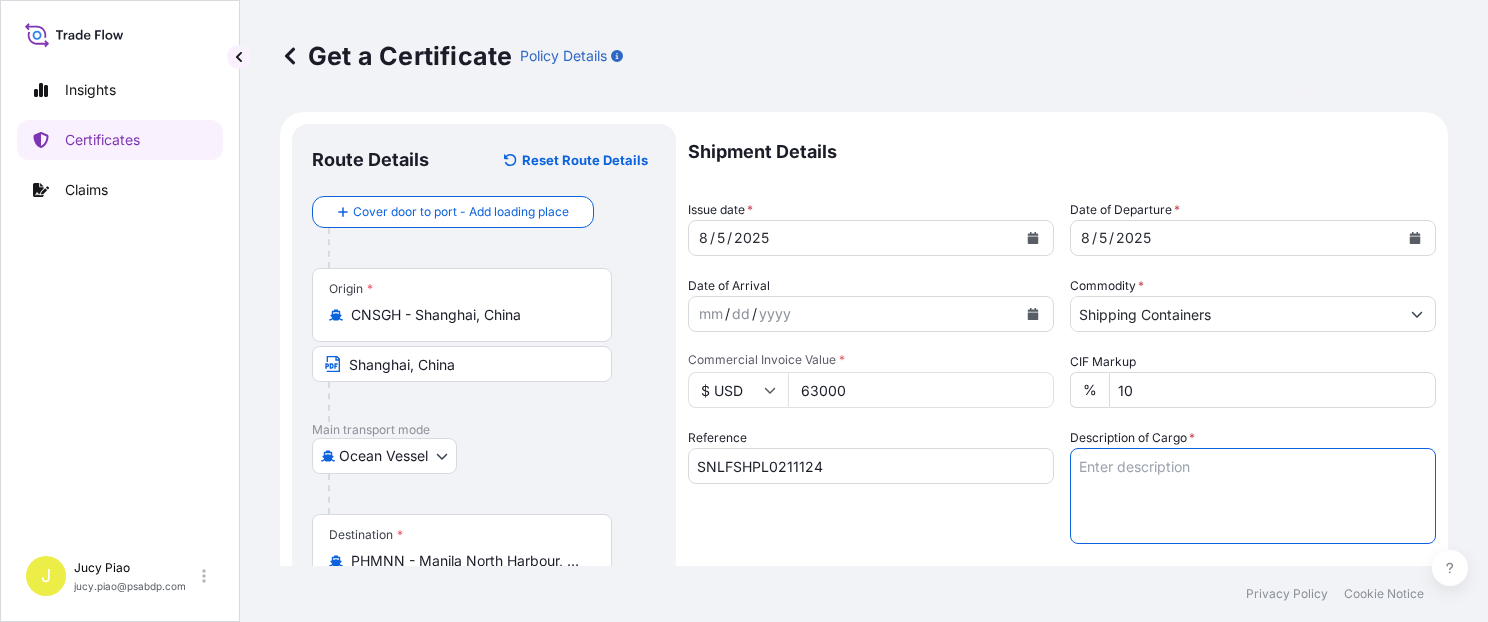 click on "Description of Cargo *" at bounding box center [1253, 496] 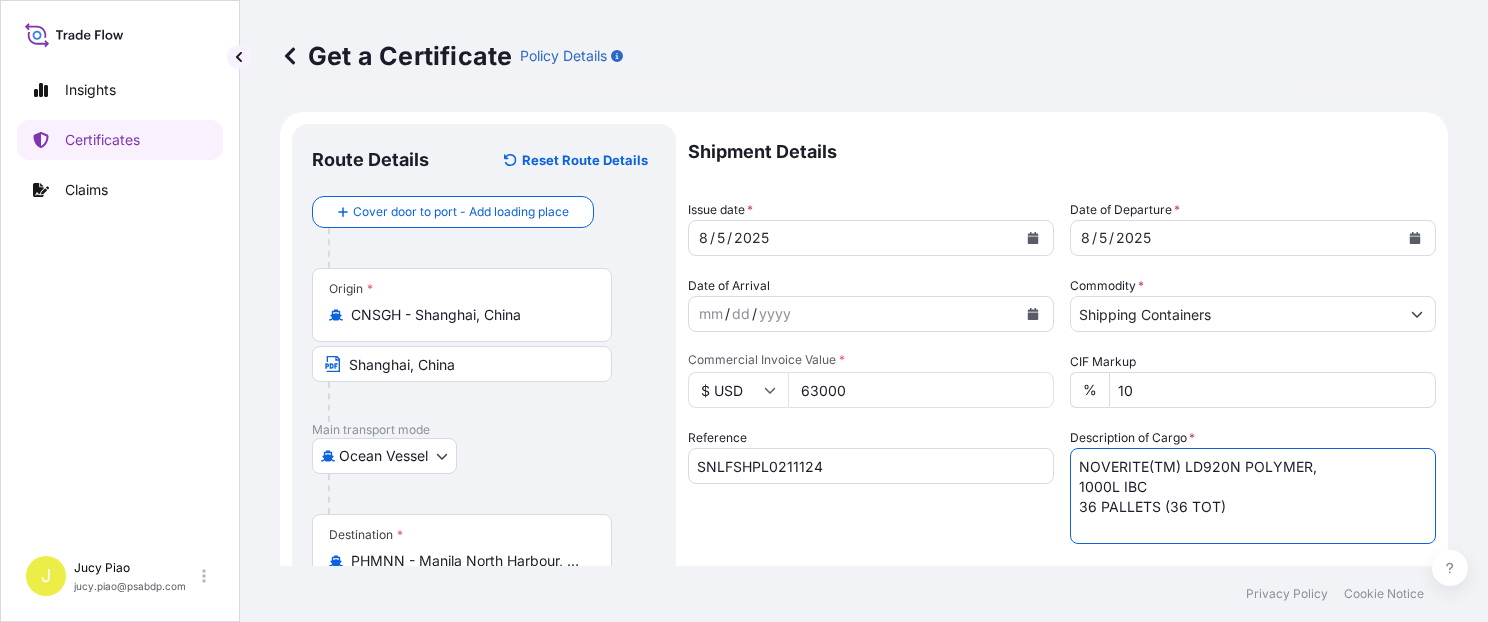 scroll, scrollTop: 169, scrollLeft: 0, axis: vertical 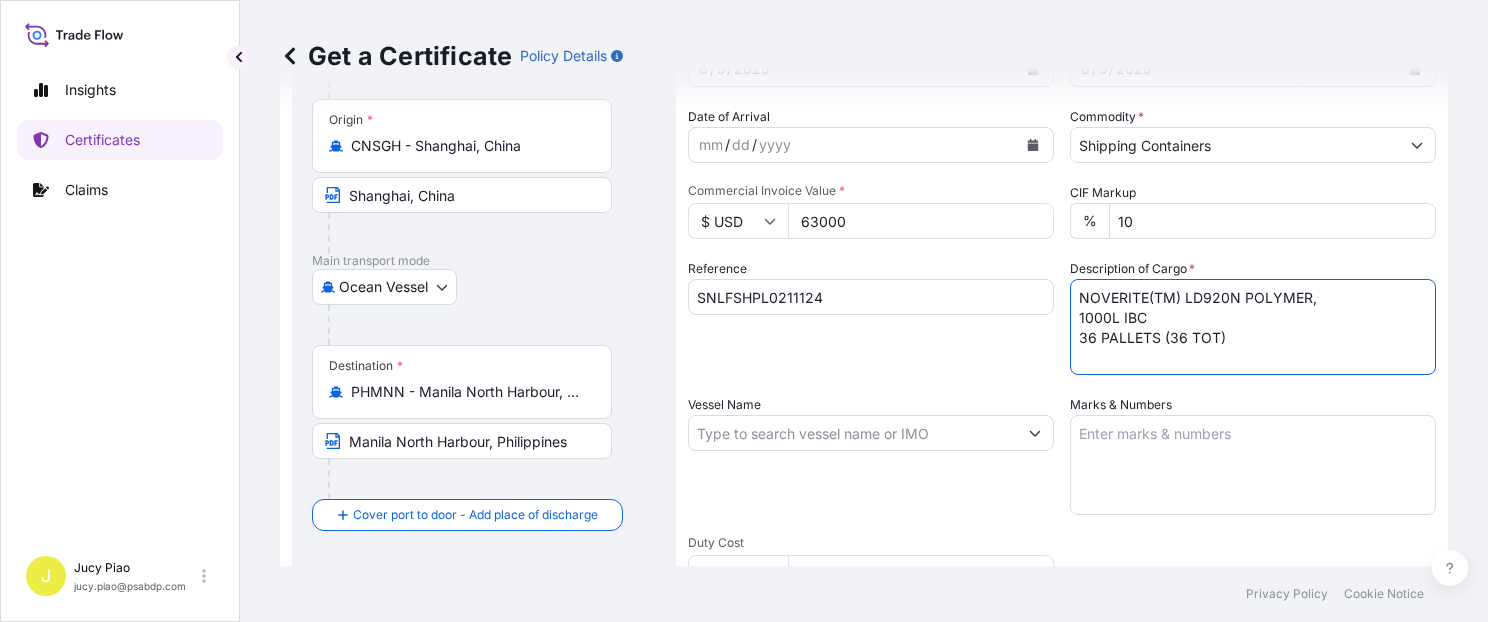 click on "NOVERITE(TM) LD920N POLYMER,
1000L IBC
36 PALLETS (36 TOT)" at bounding box center [1253, 327] 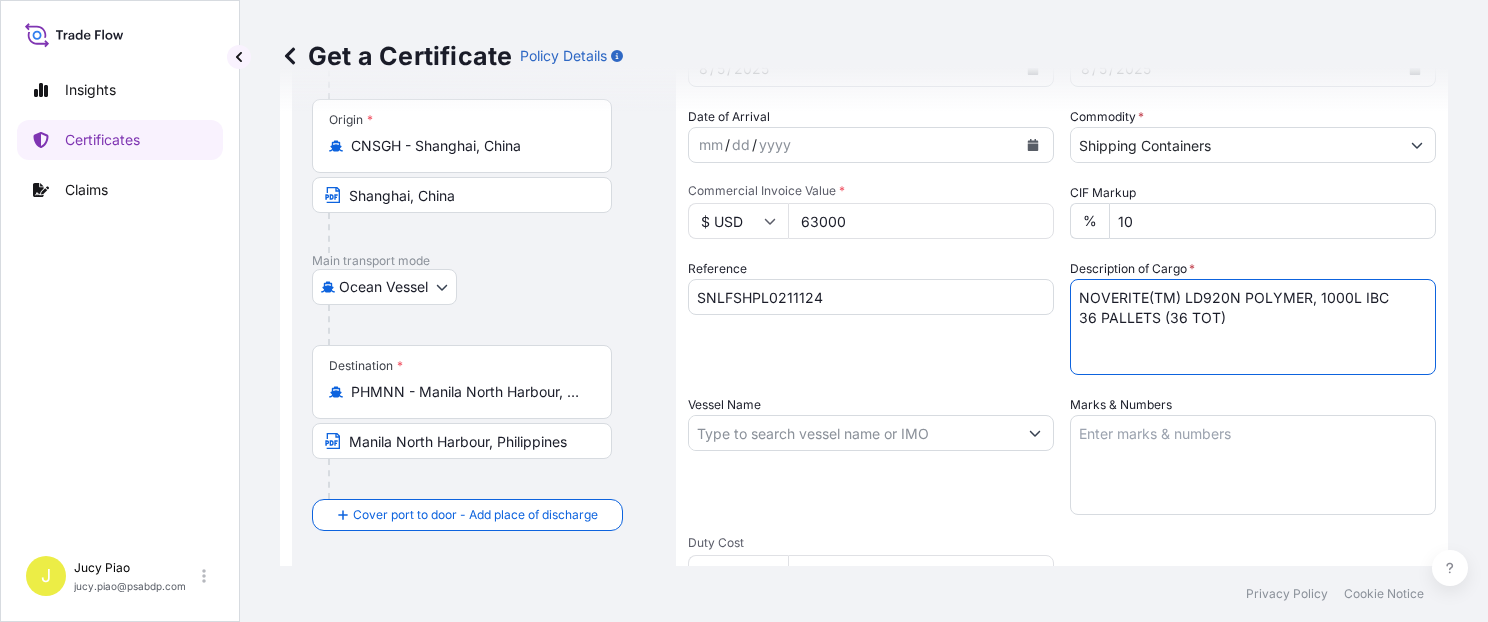 type on "NOVERITE(TM) LD920N POLYMER, 1000L IBC
36 PALLETS (36 TOT)" 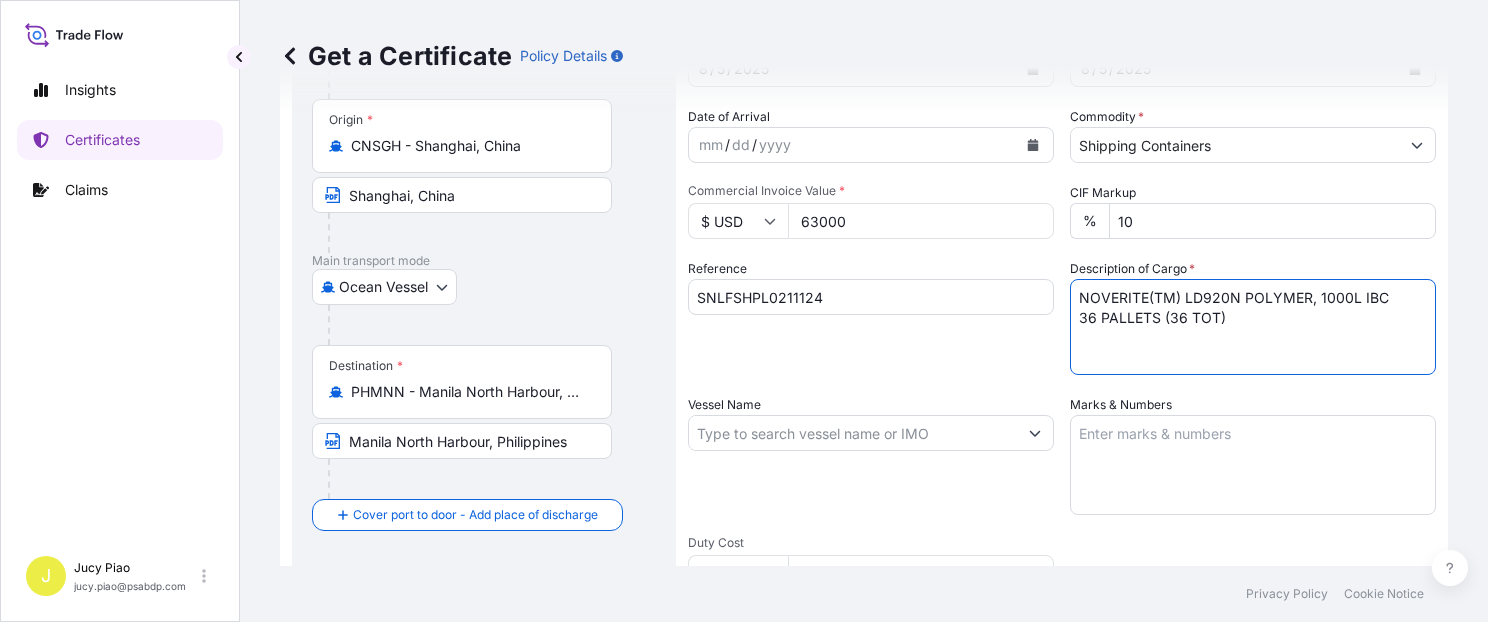 click on "Marks & Numbers" at bounding box center [1253, 465] 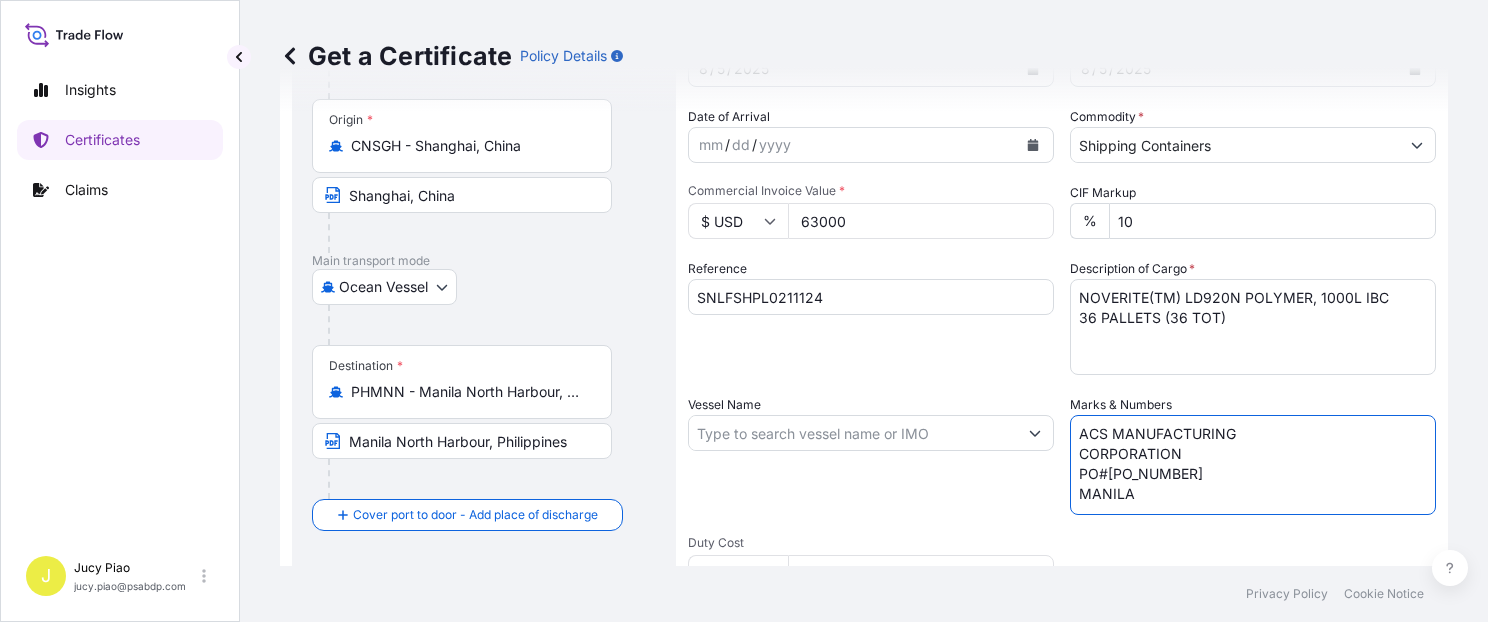 type on "ACS MANUFACTURING
CORPORATION
PO#[PO_NUMBER]
MANILA" 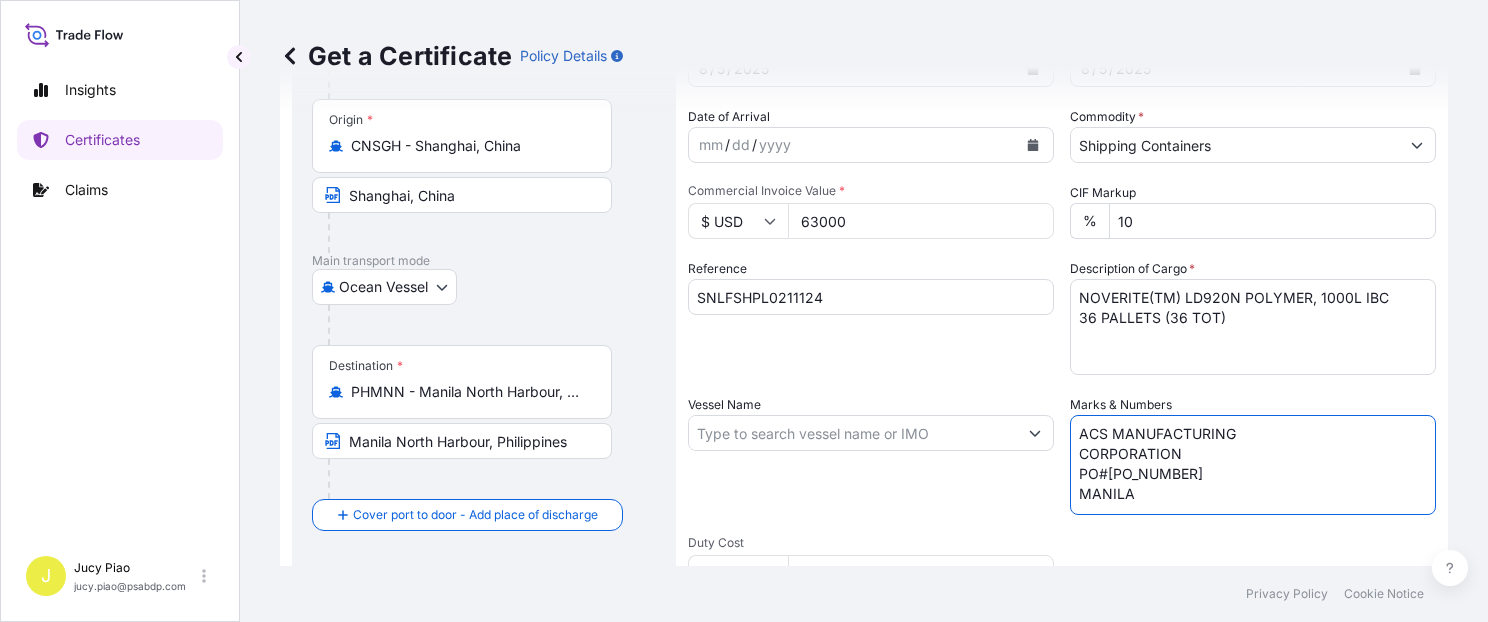 click on "Vessel Name" at bounding box center [853, 433] 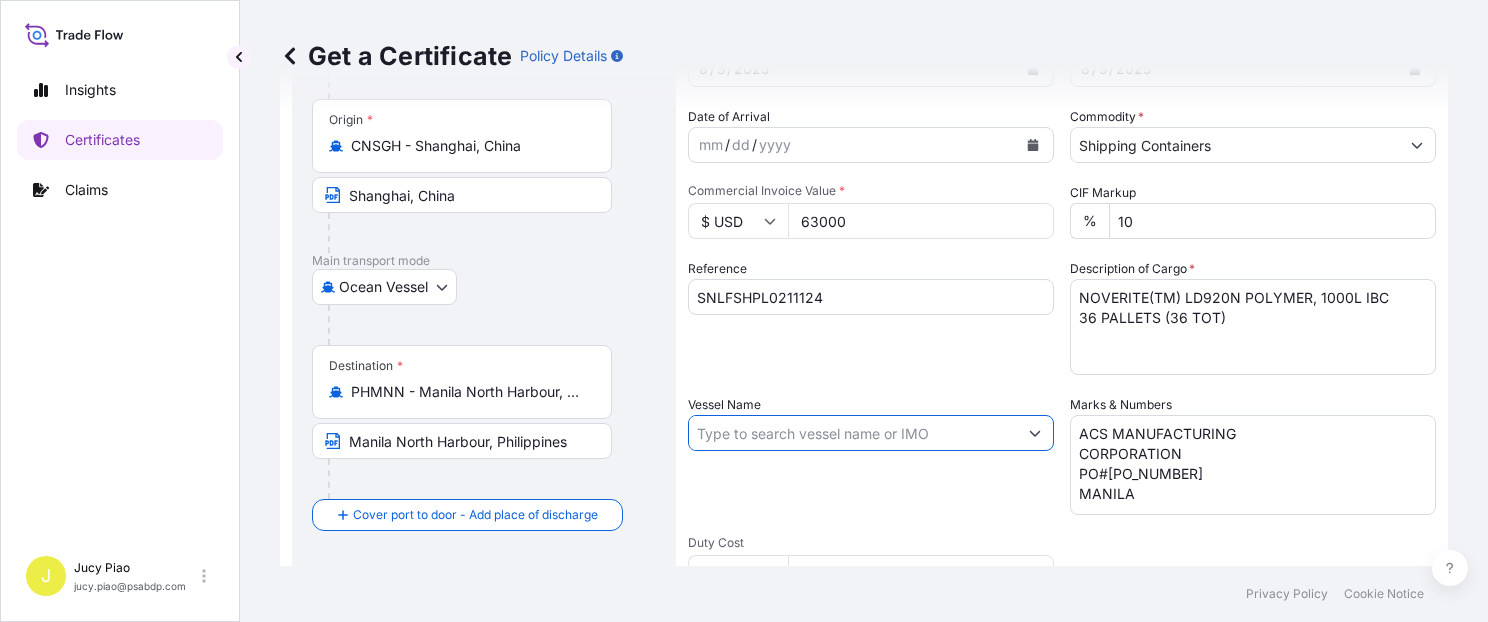 paste on "SITC PENANG" 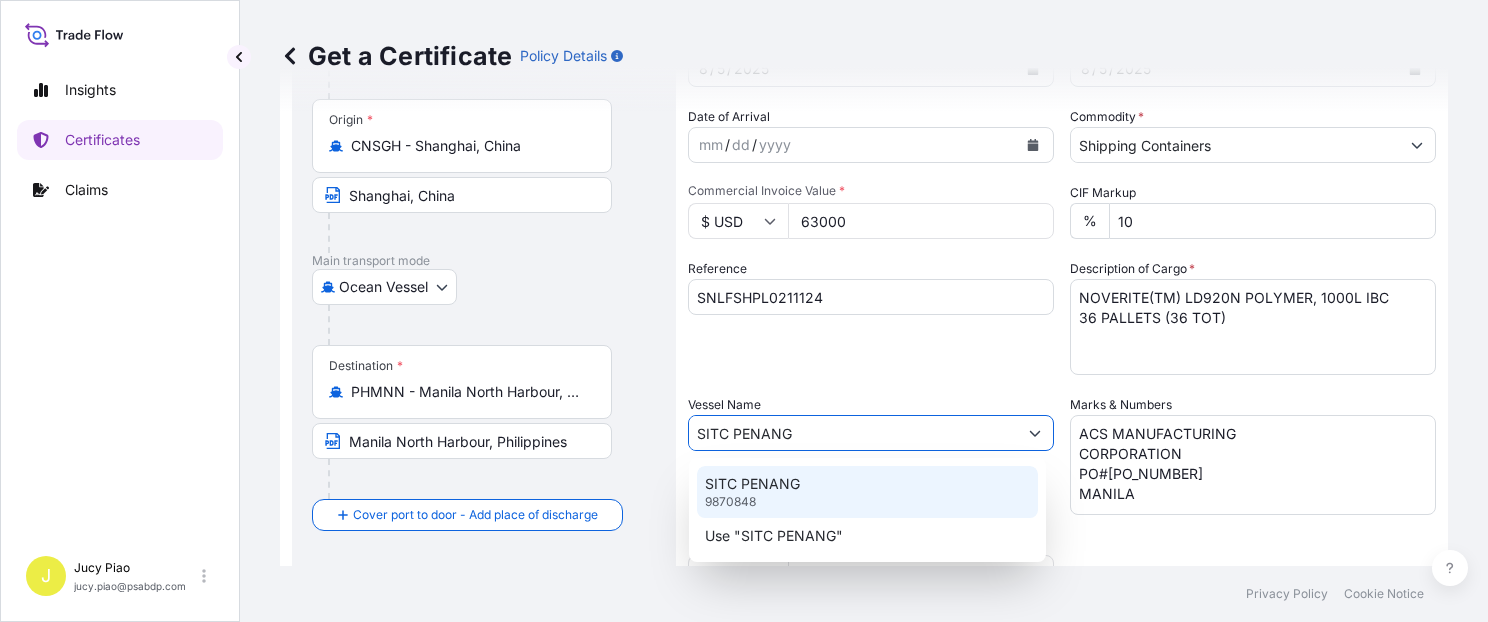 click on "SITC PENANG" at bounding box center [752, 484] 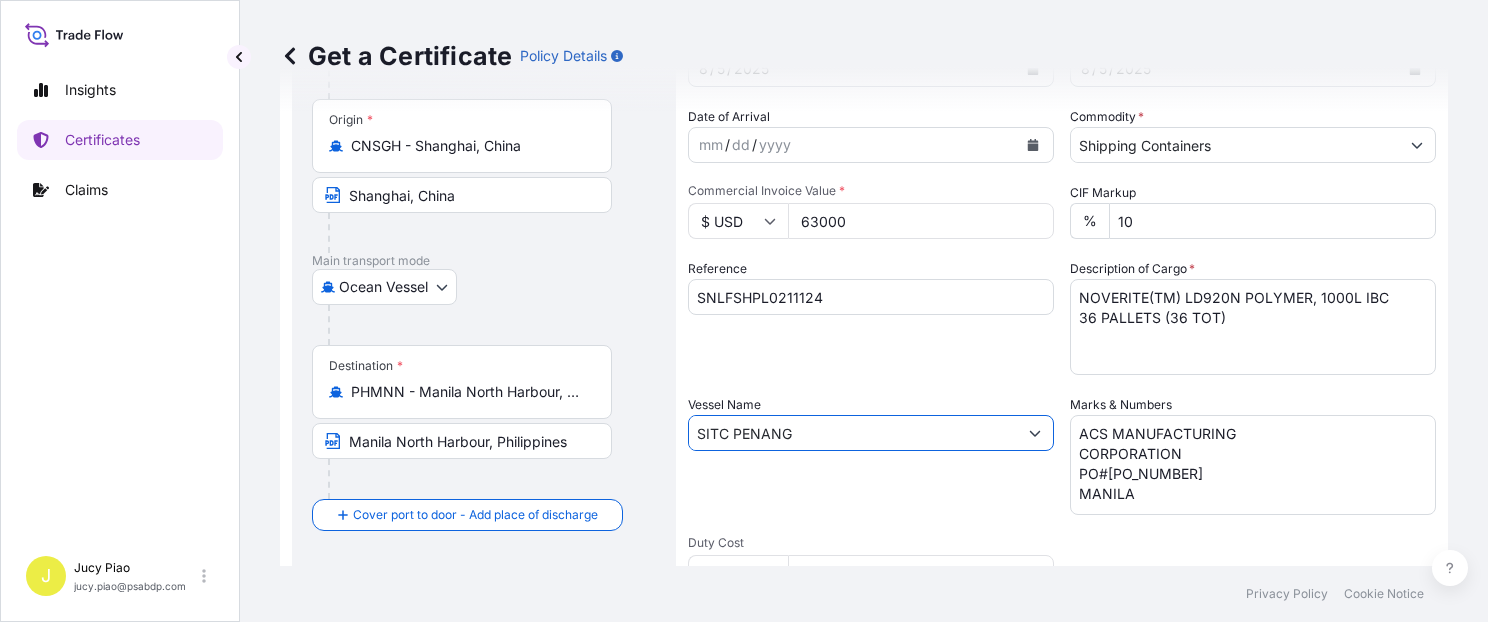 type on "SITC PENANG" 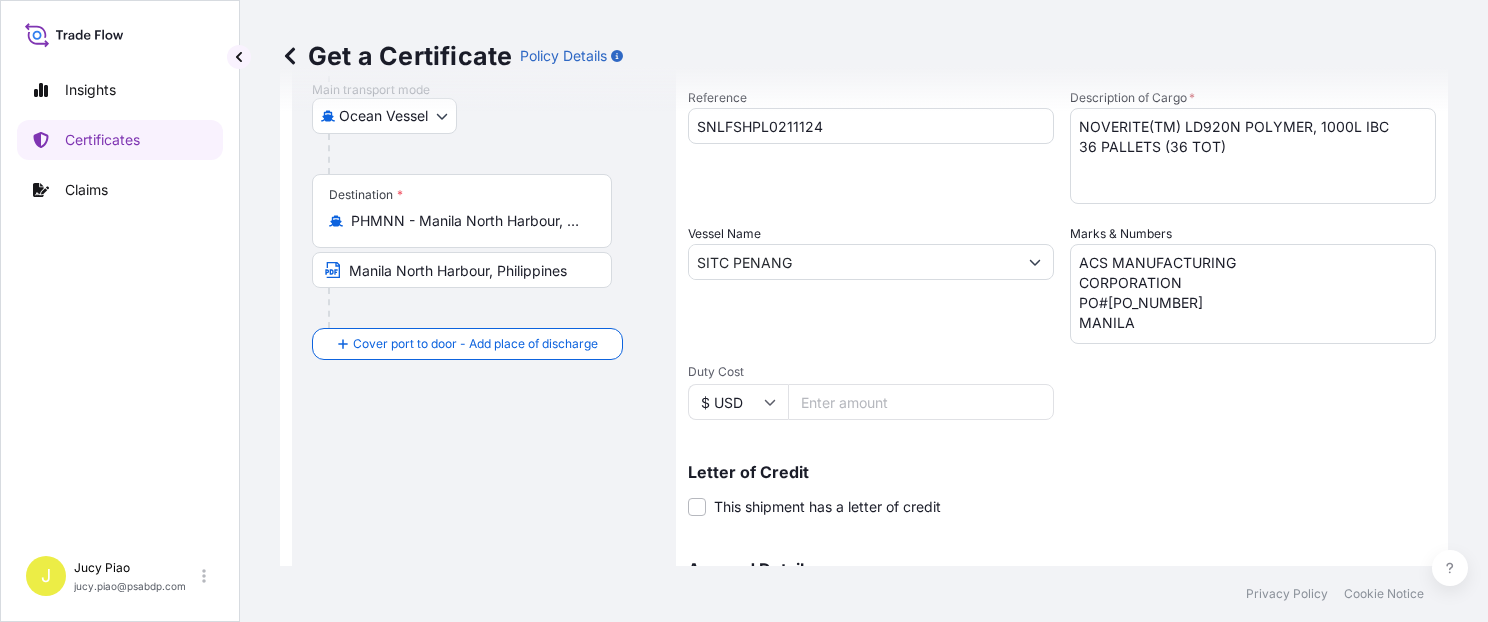 scroll, scrollTop: 509, scrollLeft: 0, axis: vertical 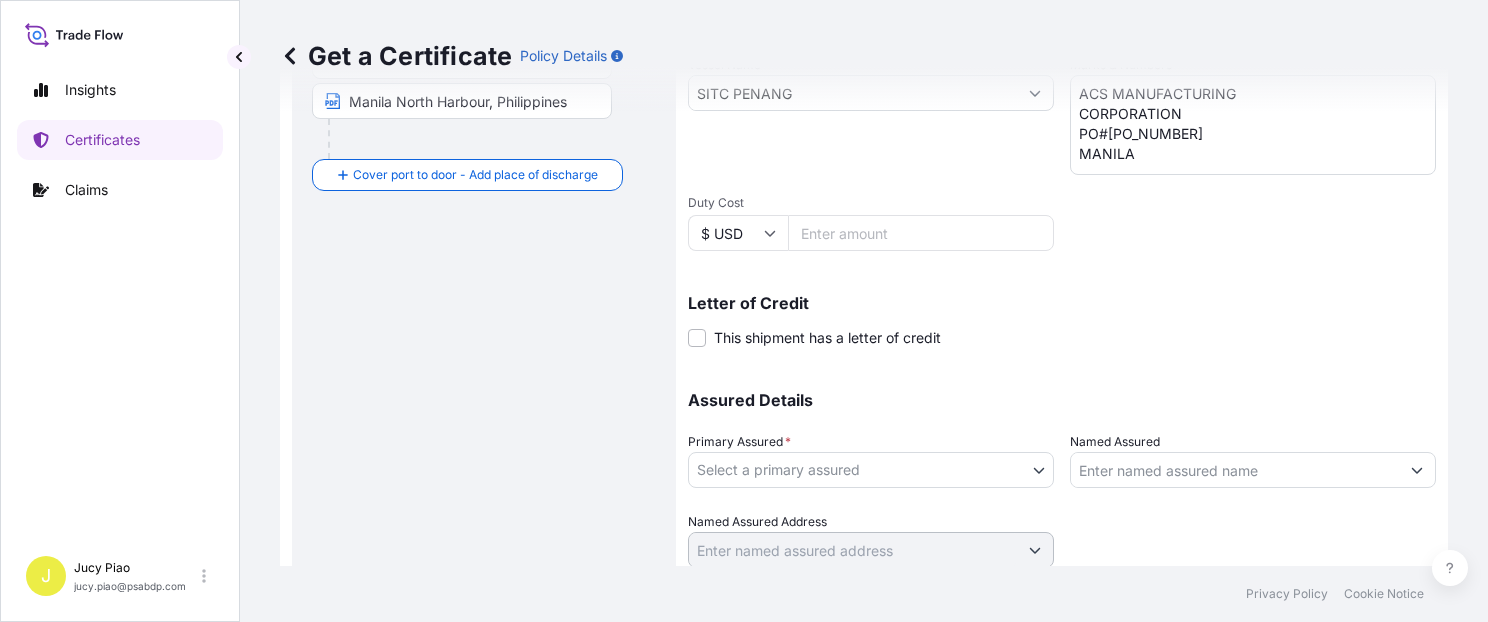click on "0 options available. 2 options available.
Insights Certificates Claims J [LAST]   Piao [EMAIL] Get a Certificate Policy Details Route Details Reset Route Details   Cover door to port - Add loading place Place of loading Road / Inland Road / Inland Origin * CNSGH - Shanghai, [STATE] Shanghai, [STATE] Main transport mode Ocean Vessel Air Barge Road Ocean Vessel Rail Barge in Tow Destination * PHMNN - Manila North Harbour, Philippines Manila North Harbour, Philippines Cover port to door - Add place of discharge Road / Inland Road / Inland Place of Discharge Shipment Details Issue date * 8 / 5 / 2025 Date of Departure * 8 / 5 / 2025 Date of Arrival mm / dd / yyyy Commodity * Shipping Containers Packing Category Commercial Invoice Value    * $ USD 63000 CIF Markup % 10 Reference SNLFSHPL0211124 Description of Cargo * NOVERITE(TM) LD920N POLYMER, 1000L IBC
36 PALLETS (36 TOT) Vessel Name SITC PENANG Marks & Numbers ACS MANUFACTURING
CORPORATION
PO#[PO_NUMBER]
MANILA Duty Cost   $ USD Letter of Credit" at bounding box center (744, 311) 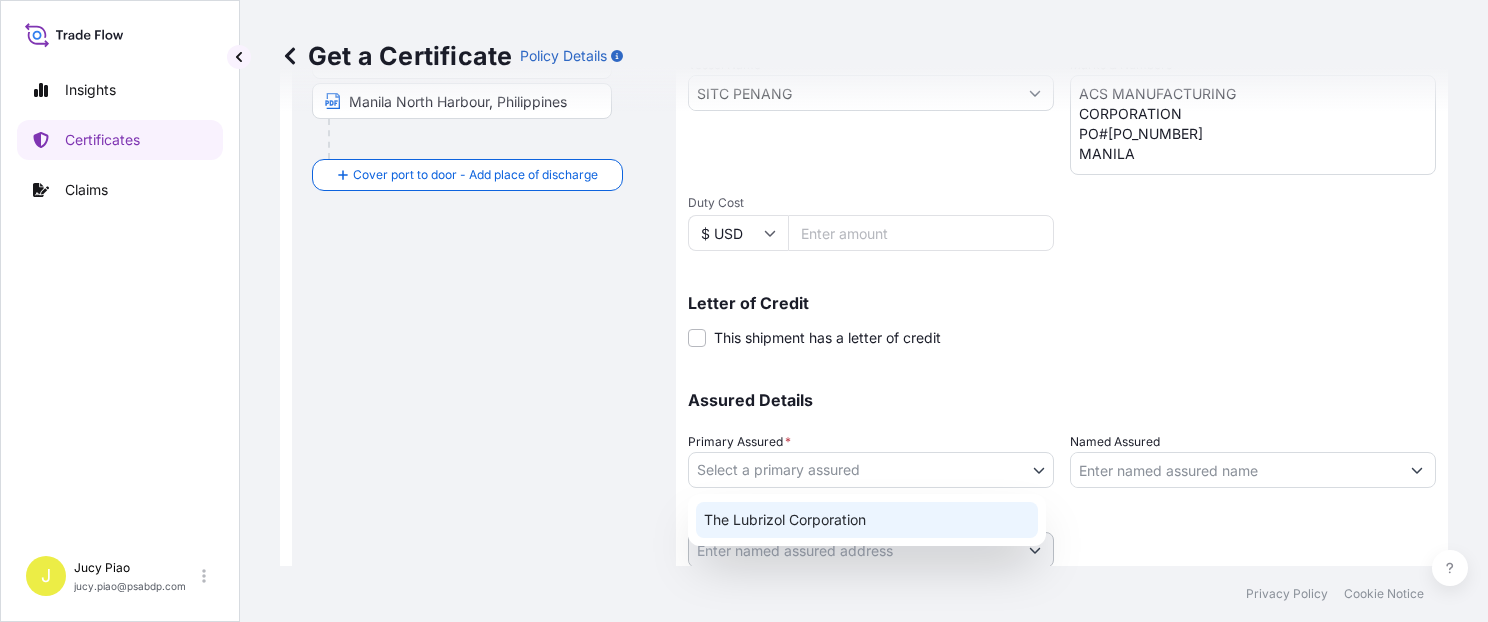 click on "The Lubrizol Corporation" at bounding box center [867, 520] 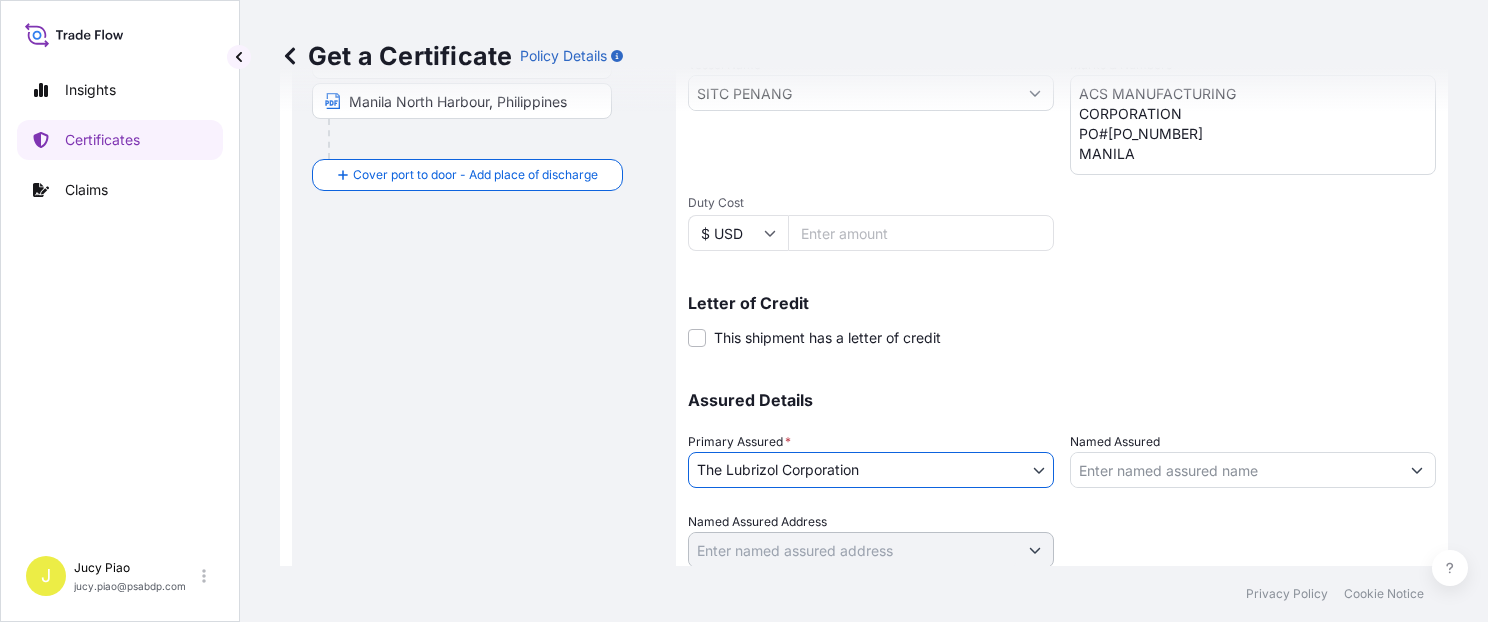 type 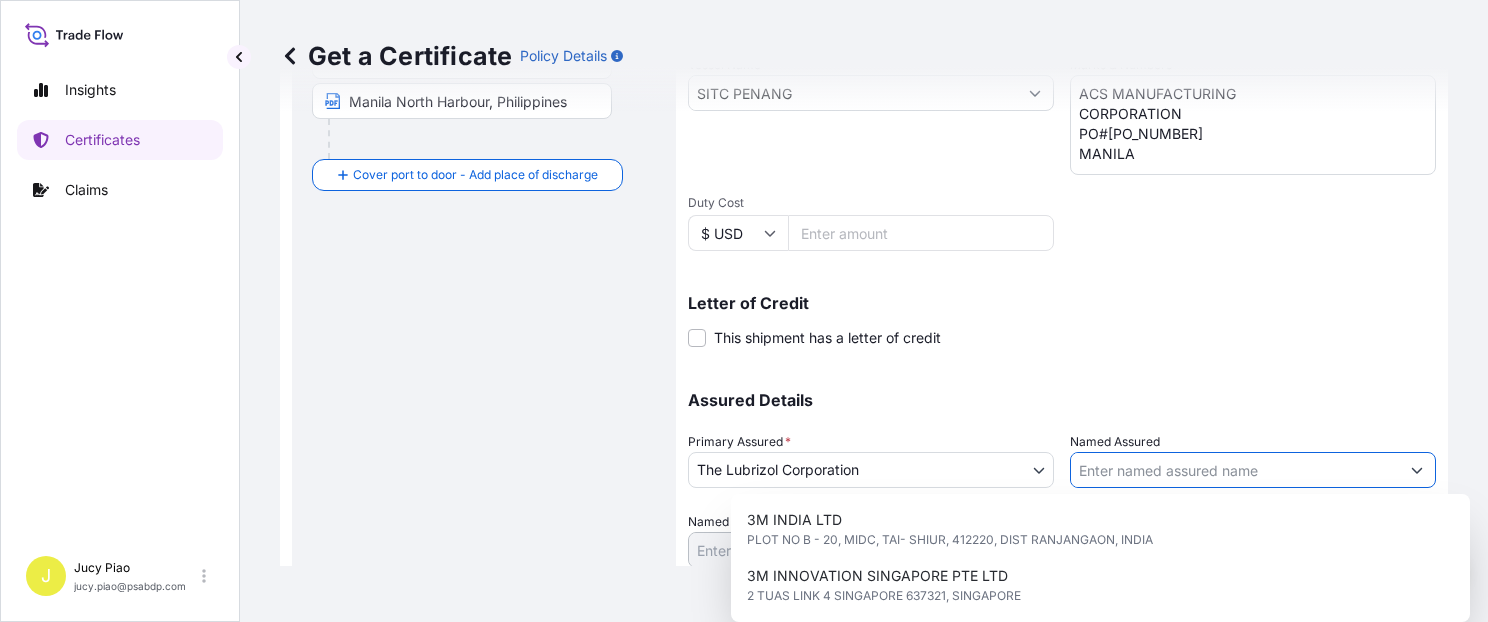 paste on "ACS MANUFACTURING CORPORATION" 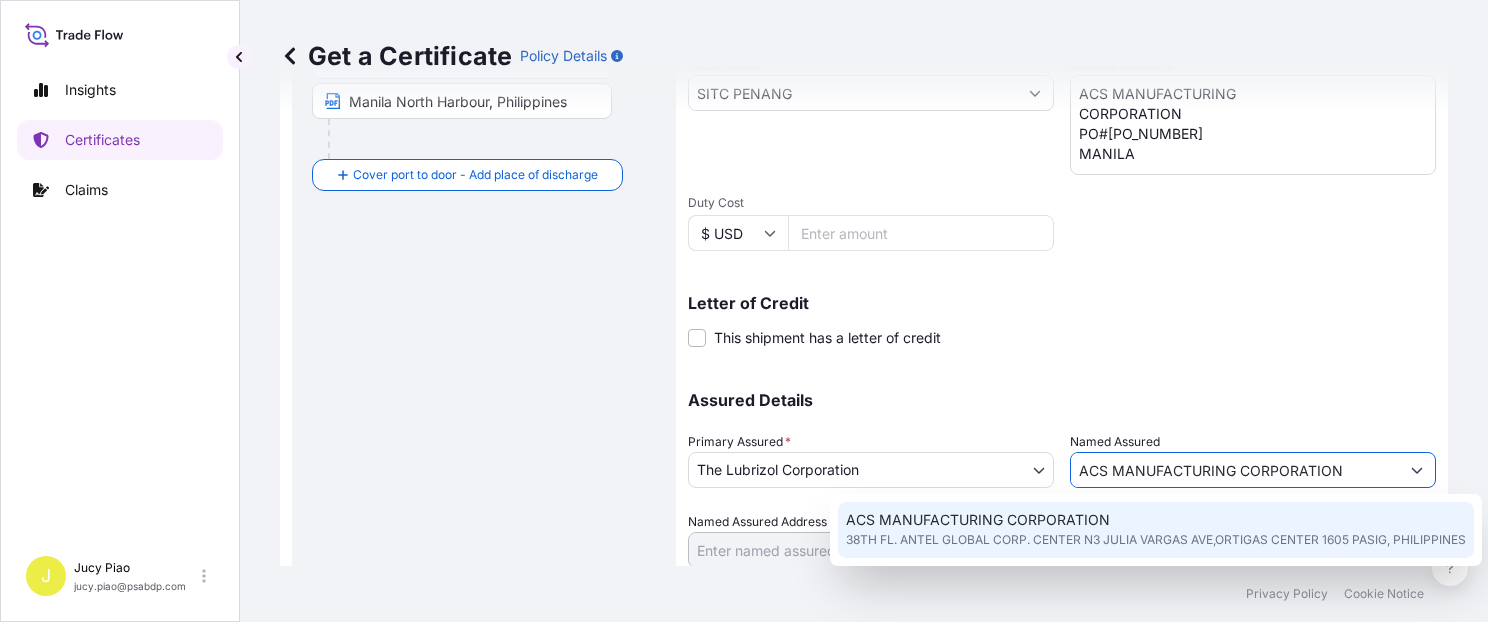click on "ACS MANUFACTURING CORPORATION 38TH FL. ANTEL GLOBAL CORP. CENTER N3 JULIA VARGAS AVE,ORTIGAS CENTER 1605 PASIG, PHILIPPINES" at bounding box center [1156, 530] 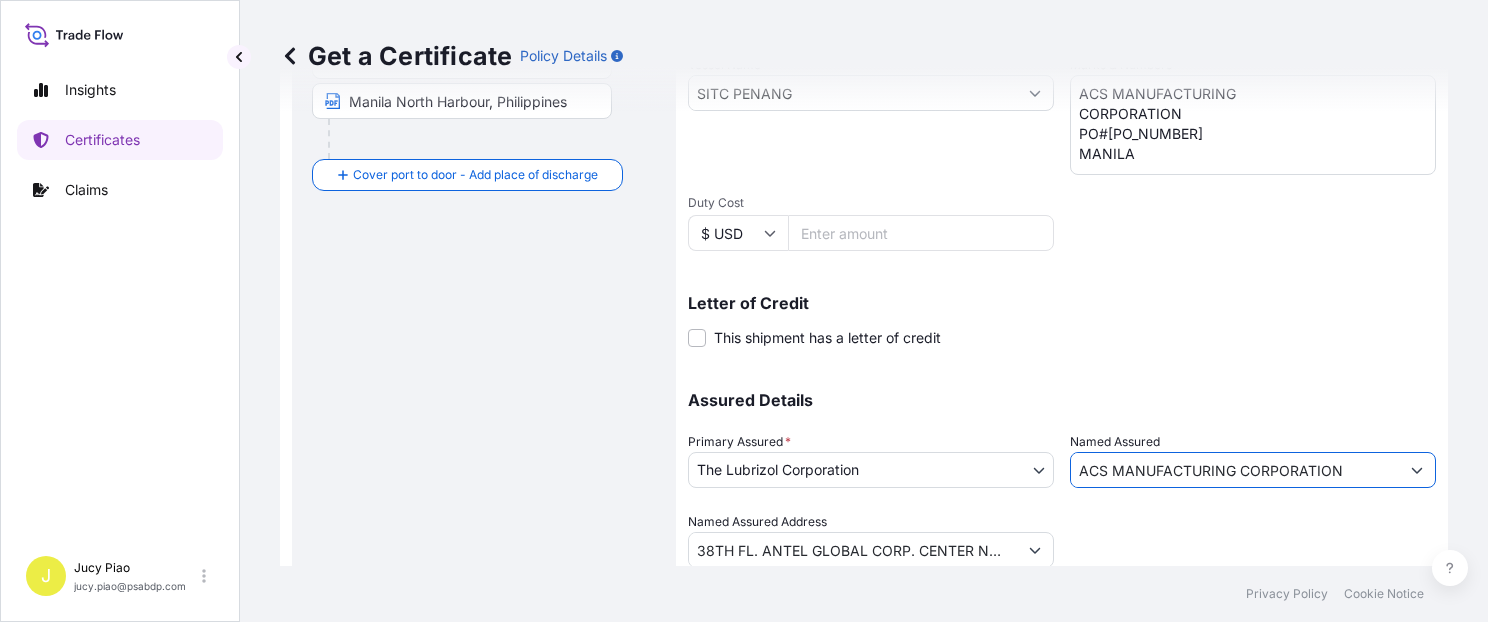 type on "ACS MANUFACTURING CORPORATION" 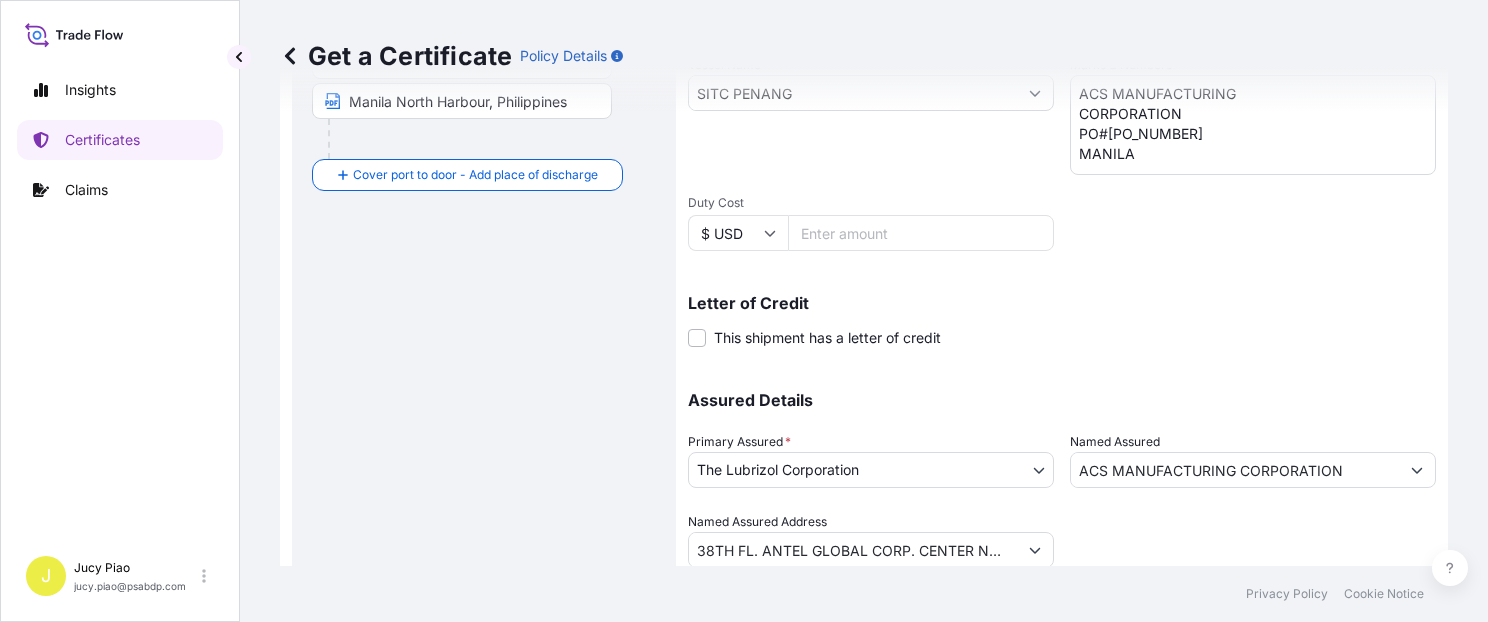 click at bounding box center (1253, 540) 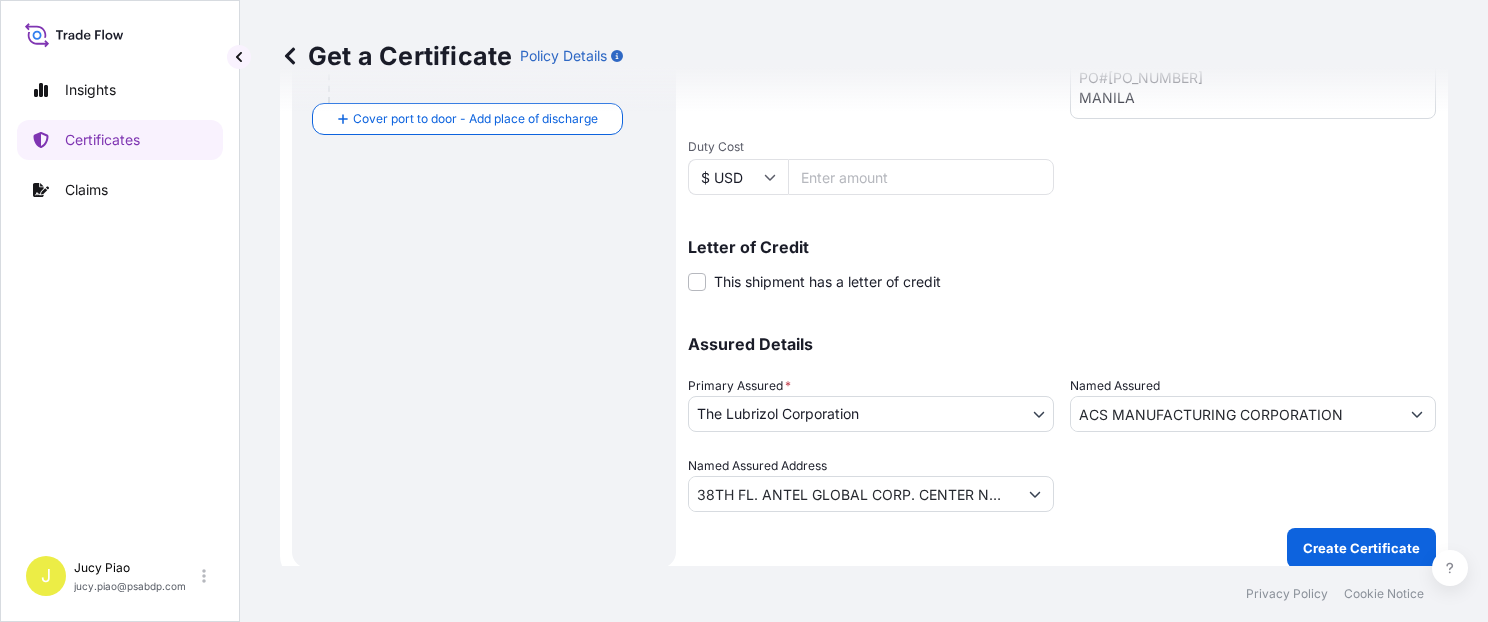 click on "Create Certificate" at bounding box center (1361, 548) 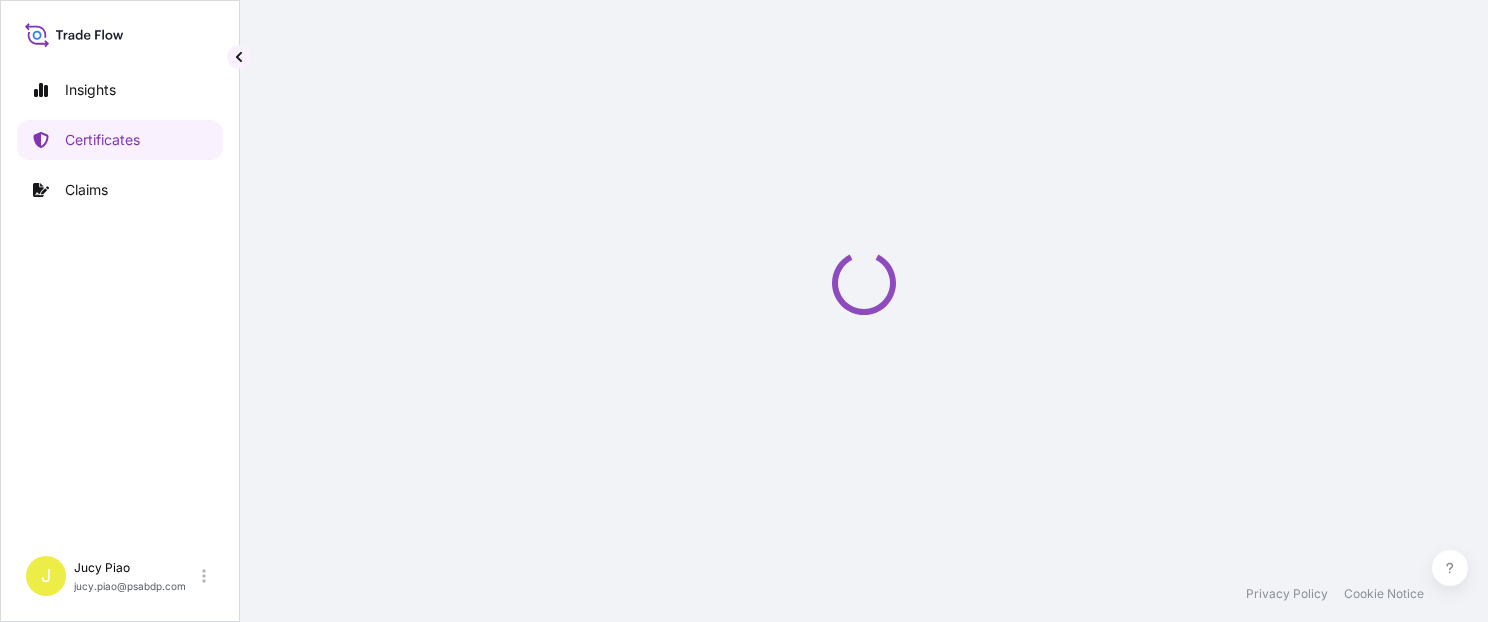 scroll, scrollTop: 0, scrollLeft: 0, axis: both 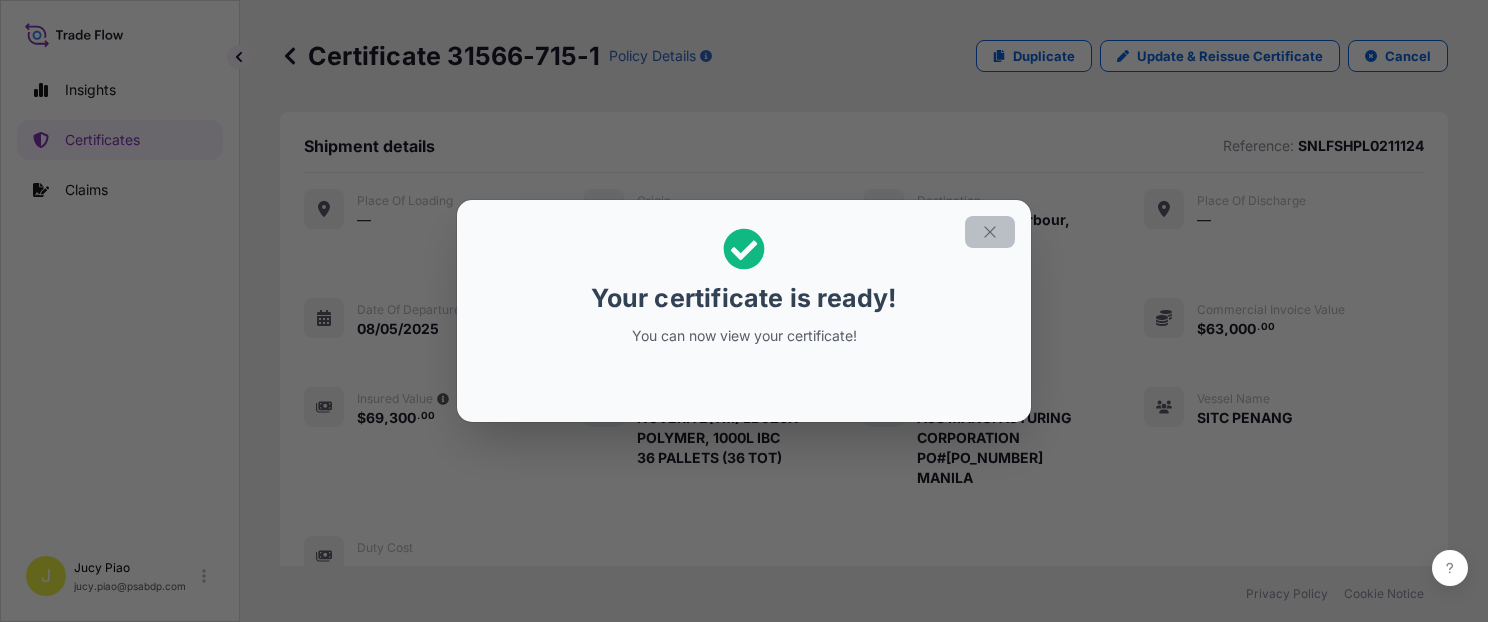 click at bounding box center (990, 232) 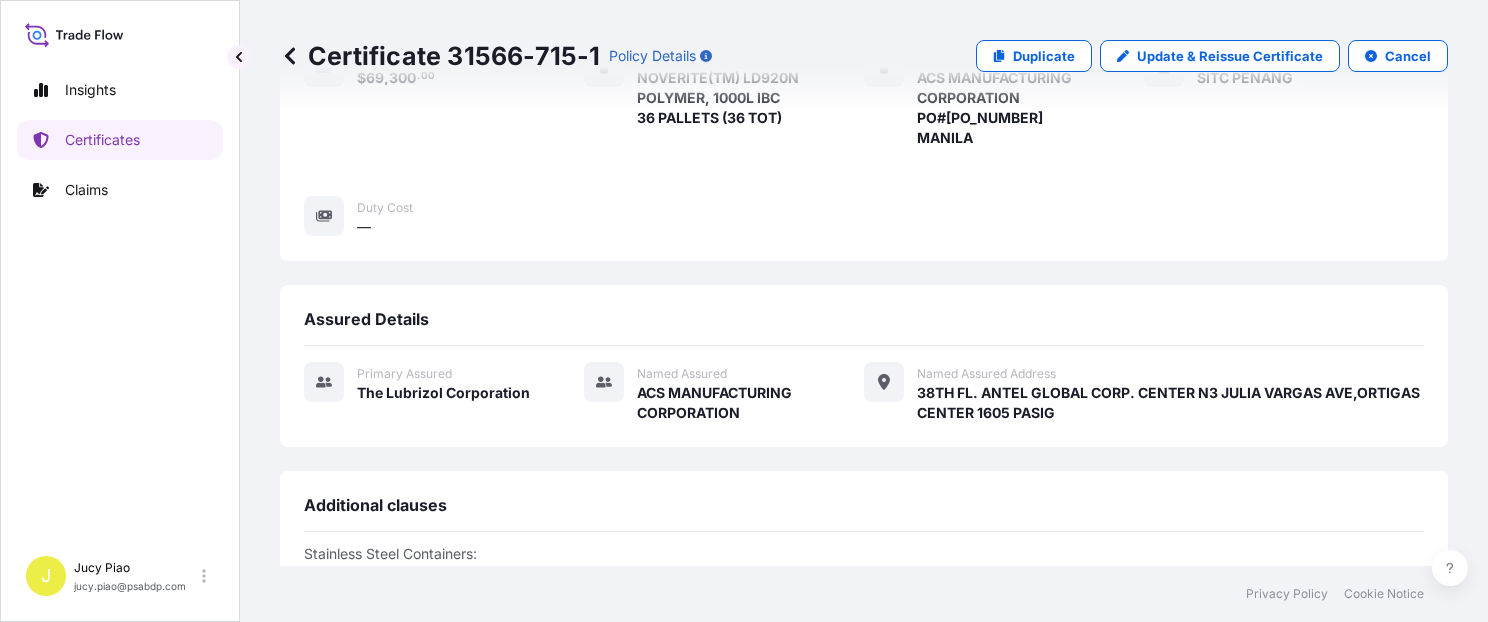 scroll, scrollTop: 734, scrollLeft: 0, axis: vertical 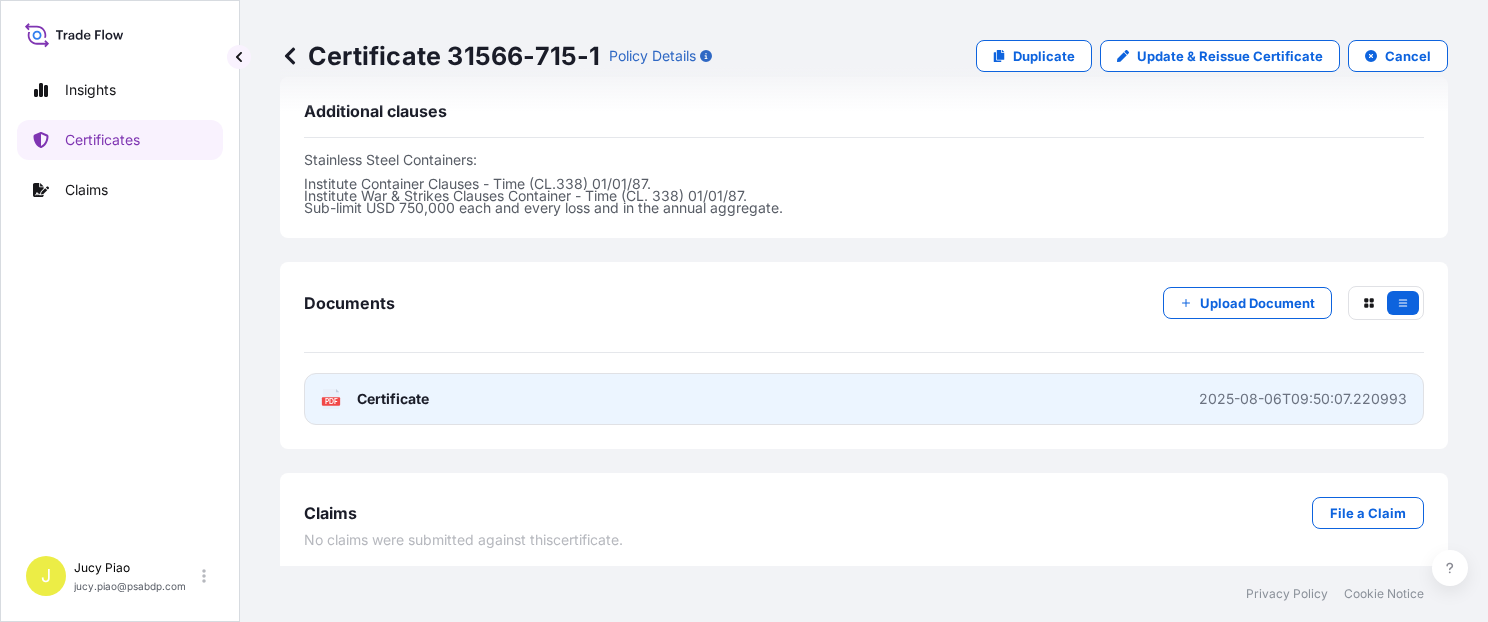click on "PDF Certificate 2025-08-06T09:50:07.220993" at bounding box center (864, 399) 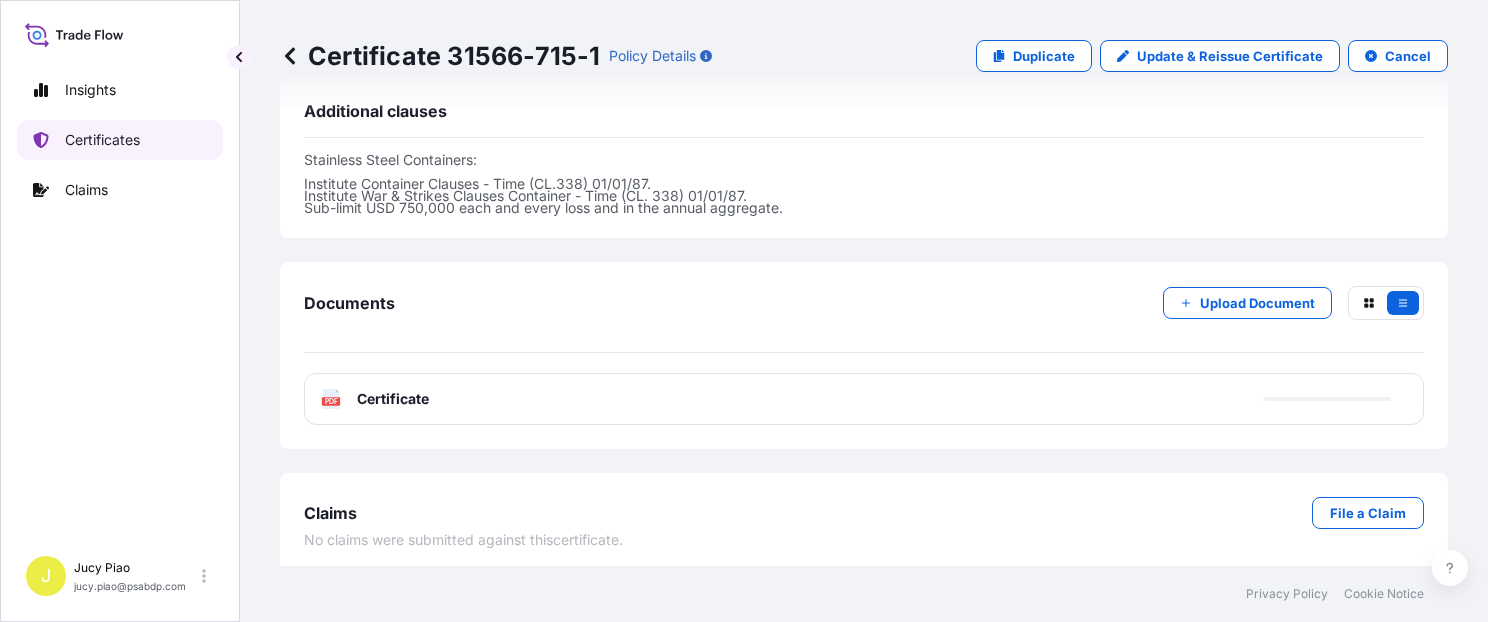 click on "Certificates" at bounding box center [120, 140] 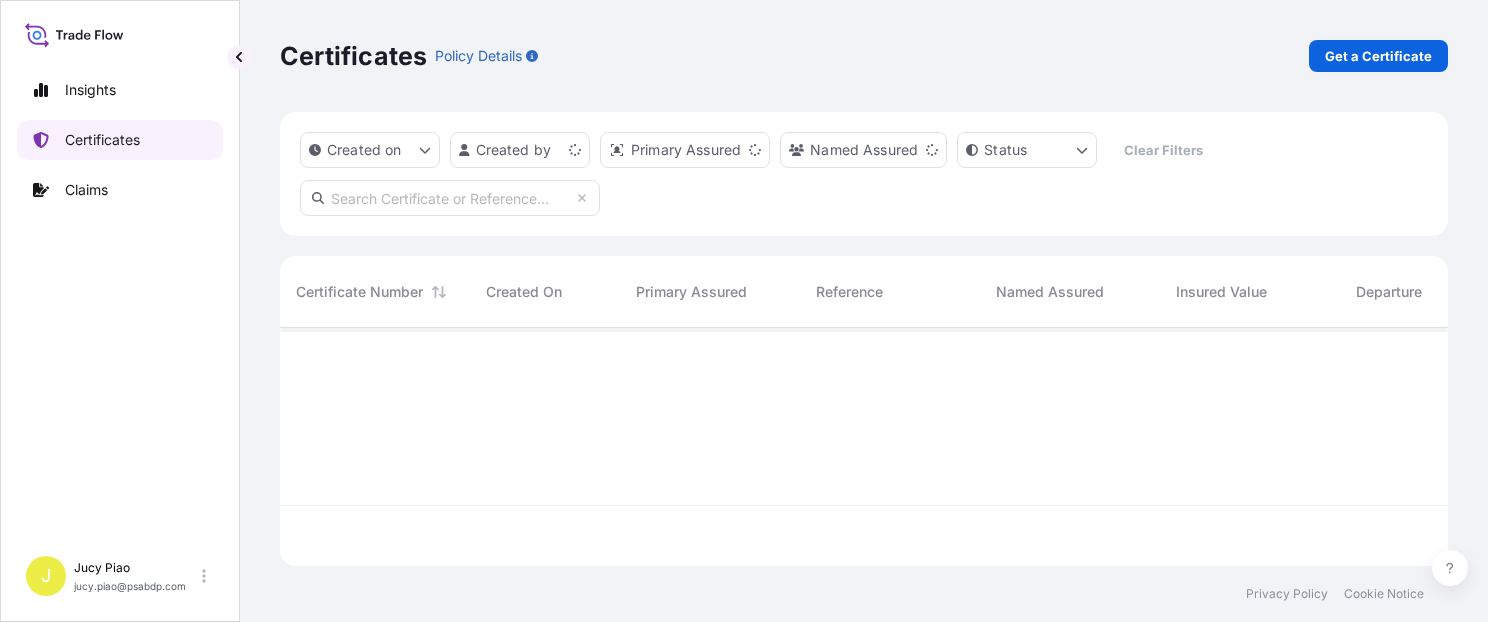 scroll, scrollTop: 0, scrollLeft: 0, axis: both 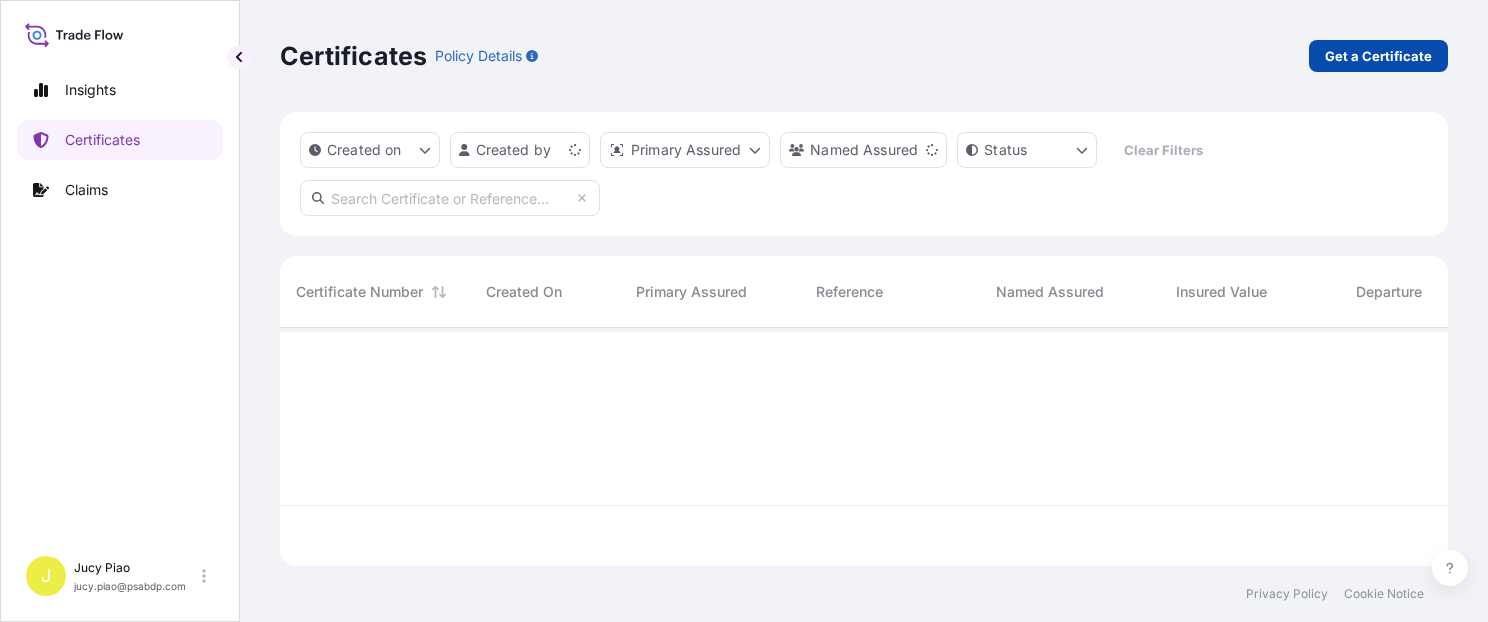 click on "Get a Certificate" at bounding box center (1378, 56) 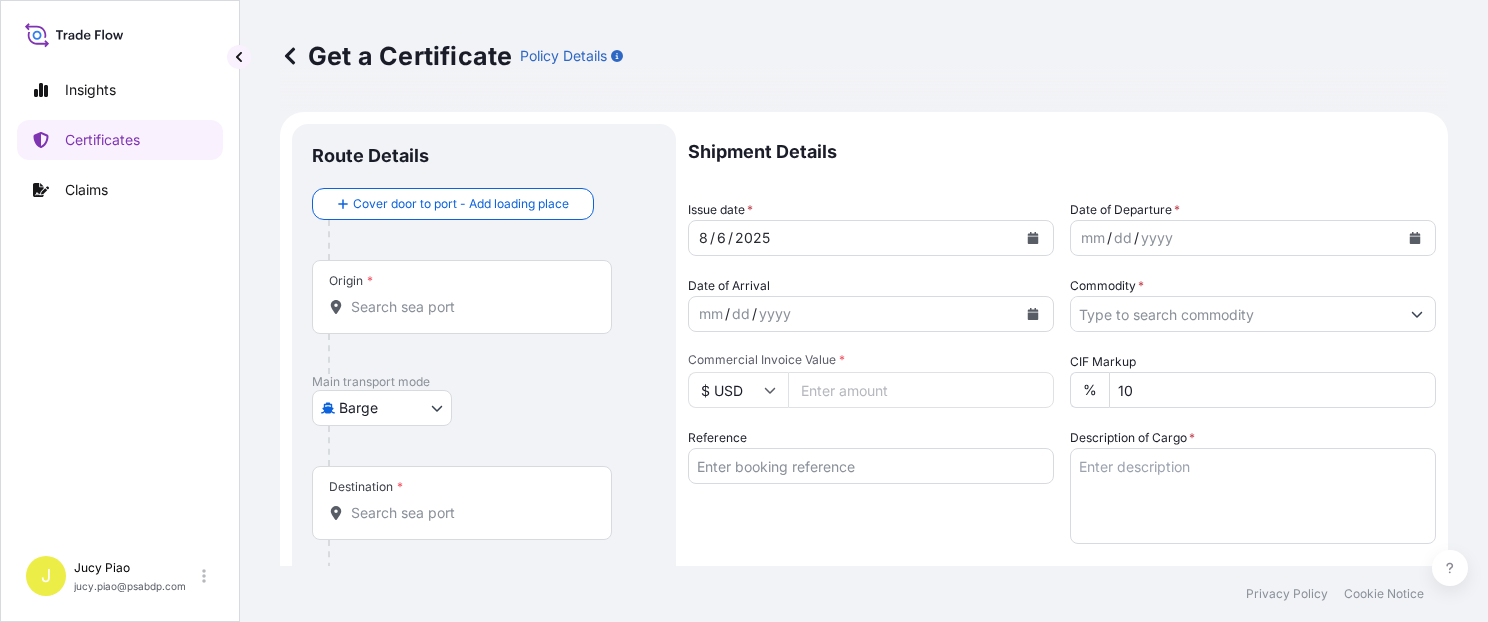 click on "Insights Certificates Claims J [LAST]   Piao [EMAIL] Get a Certificate Policy Details Route Details   Cover door to port - Add loading place Place of loading Road / Inland Road / Inland Origin * Main transport mode Barge Air Barge Road Ocean Vessel Rail Barge in Tow Destination * Cover port to door - Add place of discharge Road / Inland Road / Inland Place of Discharge Shipment Details Issue date * 8 / 6 / 2025 Date of Departure * mm / dd / yyyy Date of Arrival mm / dd / yyyy Commodity * Packing Category Commercial Invoice Value    * $ USD CIF Markup % 10 Reference Description of Cargo * Vessel Name Marks & Numbers Duty Cost   $ USD Letter of Credit This shipment has a letter of credit Letter of credit * Letter of credit may not exceed 12000 characters Assured Details Primary Assured * Select a primary assured The Lubrizol Corporation Named Assured Named Assured Address Create Certificate Privacy Policy Cookie Notice
0 Selected Date: August 6, 2025" at bounding box center [744, 311] 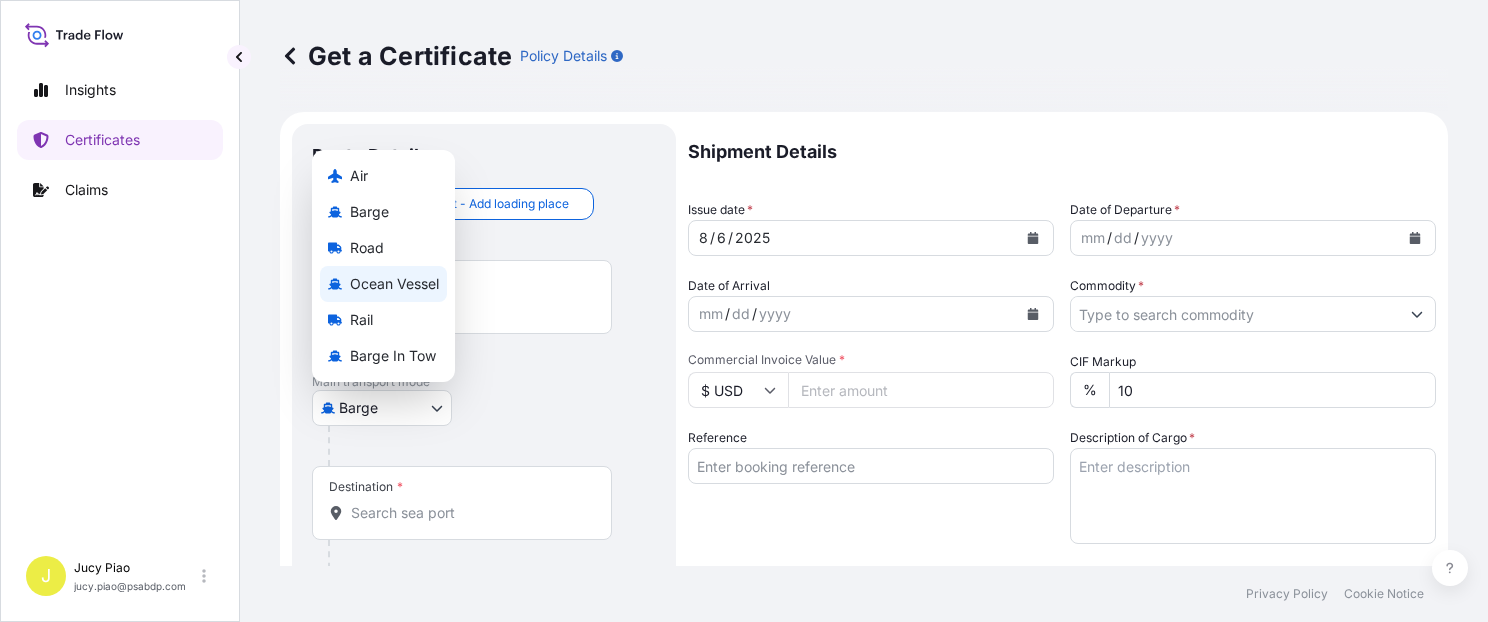 click on "Ocean Vessel" at bounding box center [394, 284] 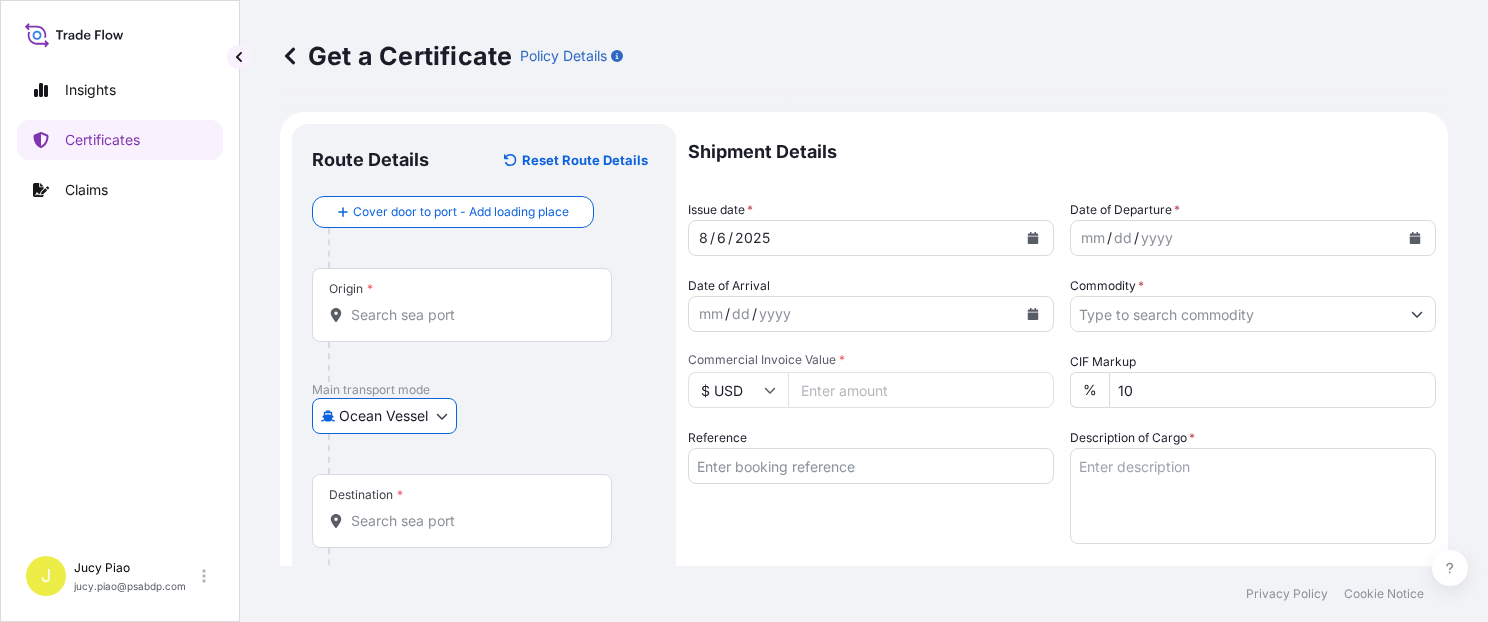 click on "Reference" at bounding box center [871, 466] 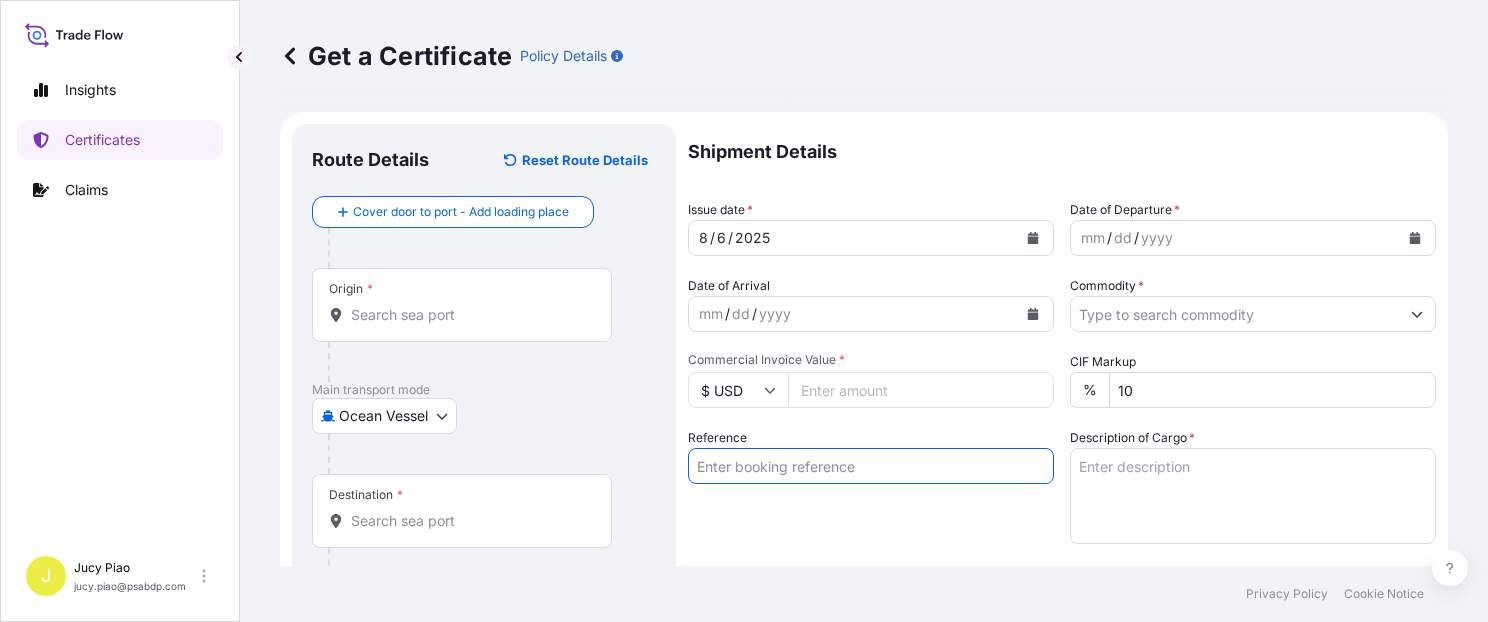 paste on "CSHSE0429655" 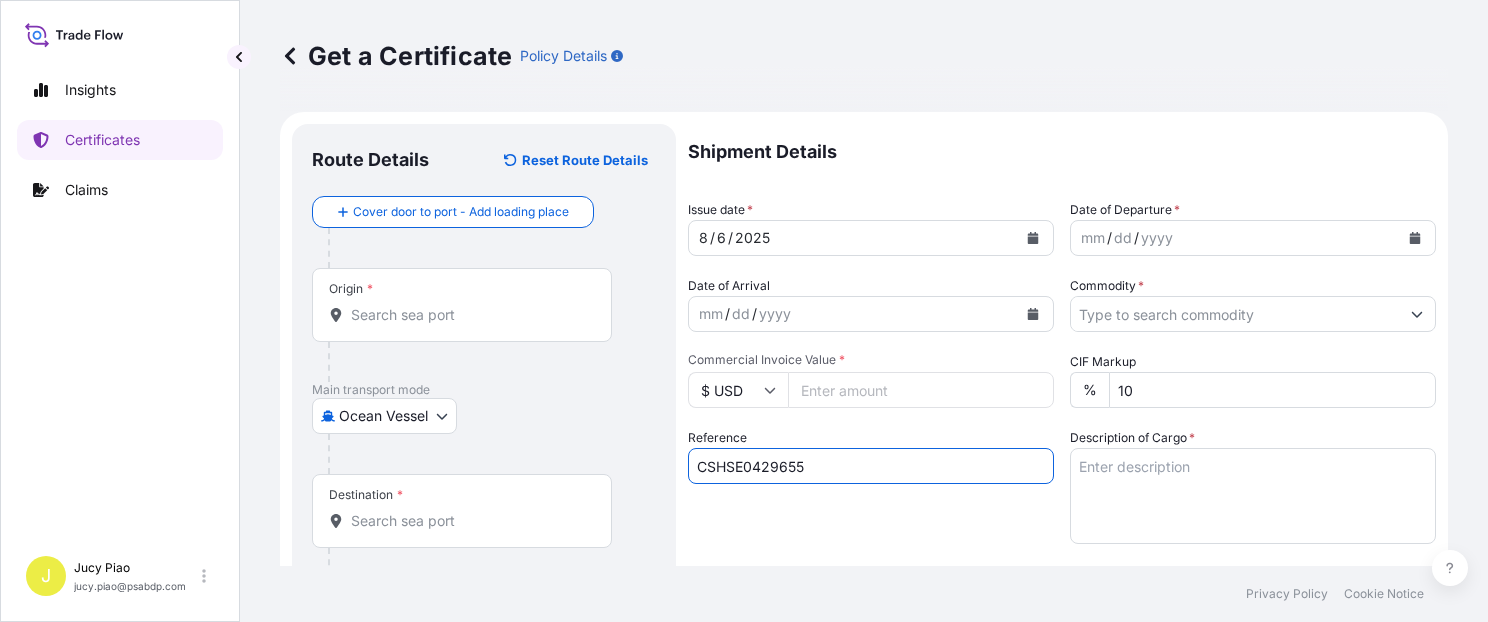 type on "CSHSE0429655" 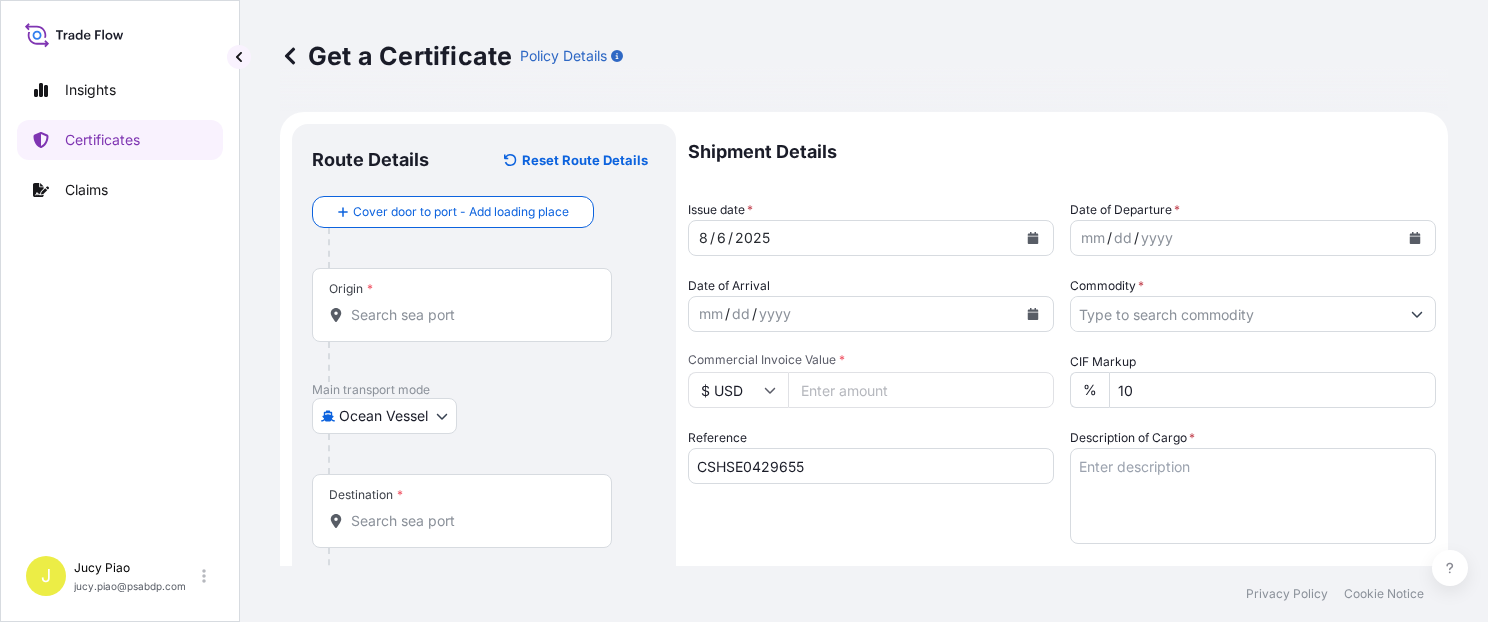 click on "Origin *" at bounding box center [469, 315] 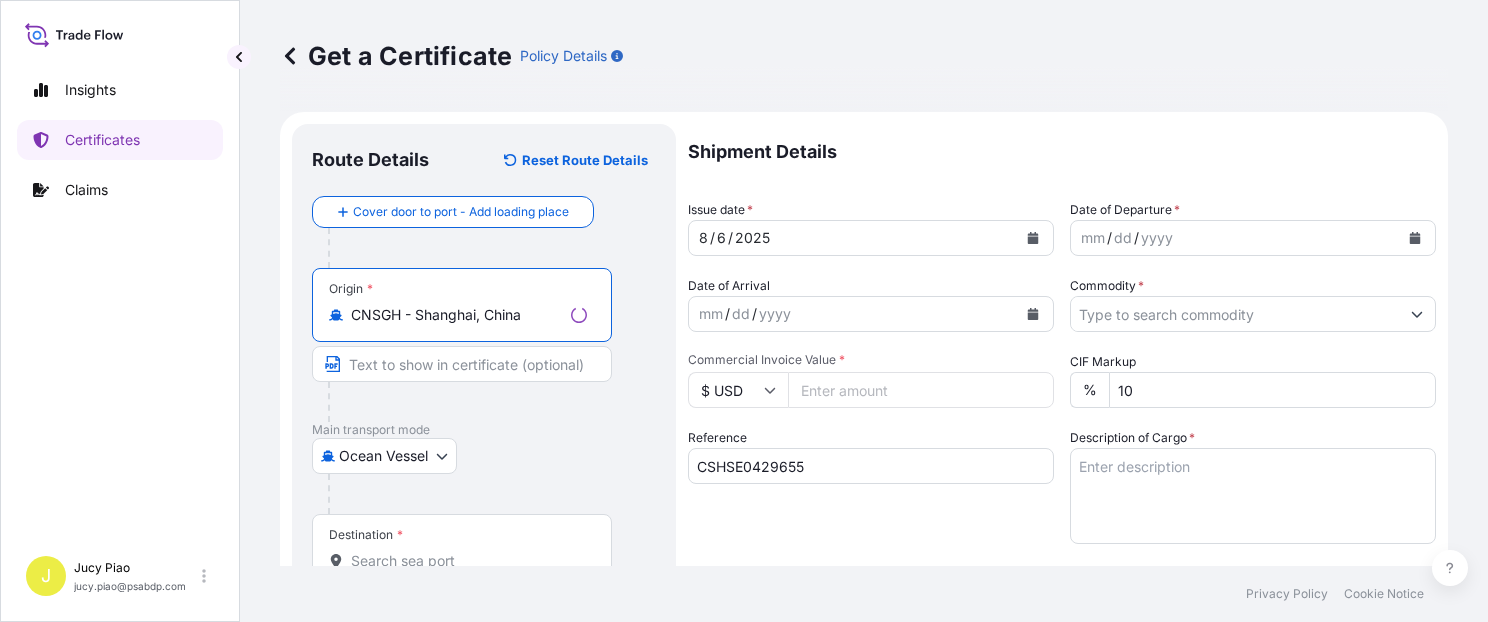drag, startPoint x: 422, startPoint y: 314, endPoint x: 632, endPoint y: 350, distance: 213.06337 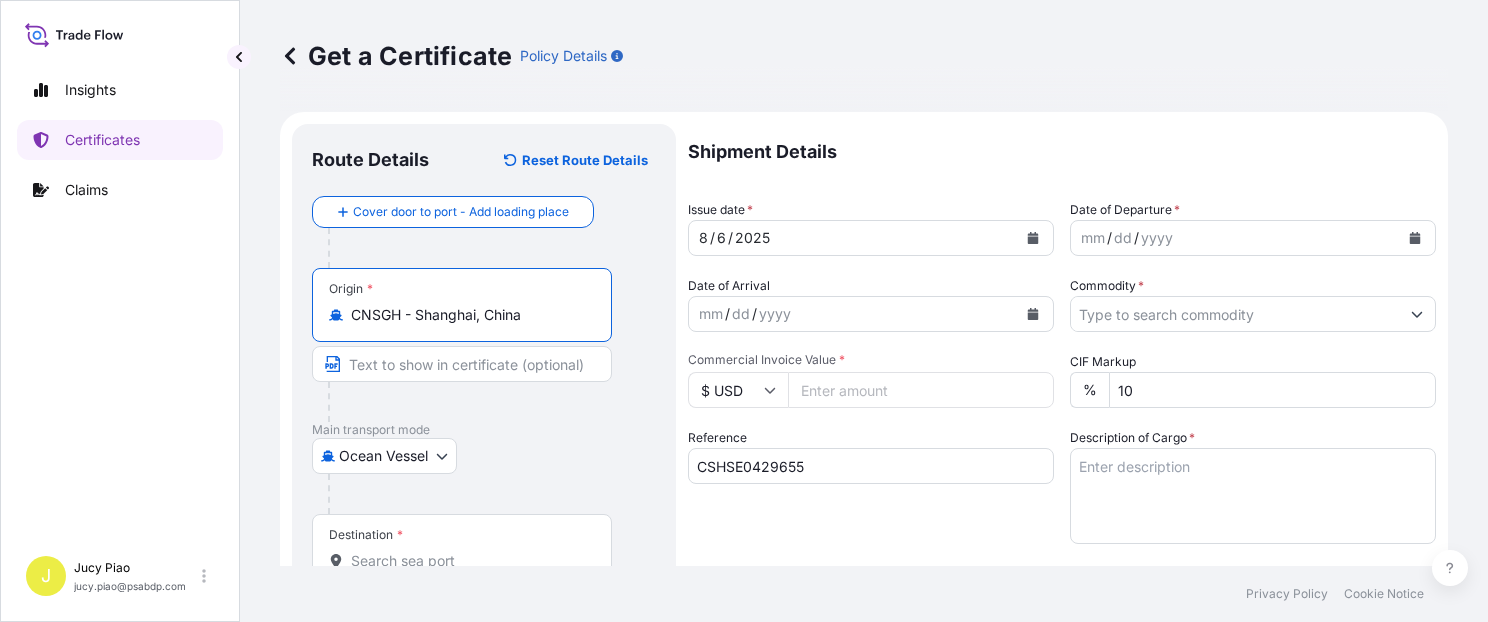 type on "CNSGH - Shanghai, China" 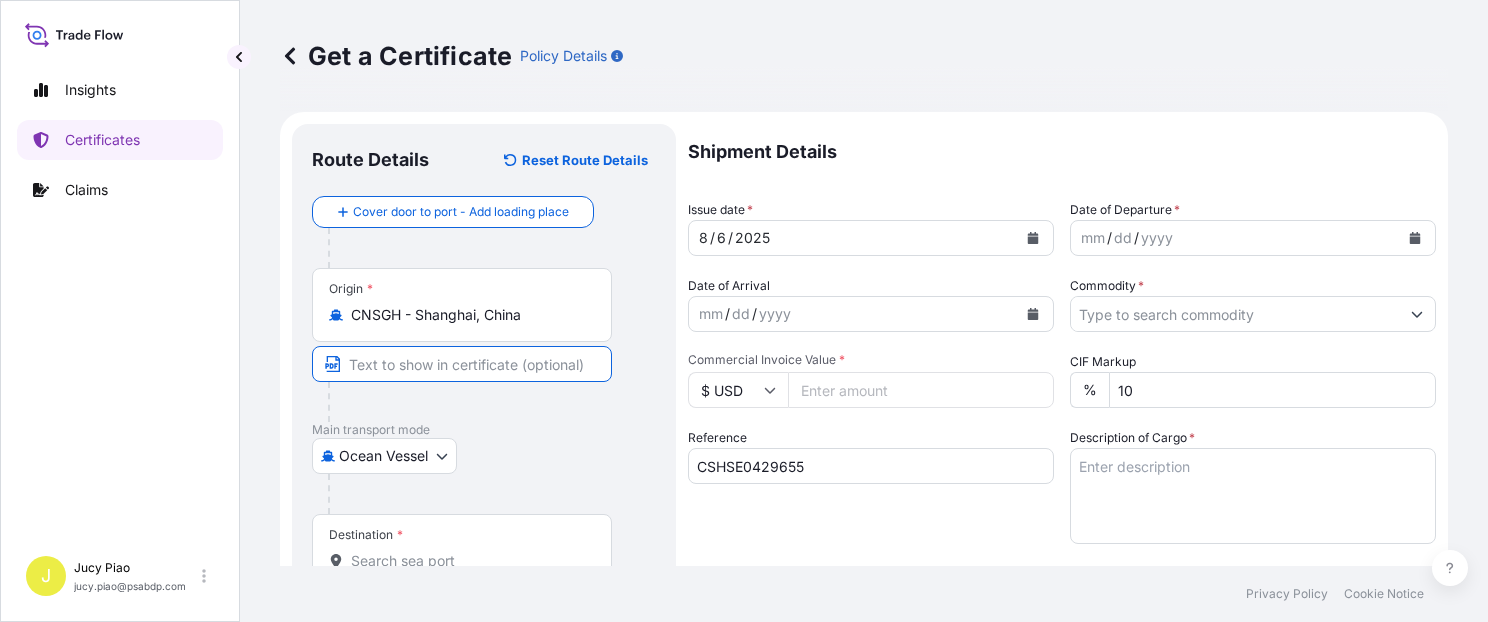 drag, startPoint x: 492, startPoint y: 358, endPoint x: 506, endPoint y: 365, distance: 15.652476 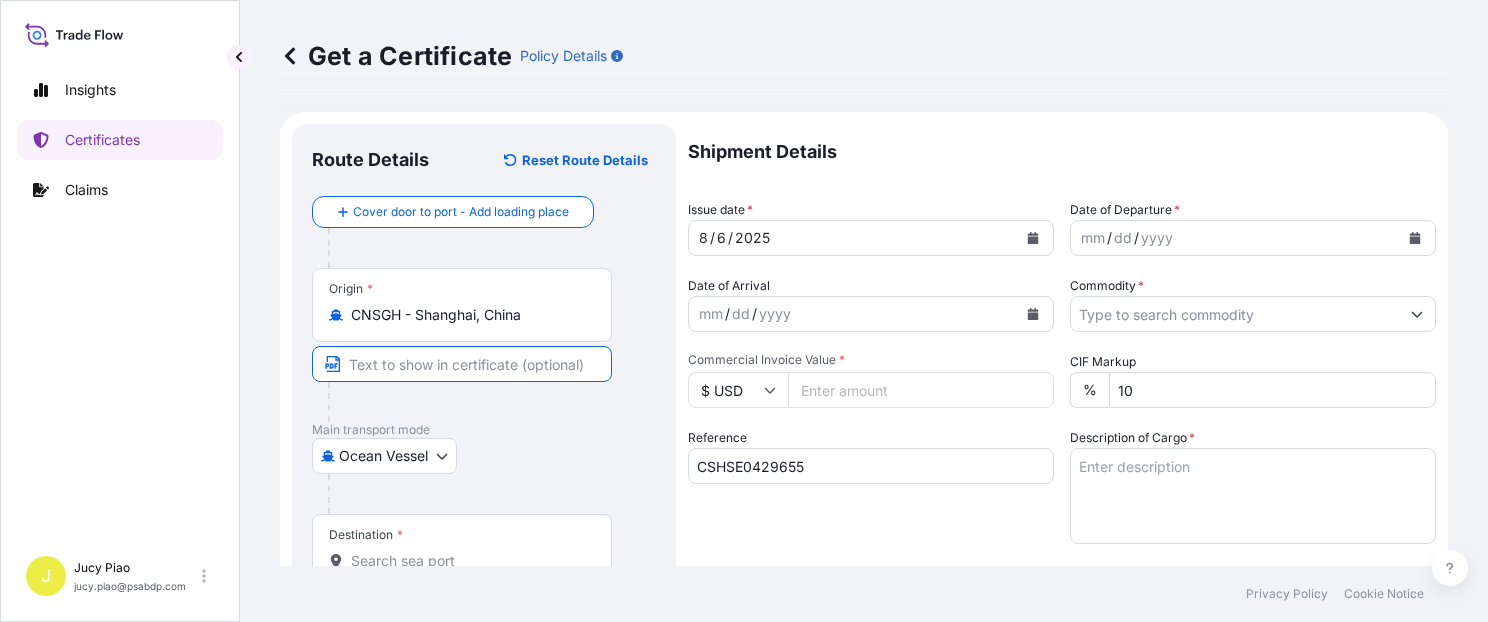 click at bounding box center [462, 364] 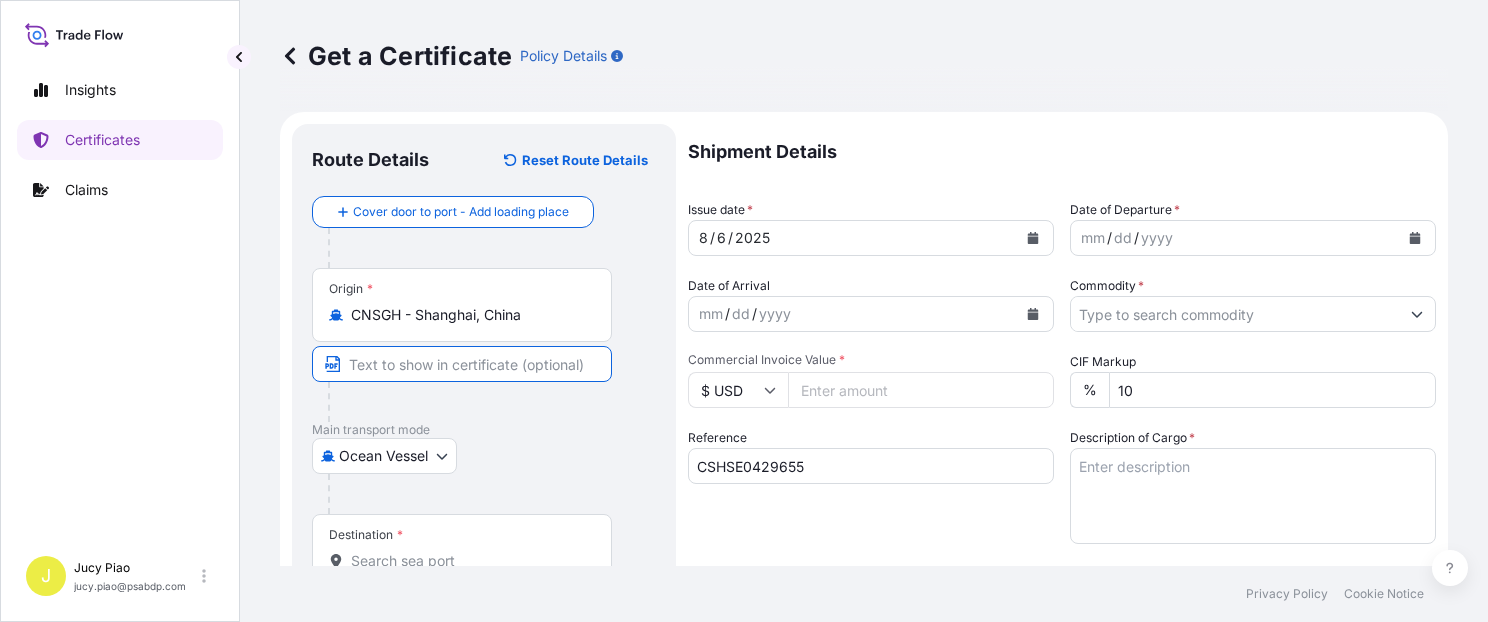 paste on "Shanghai, China" 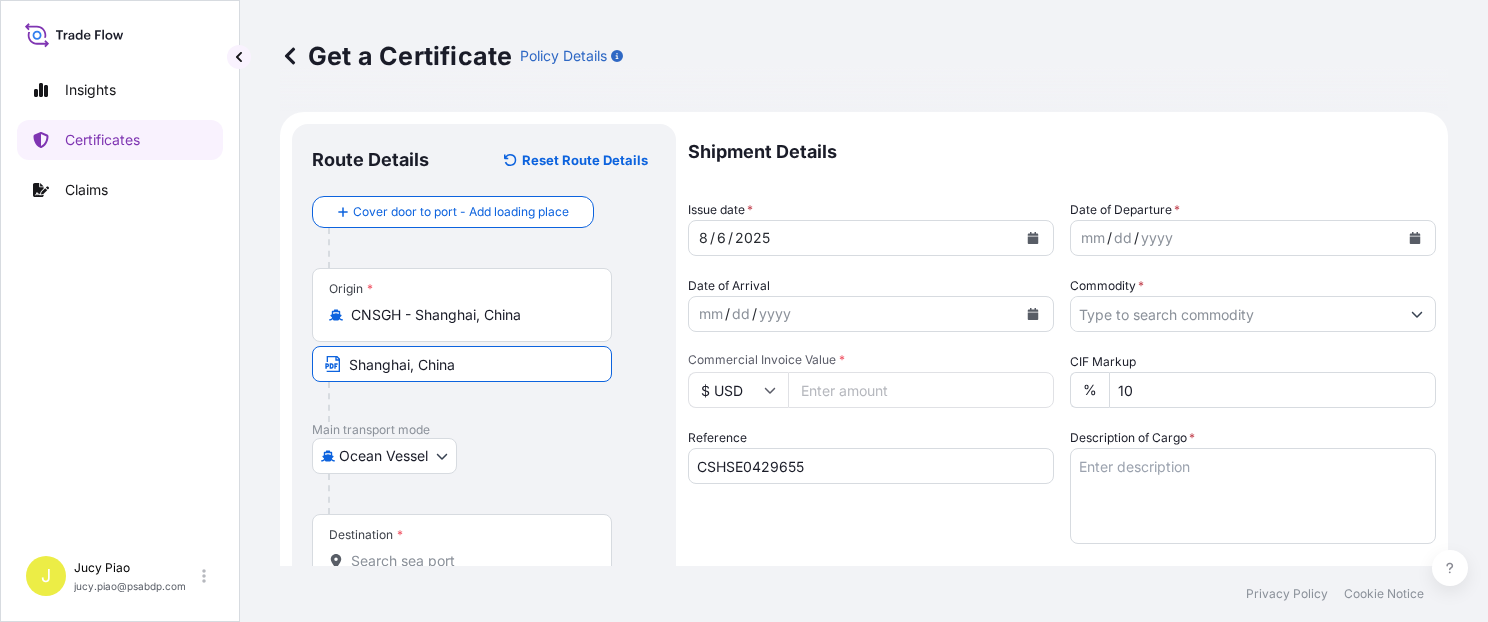 scroll, scrollTop: 84, scrollLeft: 0, axis: vertical 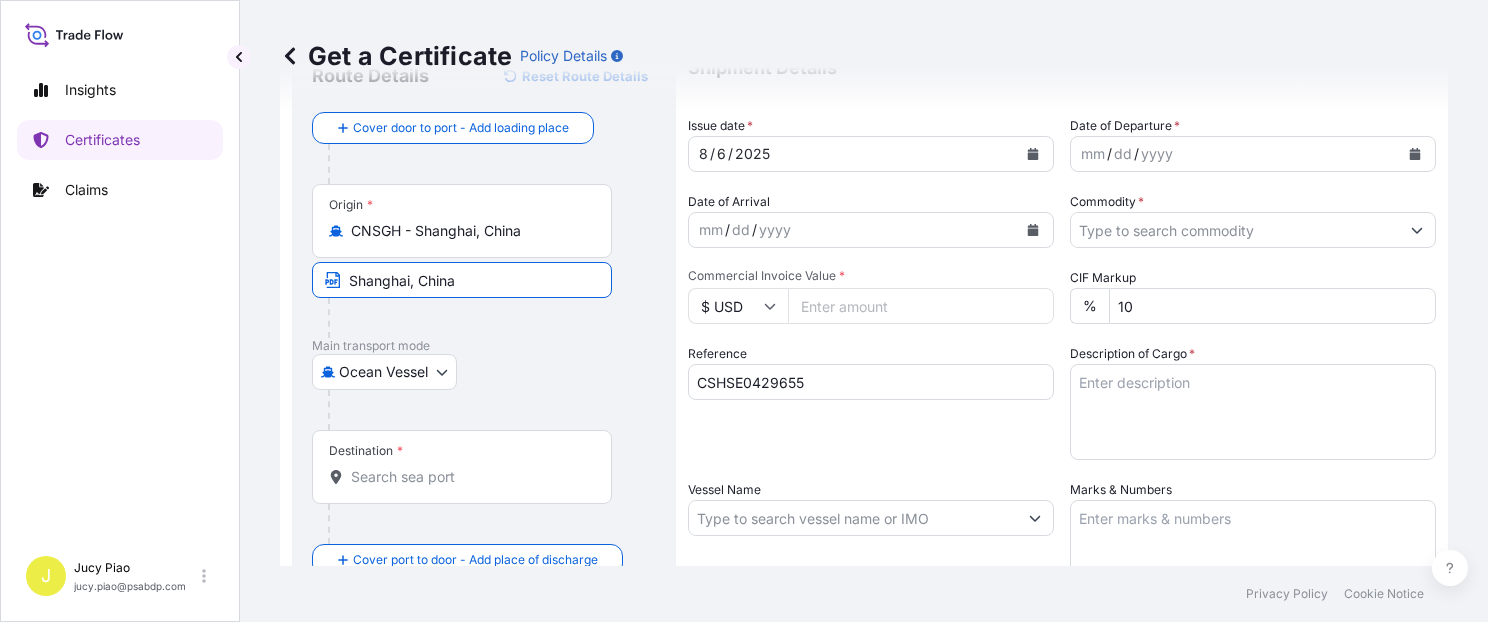 type on "Shanghai, China" 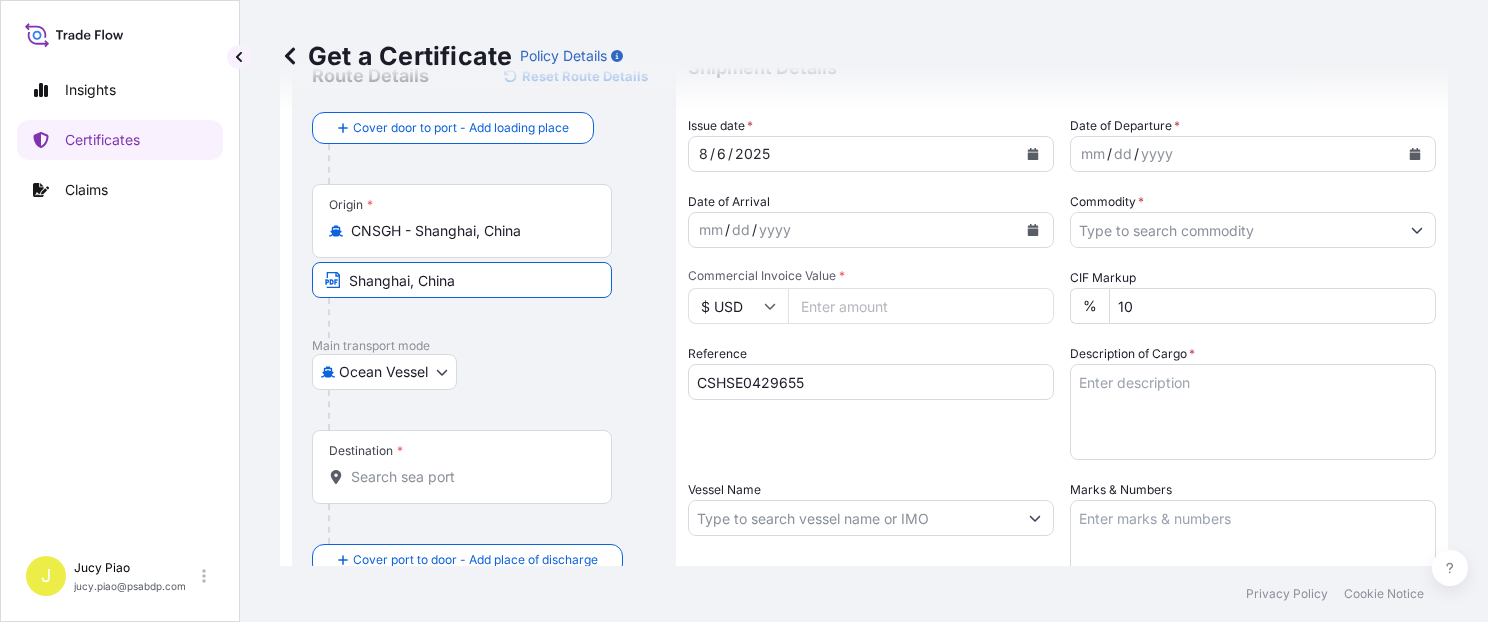 click on "Destination *" at bounding box center [469, 477] 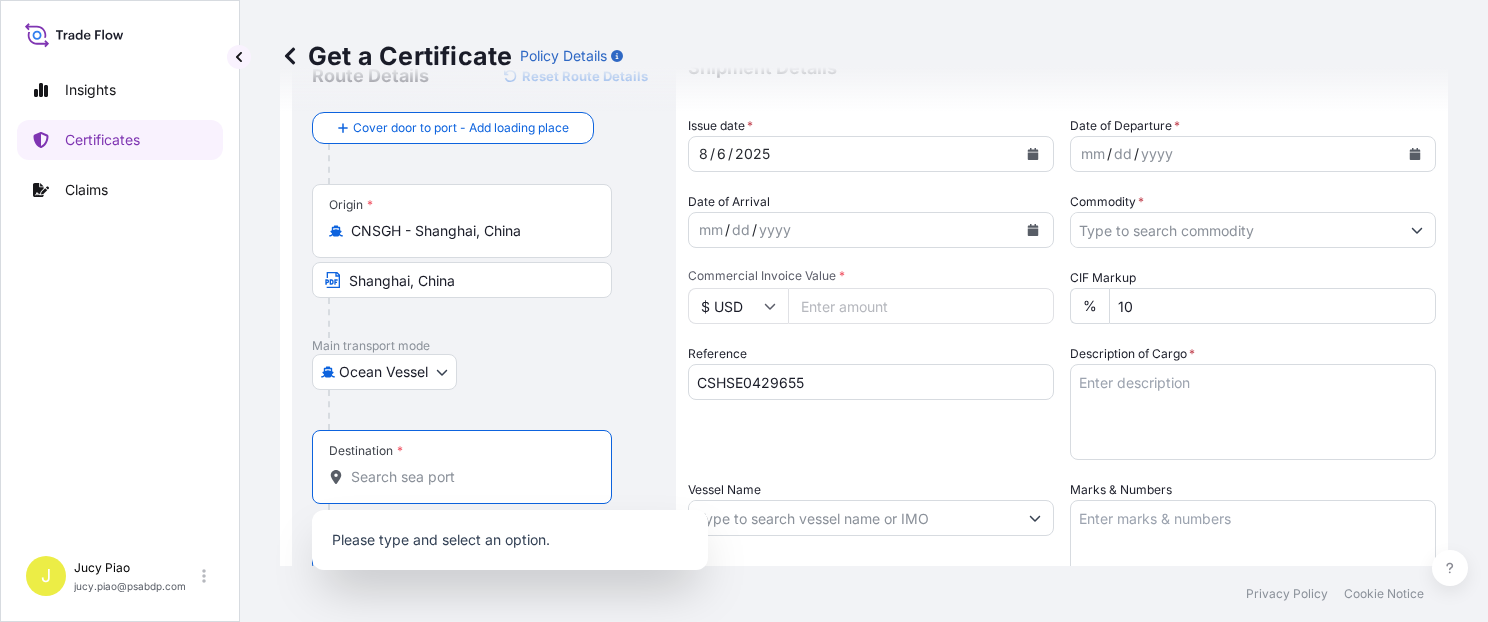 paste on "ITAPOA" 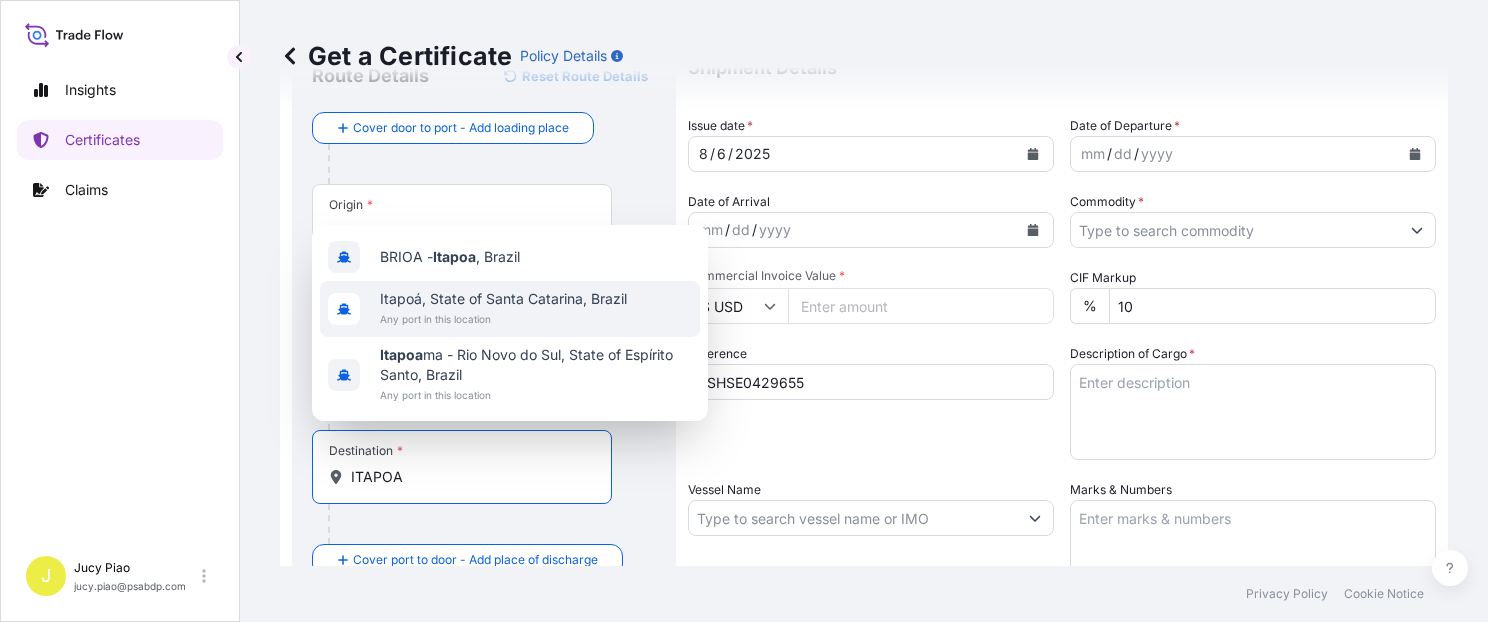click on "BRIOA -  Itapoa , [STATE]" at bounding box center [450, 257] 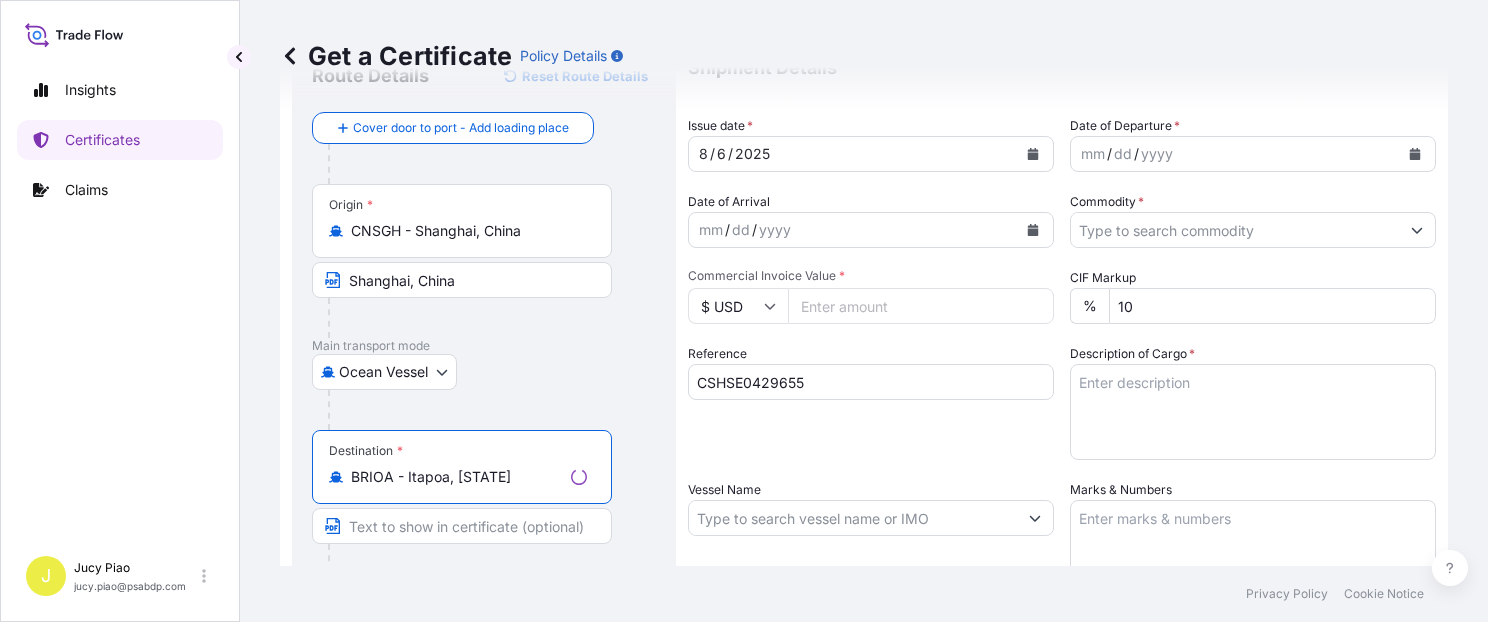 click on "BRIOA - Itapoa, [STATE]" at bounding box center (457, 477) 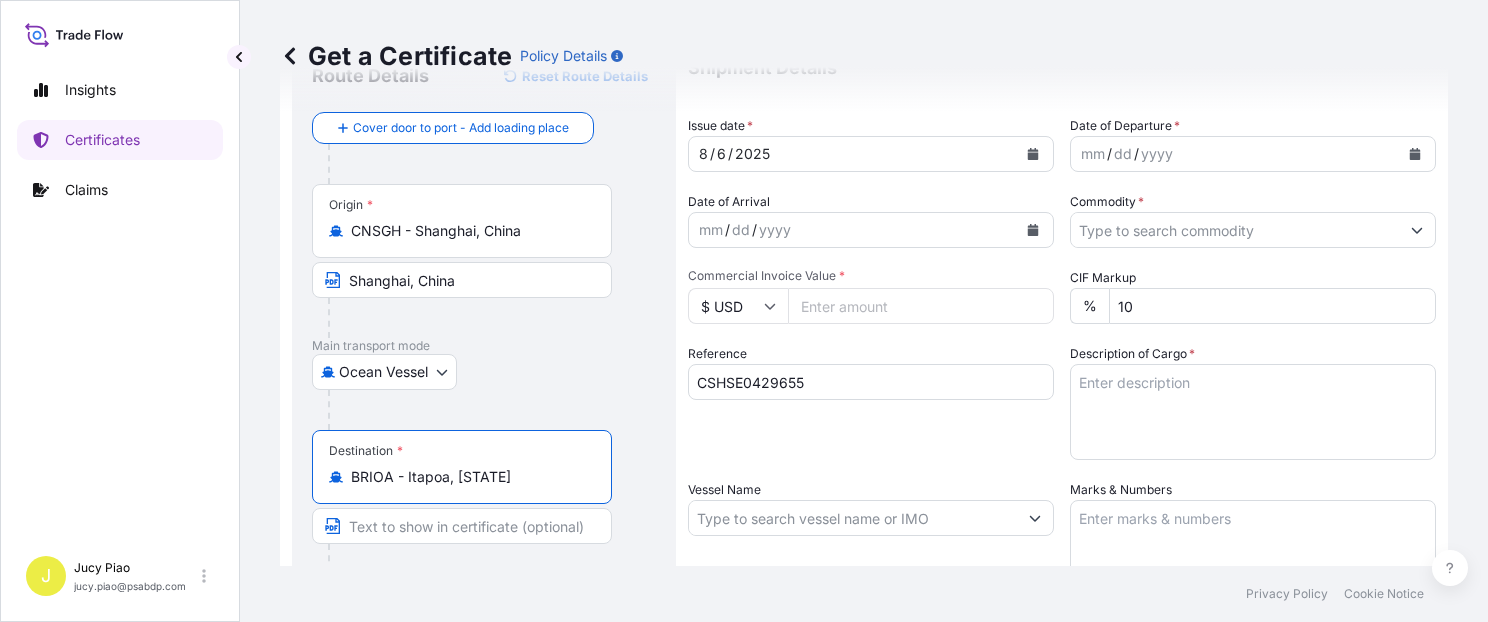 type on "BRIOA - Itapoa, [STATE]" 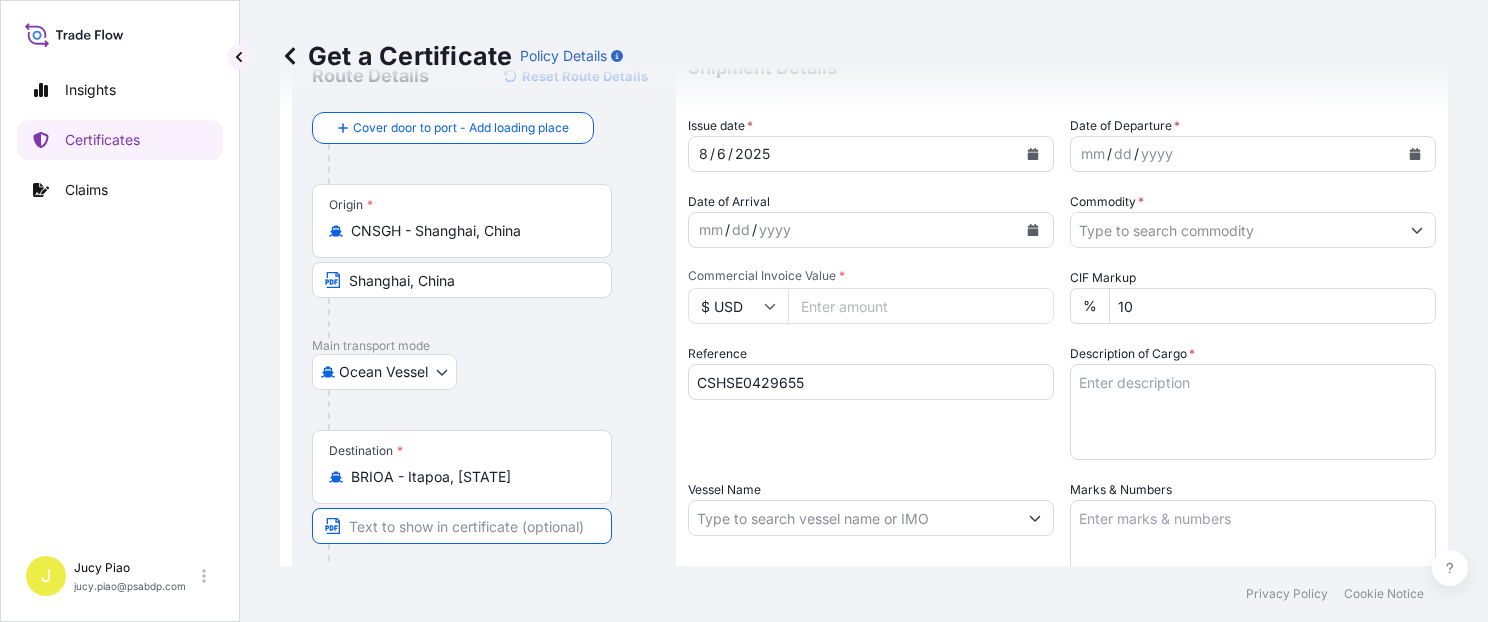 paste on "Itapoa, Brazil" 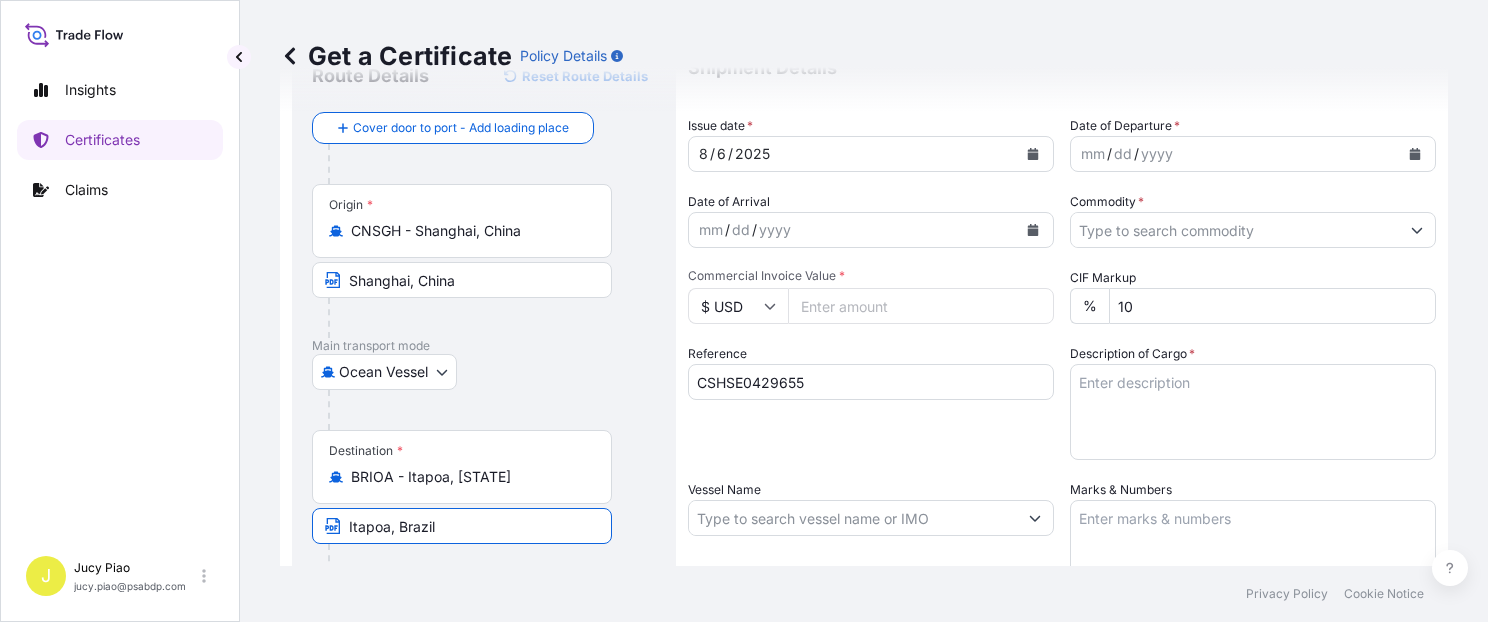 type on "Itapoa, Brazil" 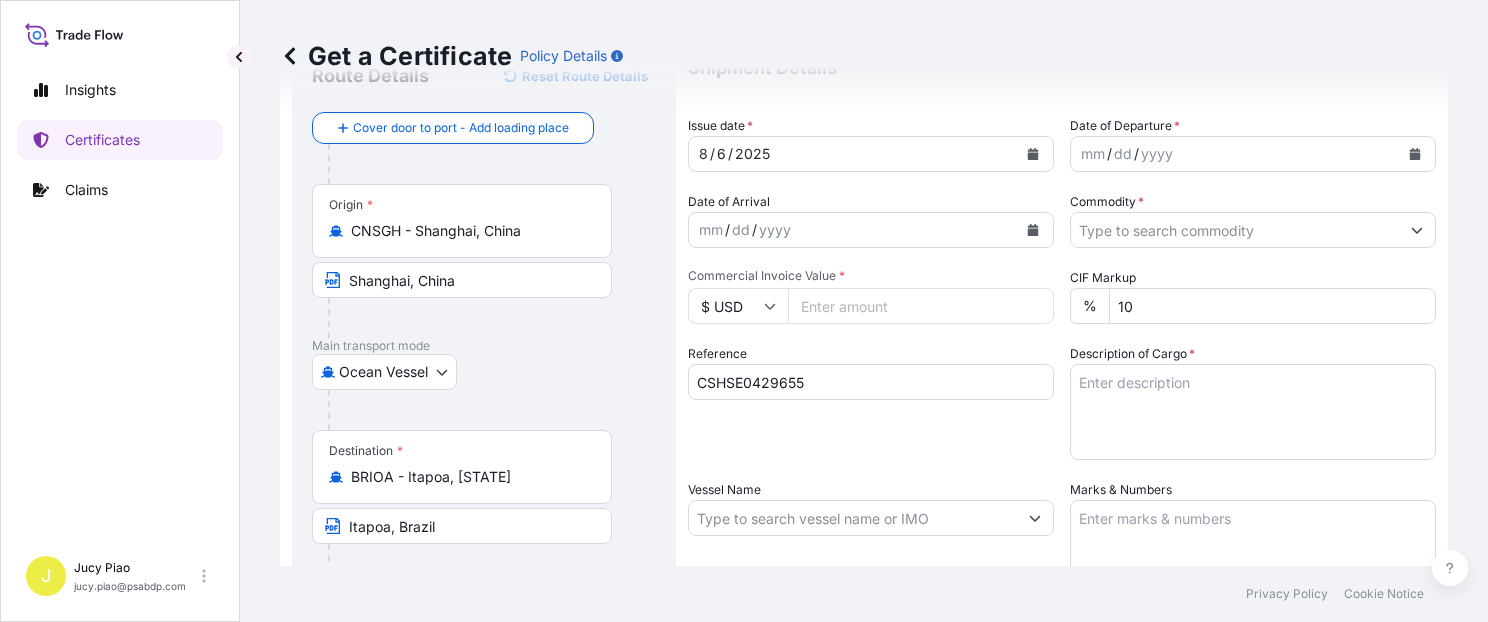 click on "6" at bounding box center (721, 154) 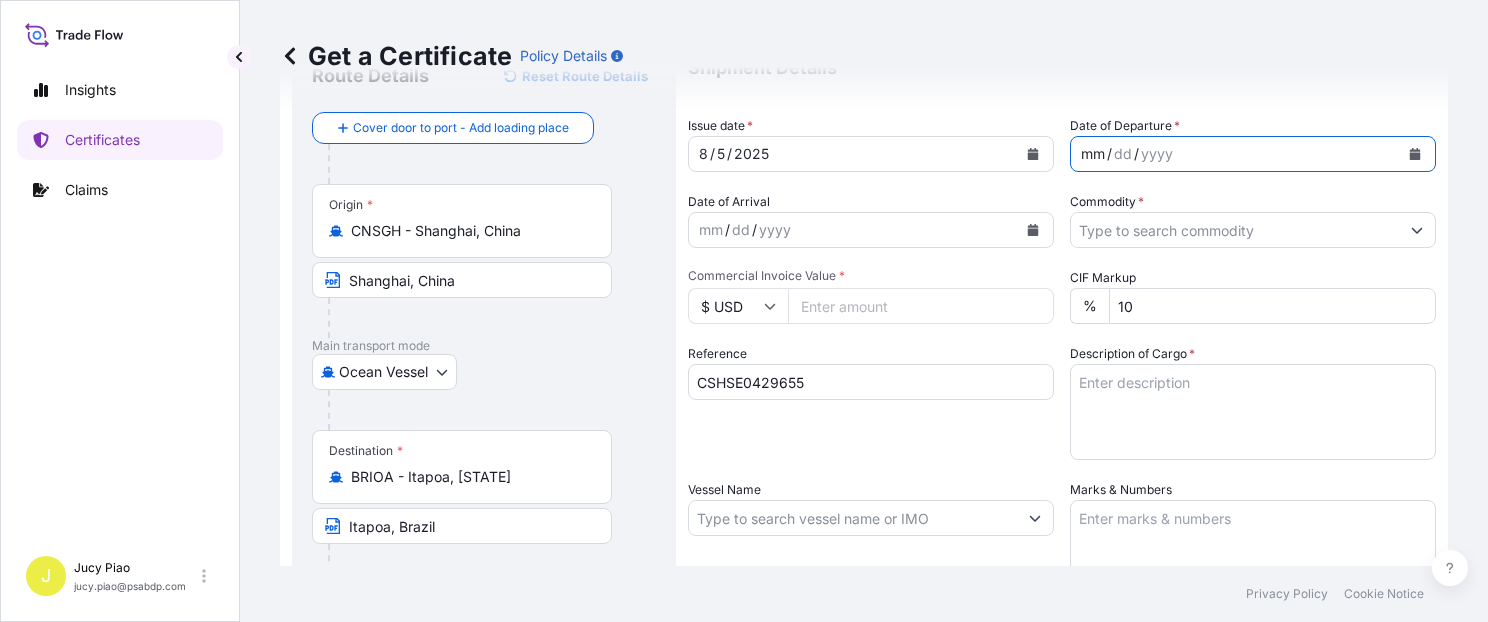 click on "mm" at bounding box center (1093, 154) 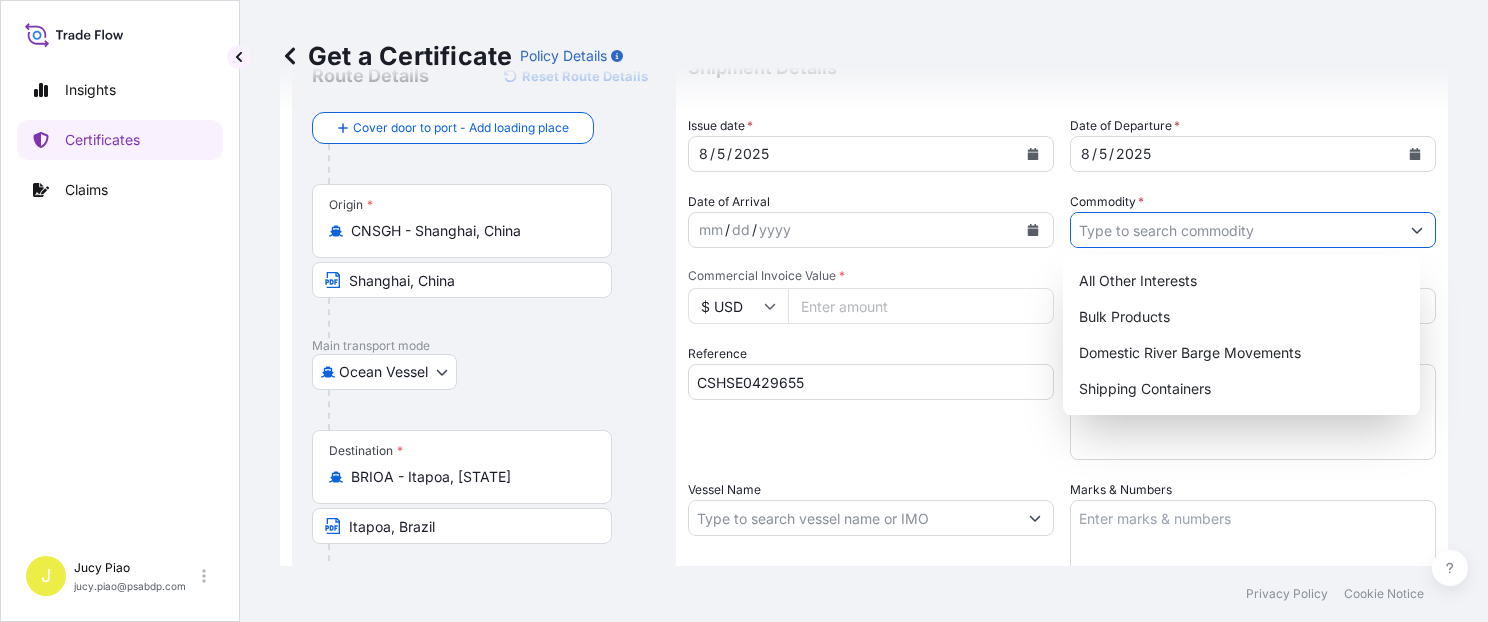click on "Commodity *" at bounding box center (1235, 230) 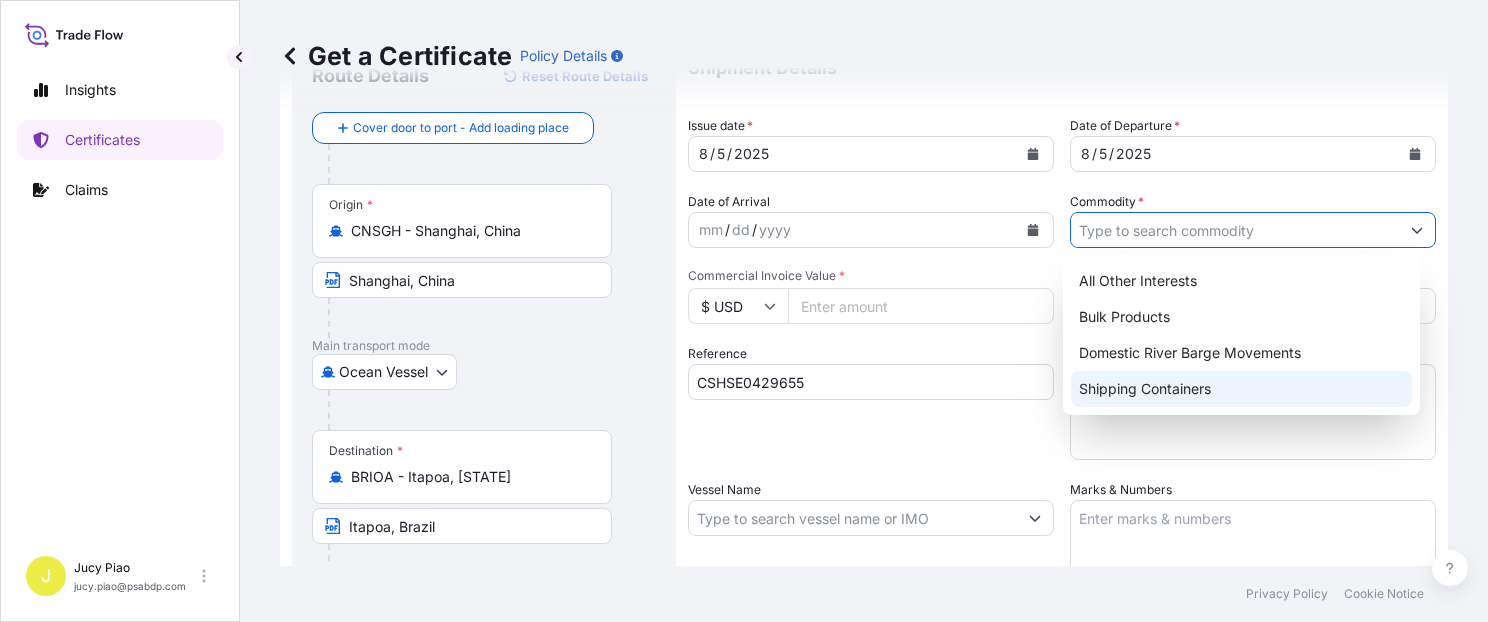click on "Shipping Containers" at bounding box center (1241, 389) 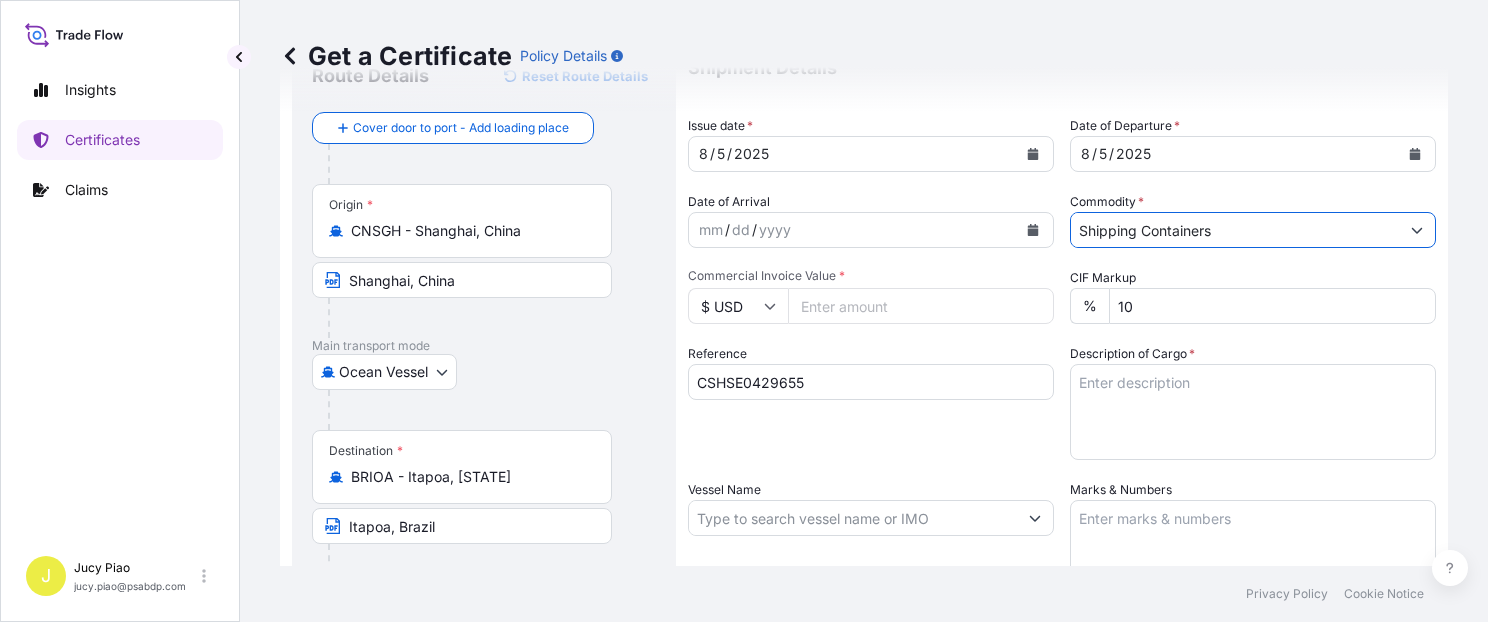 click on "Commercial Invoice Value    *" at bounding box center (921, 306) 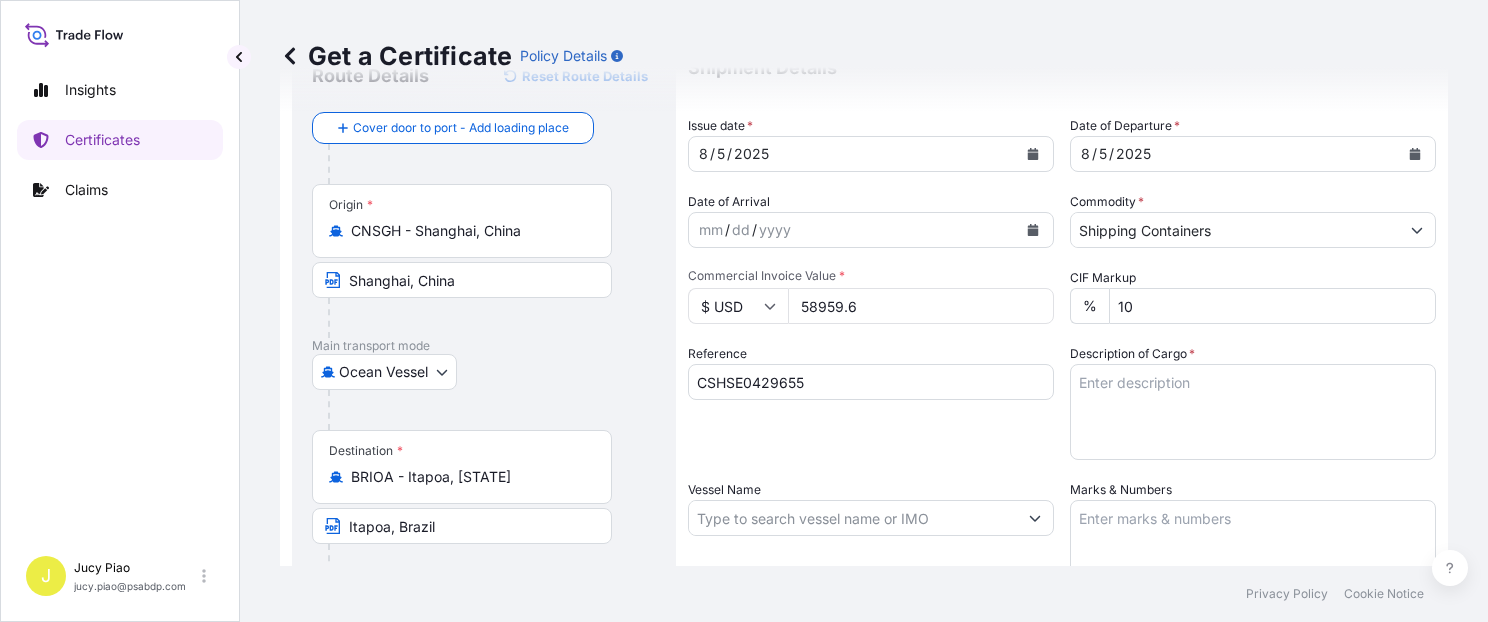 type on "58959.6" 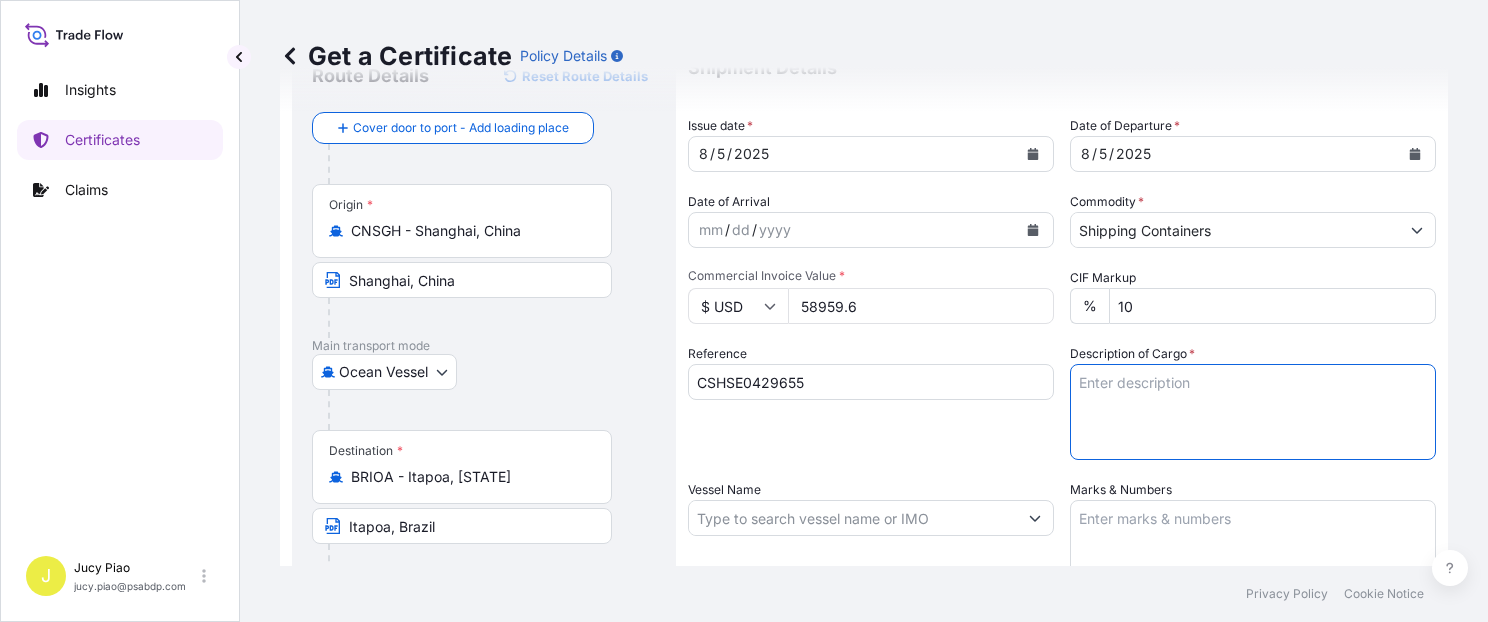 click on "Description of Cargo *" at bounding box center [1253, 412] 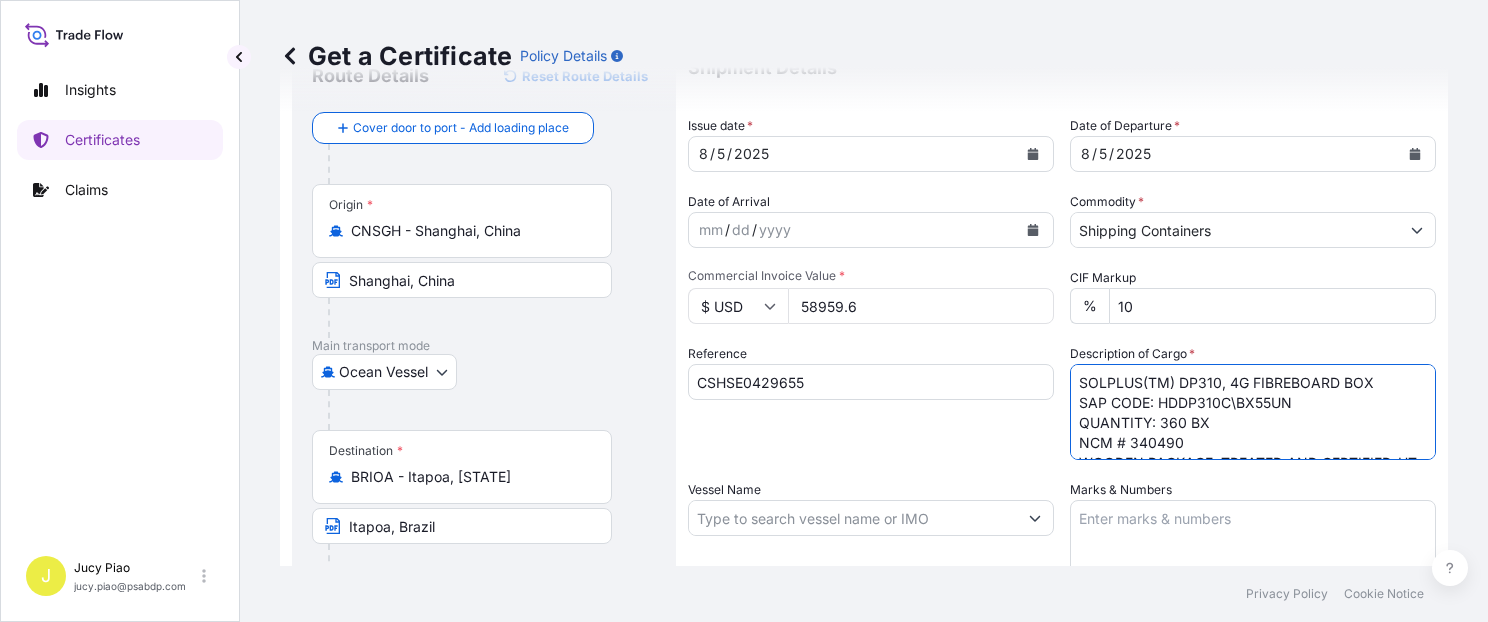 scroll, scrollTop: 32, scrollLeft: 0, axis: vertical 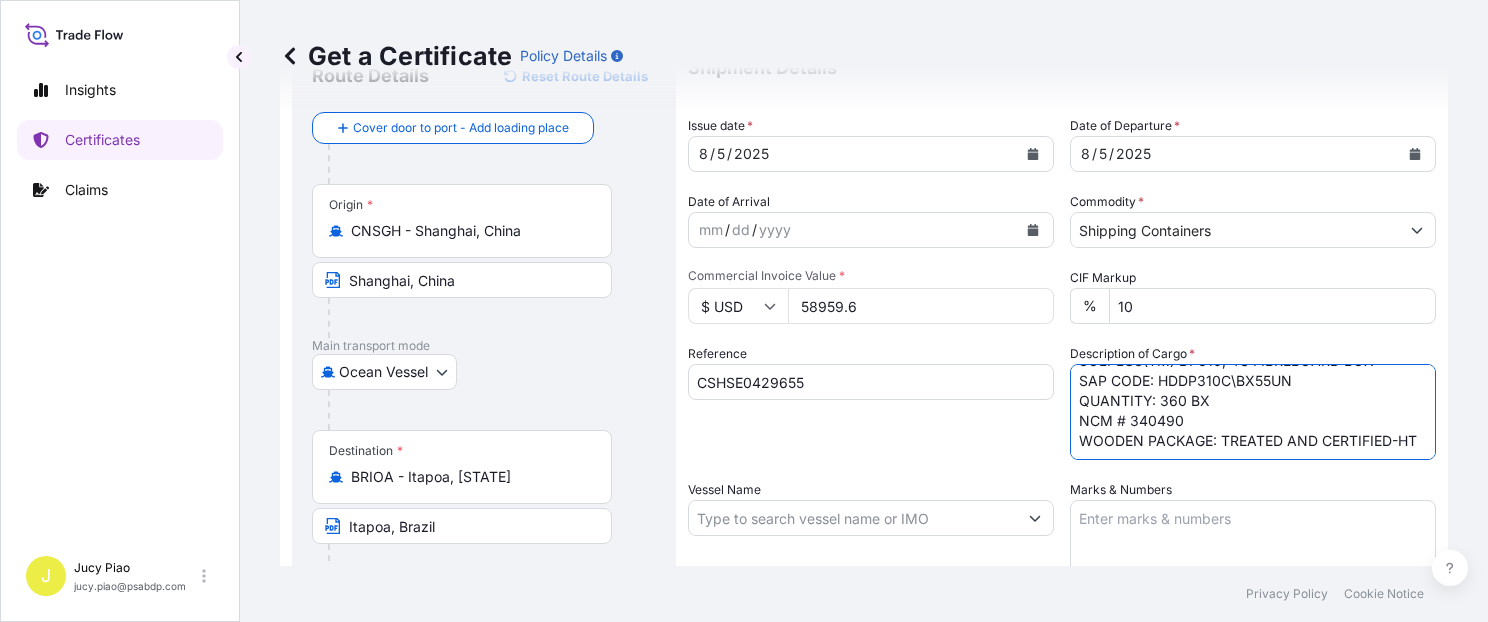 paste on "PO# [PO_NUMBER]" 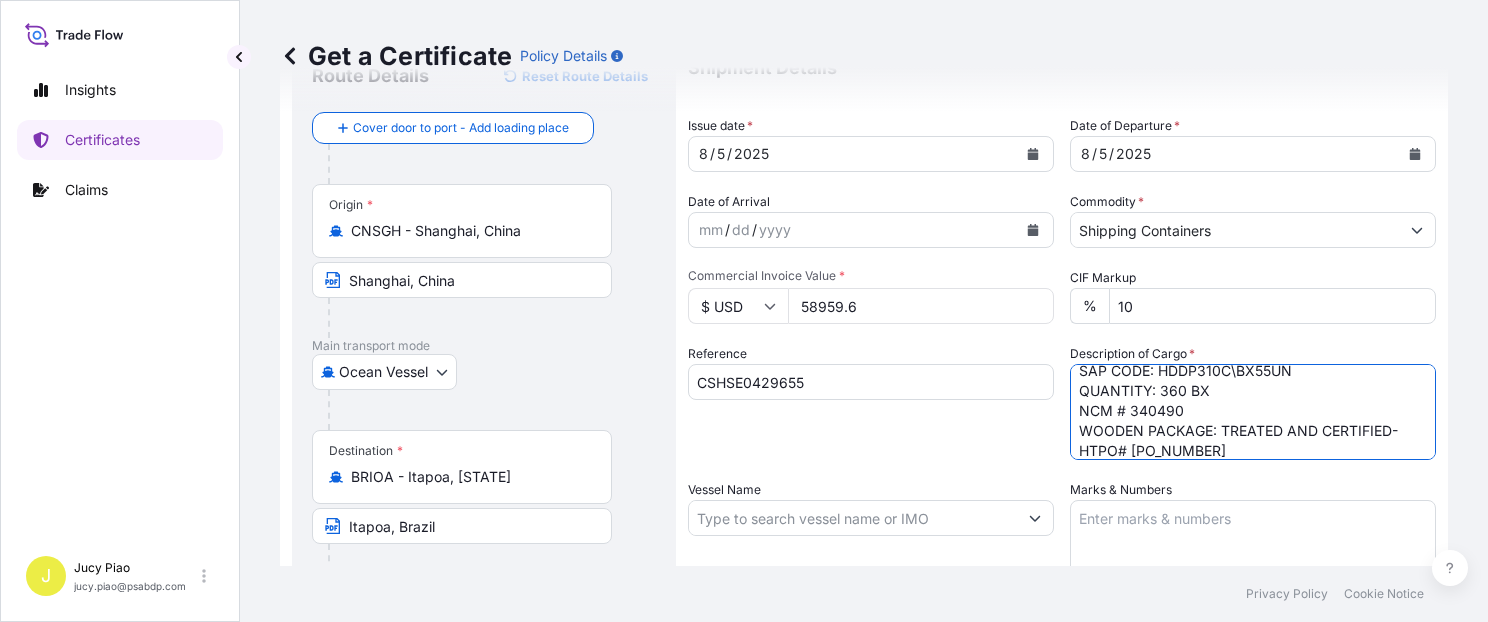 scroll, scrollTop: 41, scrollLeft: 0, axis: vertical 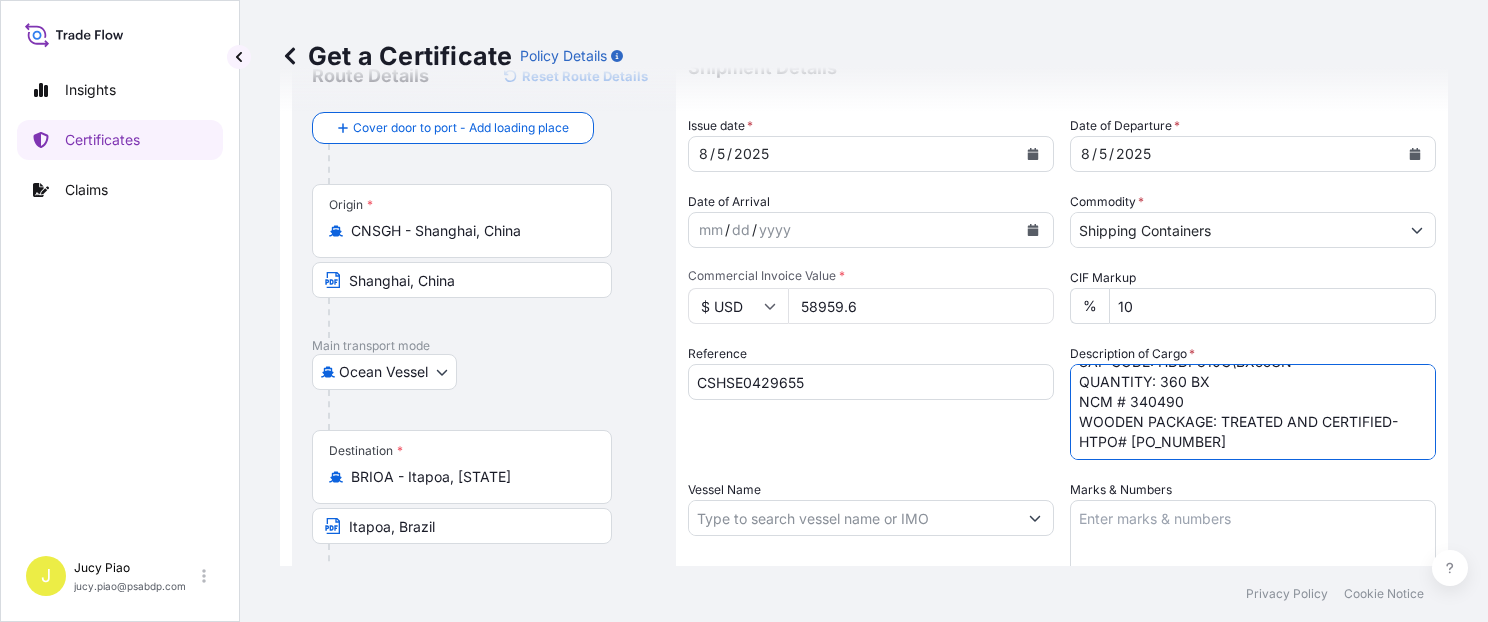 drag, startPoint x: 1093, startPoint y: 450, endPoint x: 1324, endPoint y: 462, distance: 231.31148 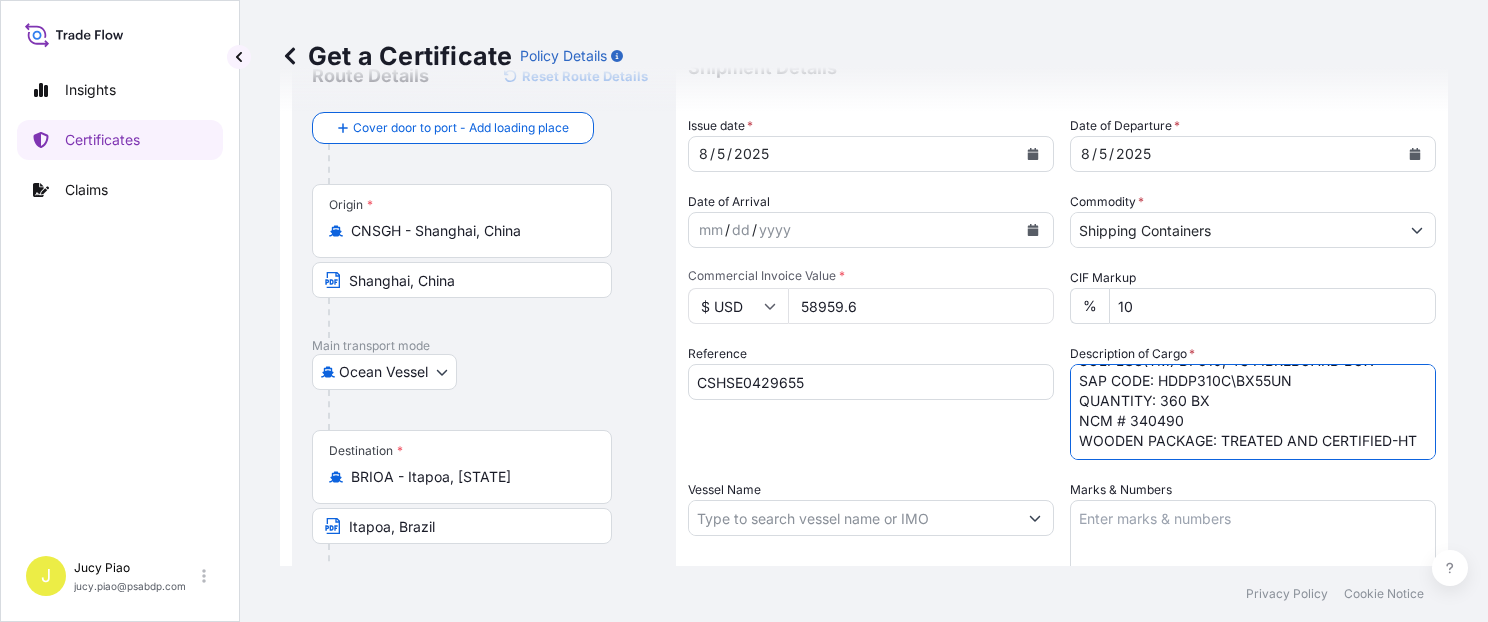 type on "SOLPLUS(TM) DP310, 4G FIBREBOARD BOX
SAP CODE: HDDP310C\BX55UN
QUANTITY: 360 BX
NCM # 340490
WOODEN PACKAGE: TREATED AND CERTIFIED-HT" 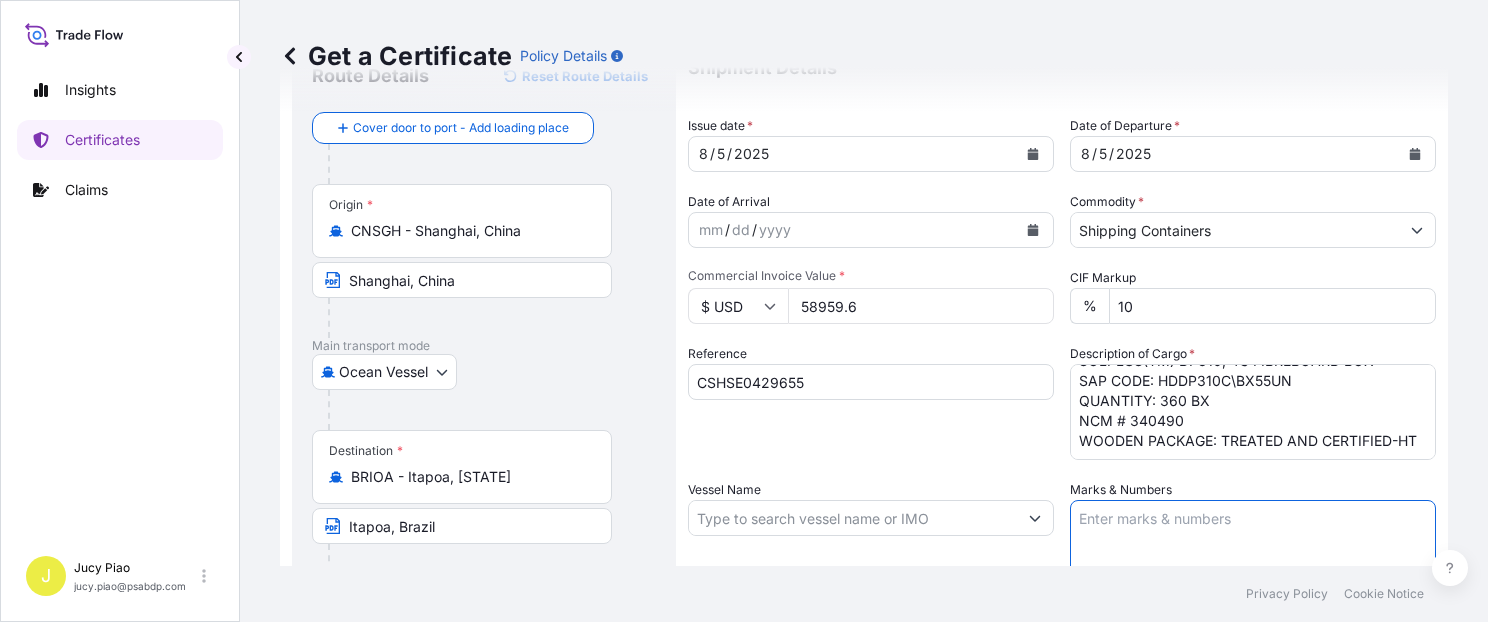 paste on "PO# [PO_NUMBER]" 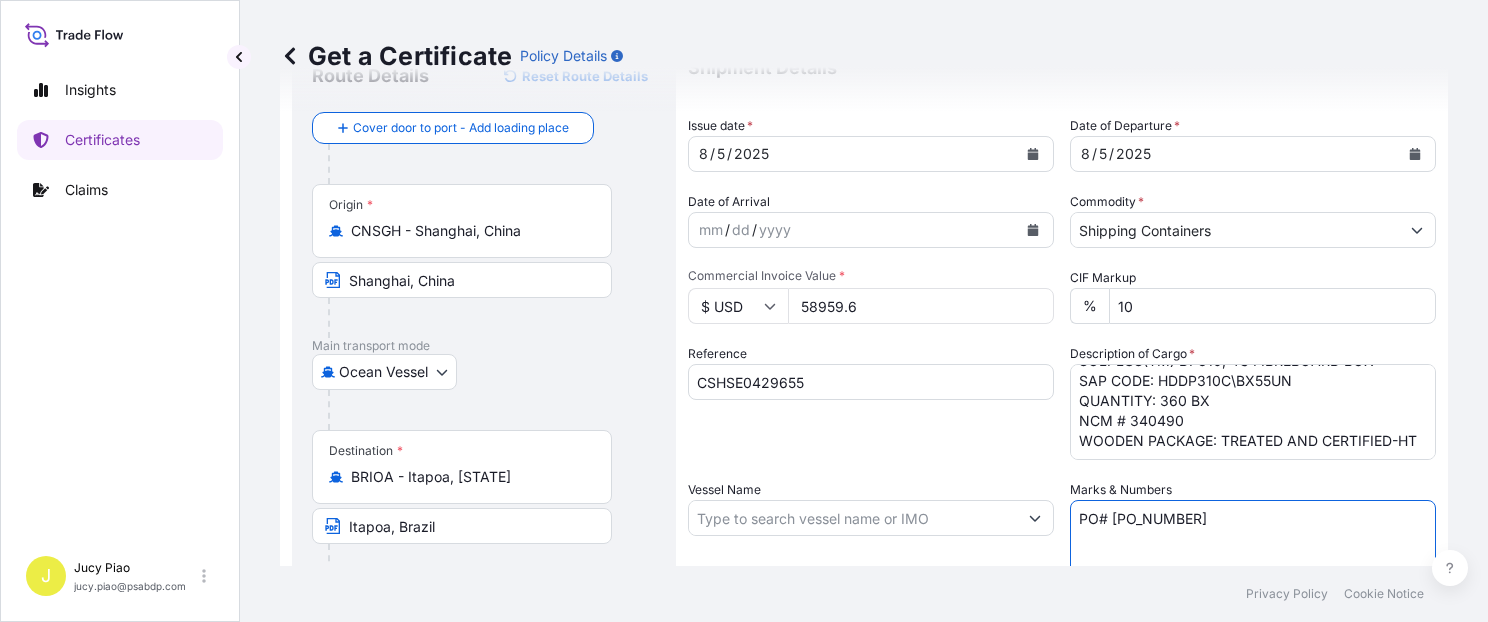 type on "PO# [PO_NUMBER]" 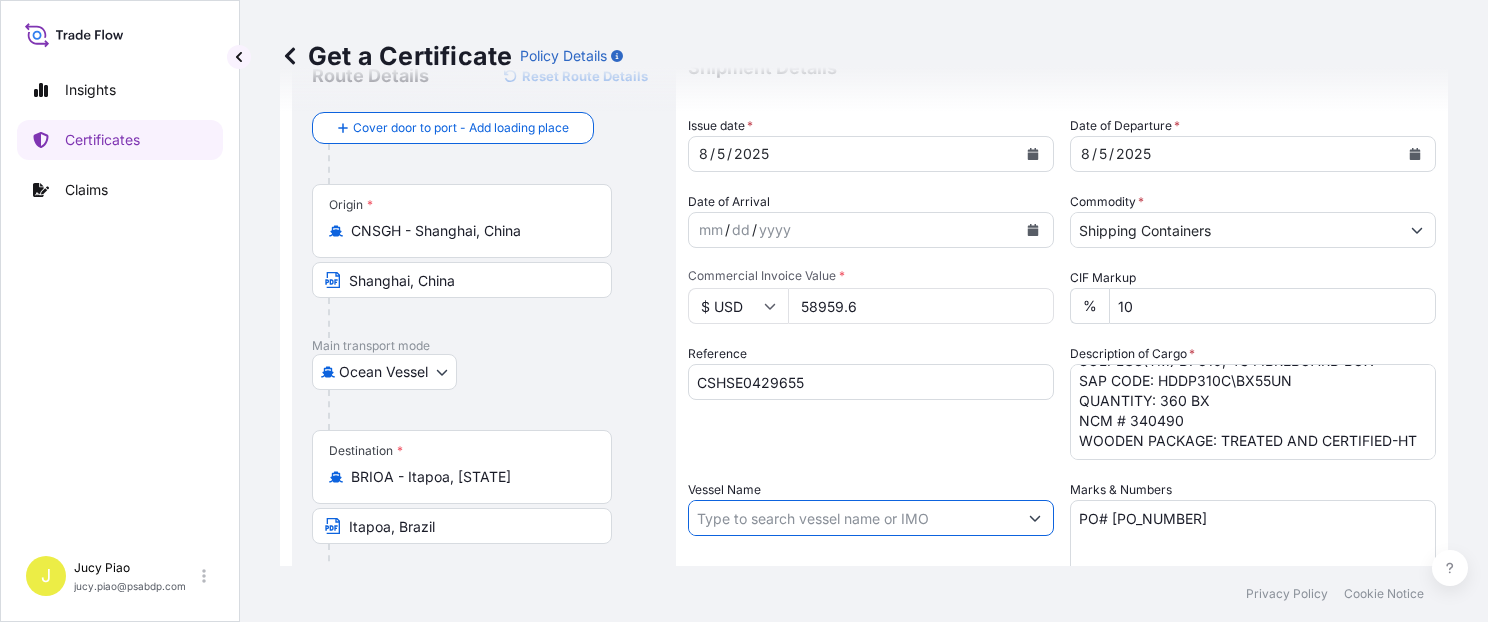 click on "Vessel Name" at bounding box center (853, 518) 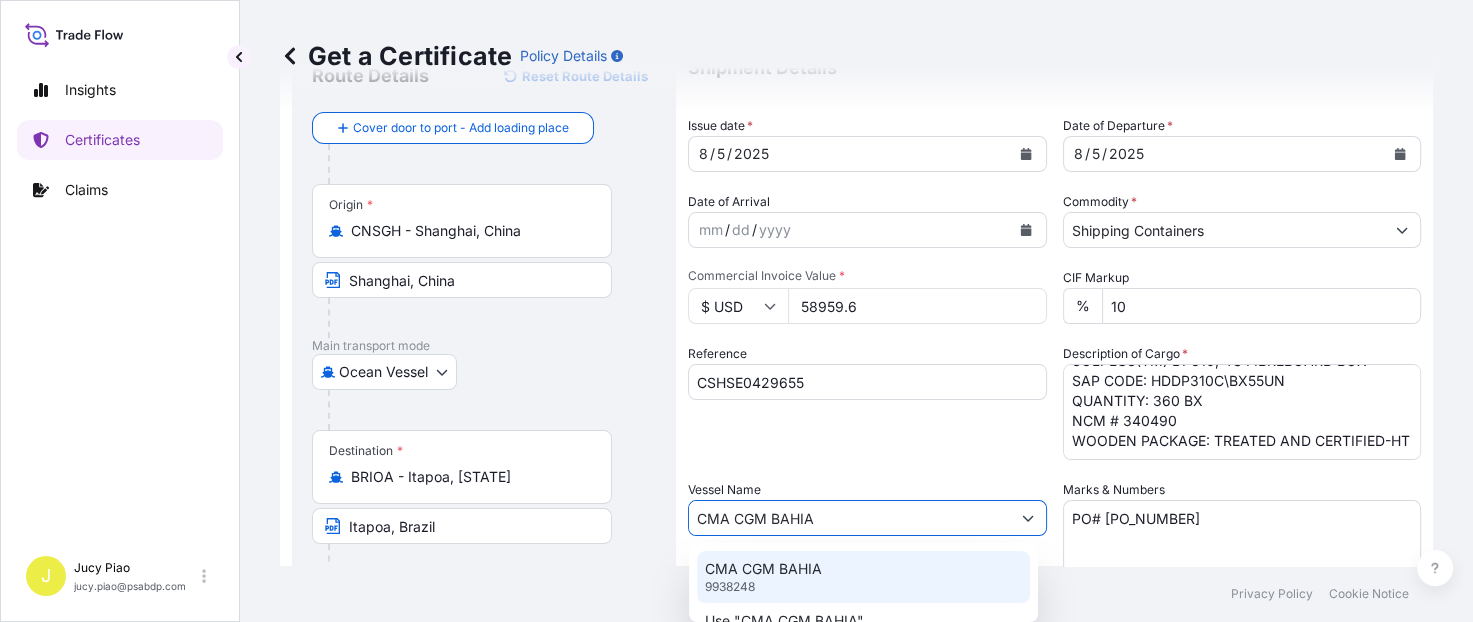 click on "CMA CGM BAHIA" at bounding box center (763, 569) 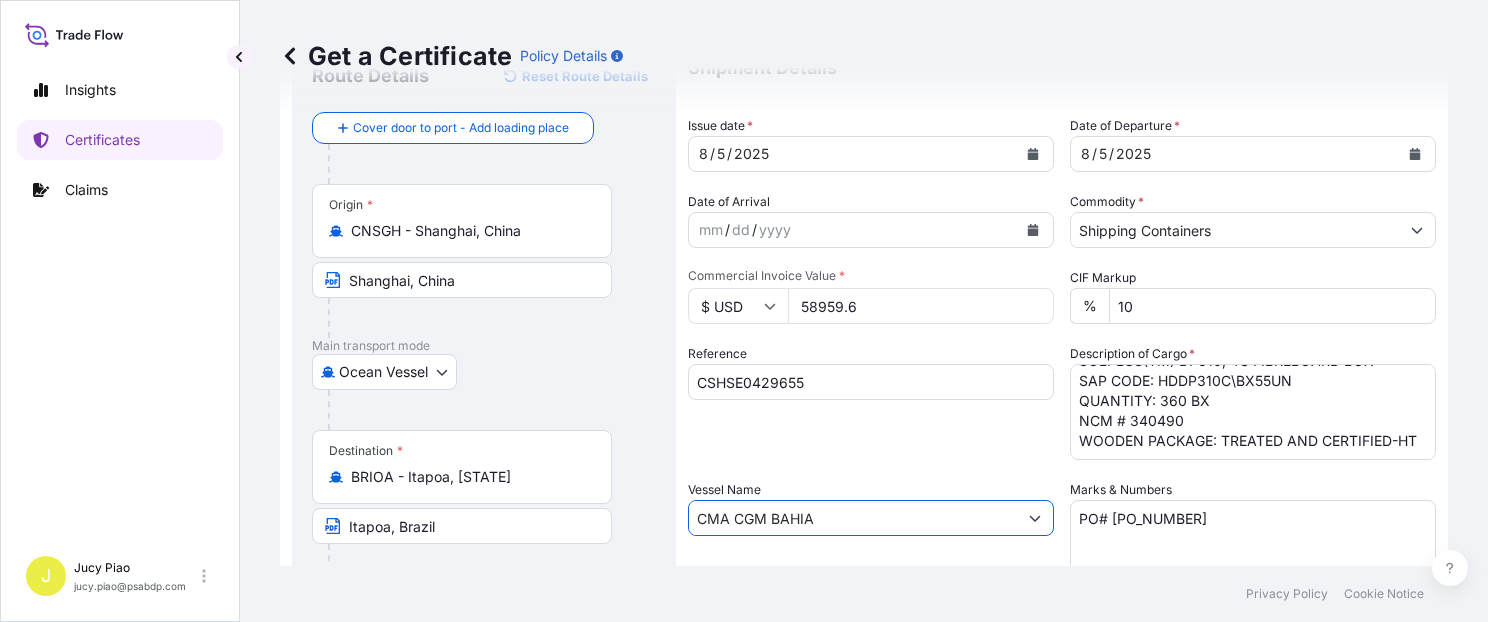 type on "CMA CGM BAHIA" 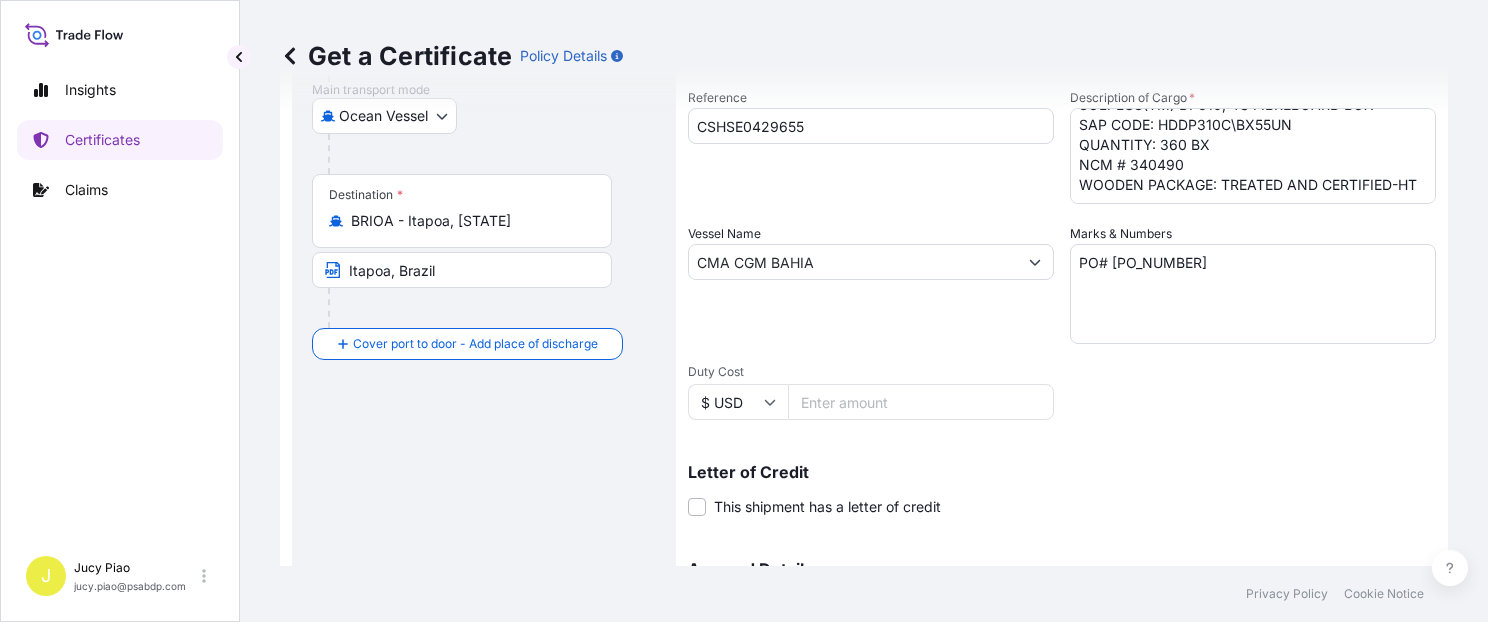 scroll, scrollTop: 509, scrollLeft: 0, axis: vertical 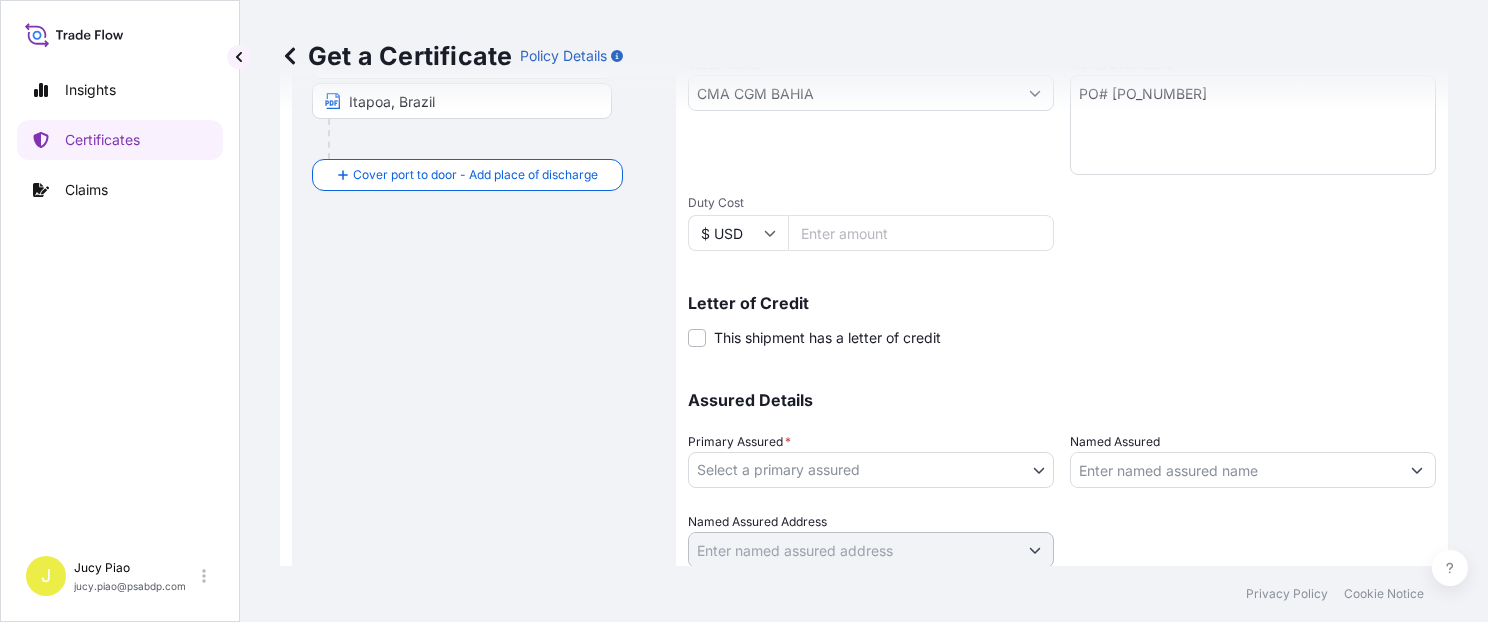 click on "0 options available. 2 options available.
Insights Certificates Claims J [LAST]   Piao [EMAIL] Get a Certificate Policy Details Route Details Reset Route Details   Cover door to port - Add loading place Place of loading Road / Inland Road / Inland Origin * CNSGH - Shanghai, [STATE] Shanghai, [STATE] Main transport mode Ocean Vessel Air Barge Road Ocean Vessel Rail Barge in Tow Destination * BRIOA - Itapoa, [STATE] Itapoa, [STATE] Cover port to door - Add place of discharge Road / Inland Road / Inland Place of Discharge Shipment Details Issue date * 8 / 5 / 2025 Date of Departure * 8 / 5 / 2025 Date of Arrival mm / dd / yyyy Commodity * Shipping Containers Packing Category Commercial Invoice Value    * $ USD 58959.6 CIF Markup % 10 Reference CSHSE0429655 Description of Cargo * SOLPLUS(TM) DP310, 4G FIBREBOARD BOX
SAP CODE: HDDP310C\BX55UN
QUANTITY: 360 BX
NCM # 340490
WOODEN PACKAGE: TREATED AND CERTIFIED-HT Vessel Name CMA CGM BAHIA Marks & Numbers PO# [PO_NUMBER] Duty Cost   $ USD Letter of Credit" at bounding box center (744, 311) 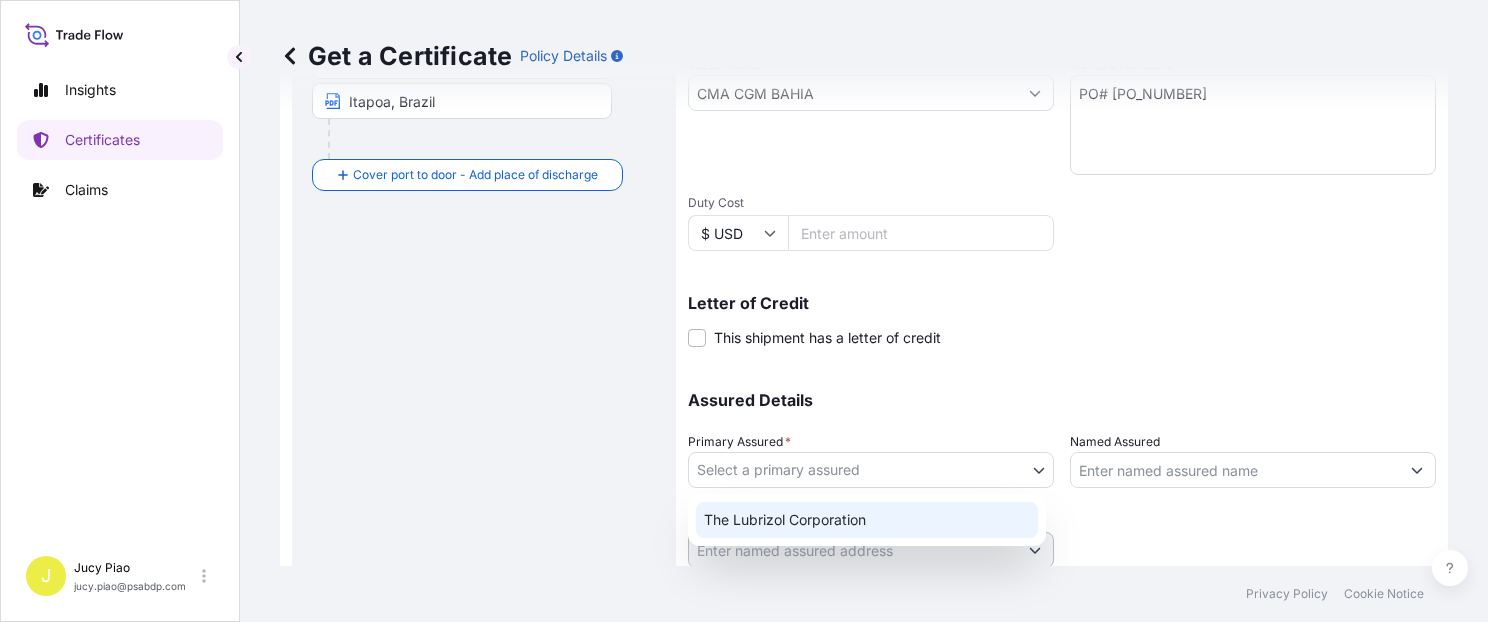 click on "The Lubrizol Corporation" at bounding box center (867, 520) 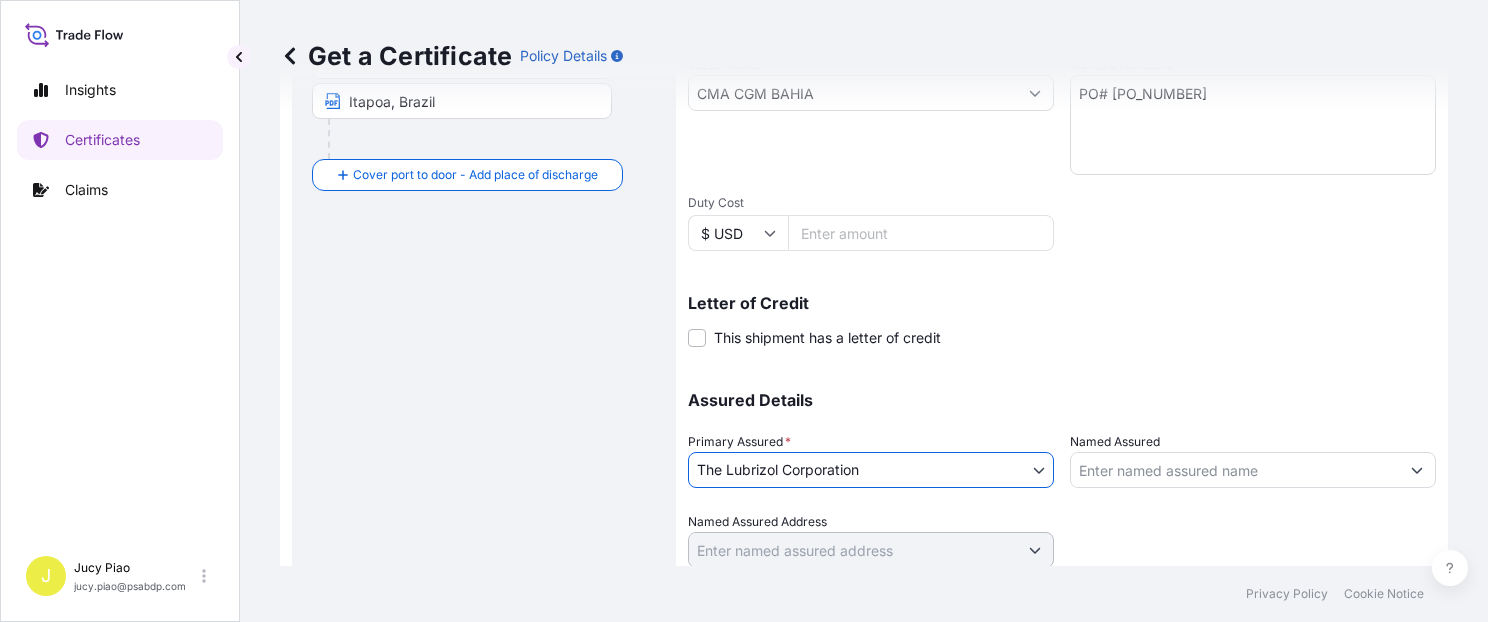click on "Named Assured" at bounding box center [1235, 470] 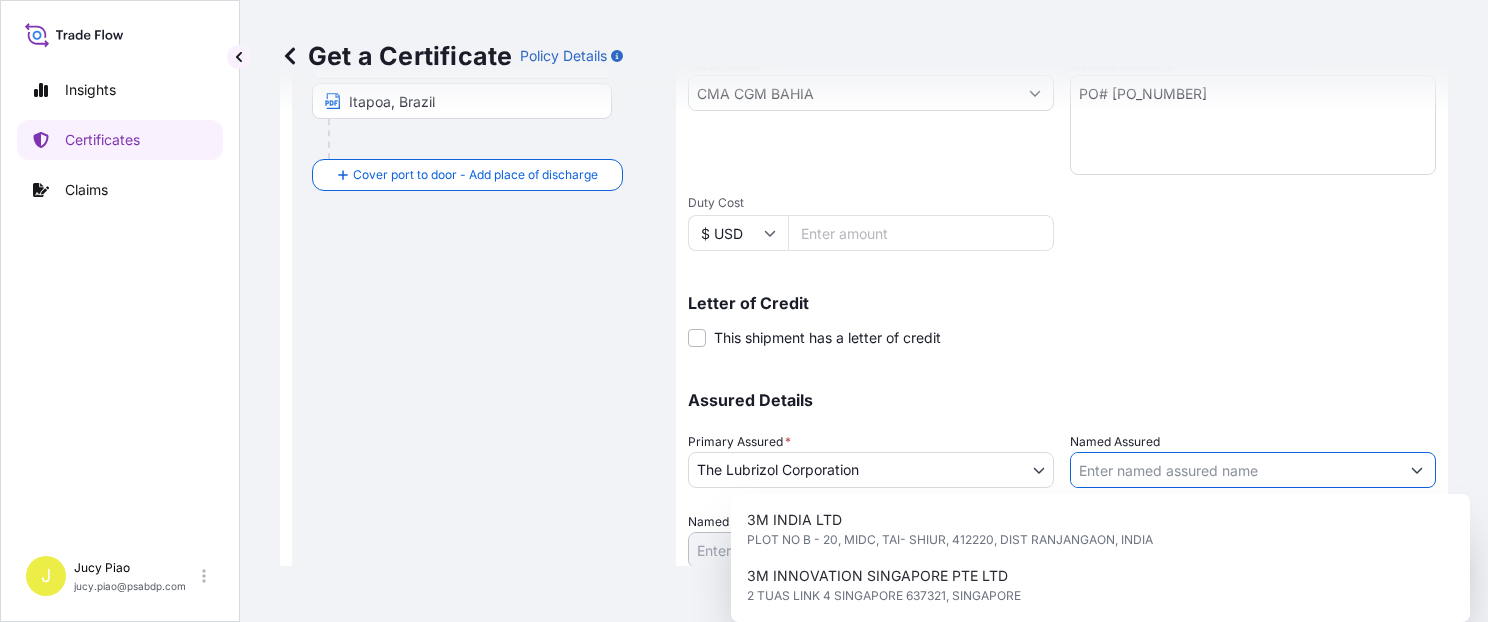 paste on "LUBRIZOL DO BRASIL ADITIVOS LTDA" 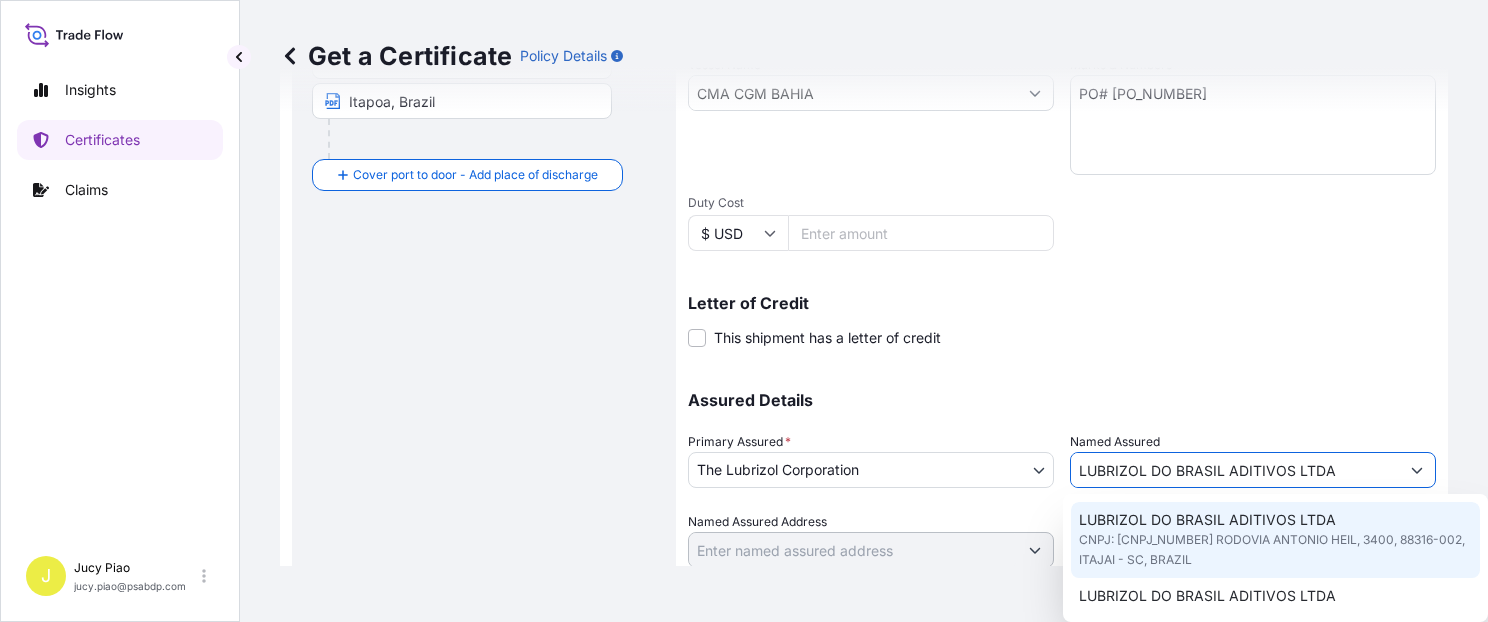 click on "LUBRIZOL DO BRASIL ADITIVOS LTDA CNPJ: [CNPJ_NUMBER]  RODOVIA ANTONIO HEIL, 3400, 88316-002, ITAJAI - SC, BRAZIL" at bounding box center (1275, 540) 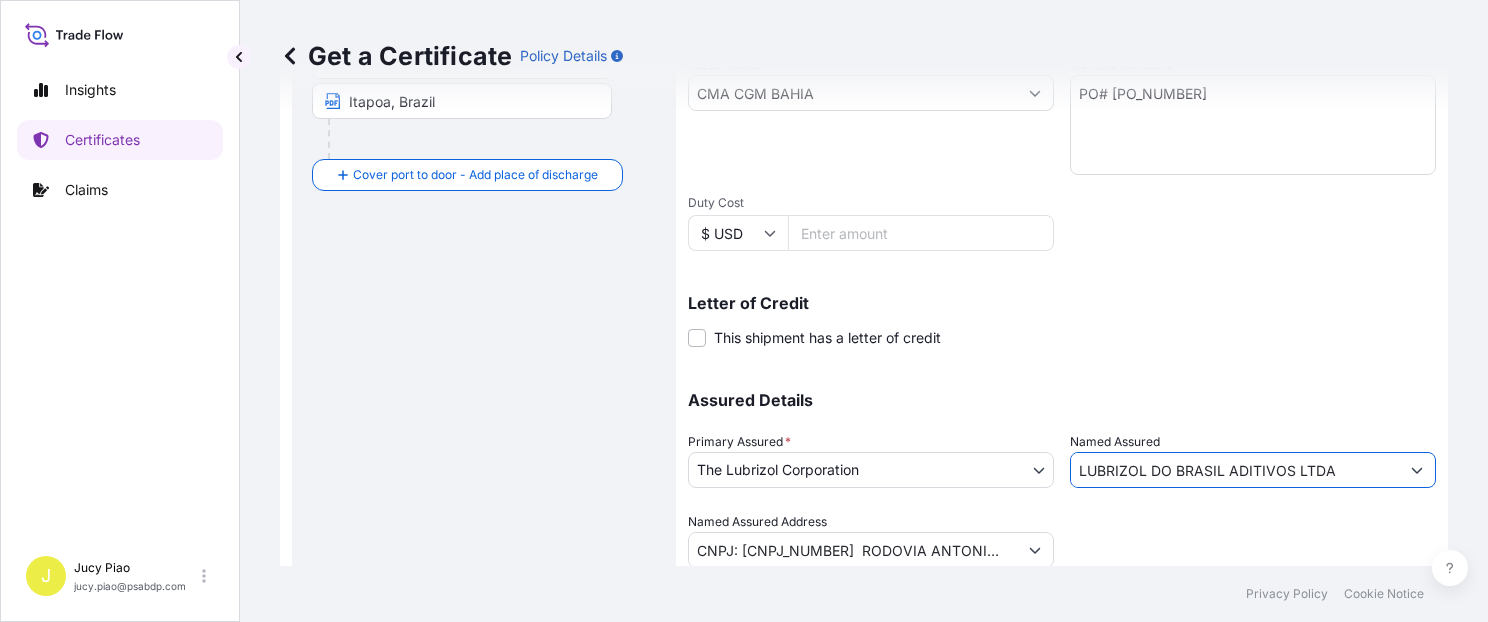 type on "LUBRIZOL DO BRASIL ADITIVOS LTDA" 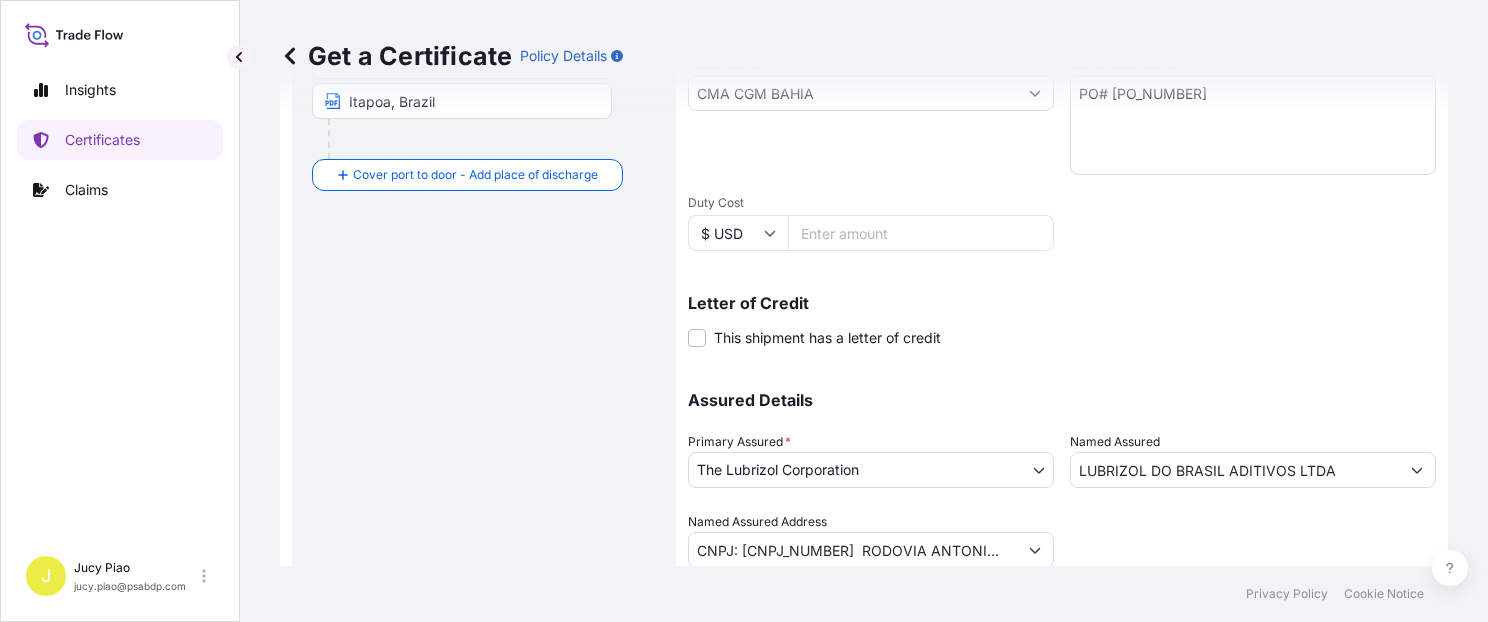 scroll, scrollTop: 565, scrollLeft: 0, axis: vertical 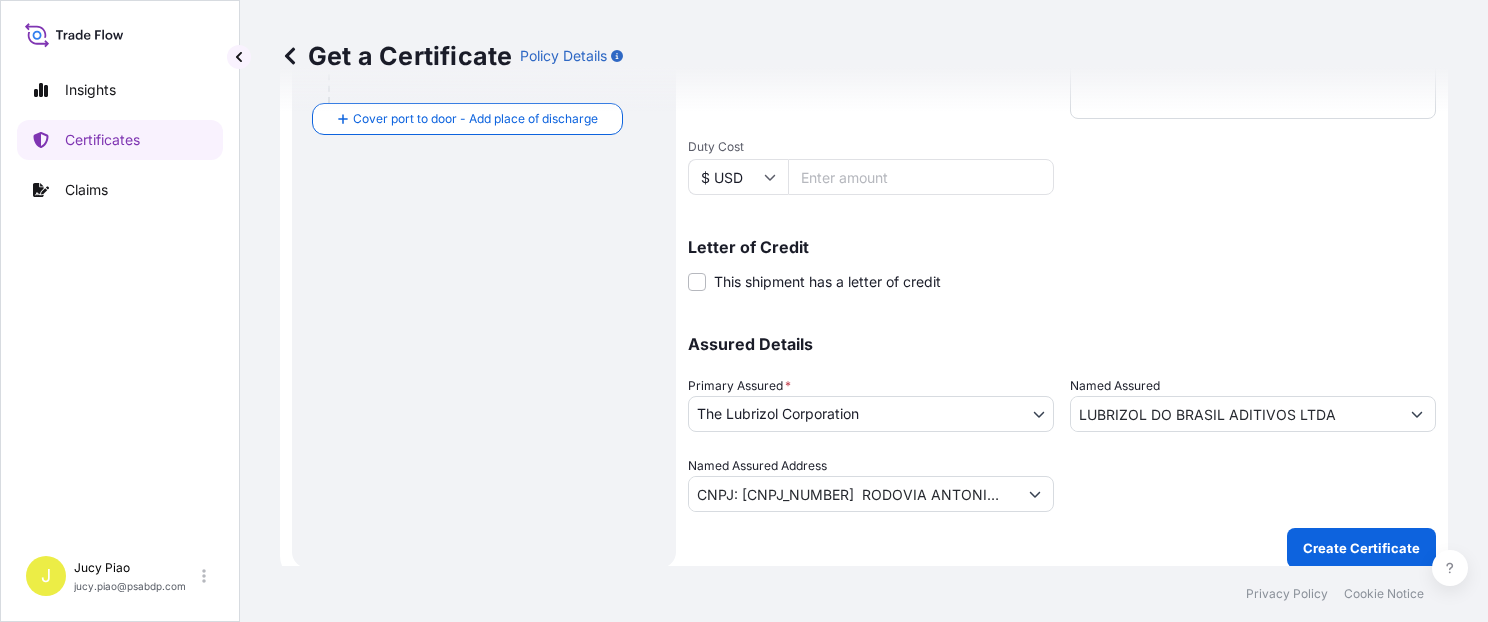 click on "Create Certificate" at bounding box center [1361, 548] 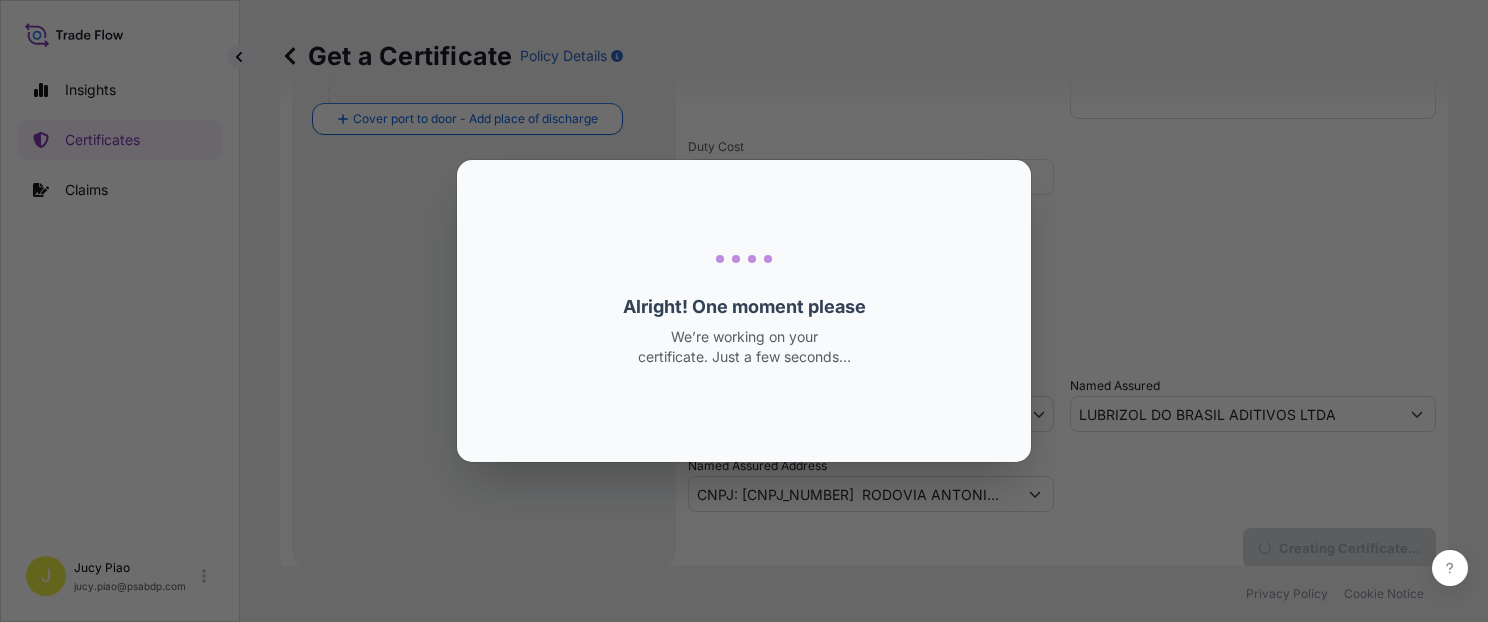 scroll, scrollTop: 0, scrollLeft: 0, axis: both 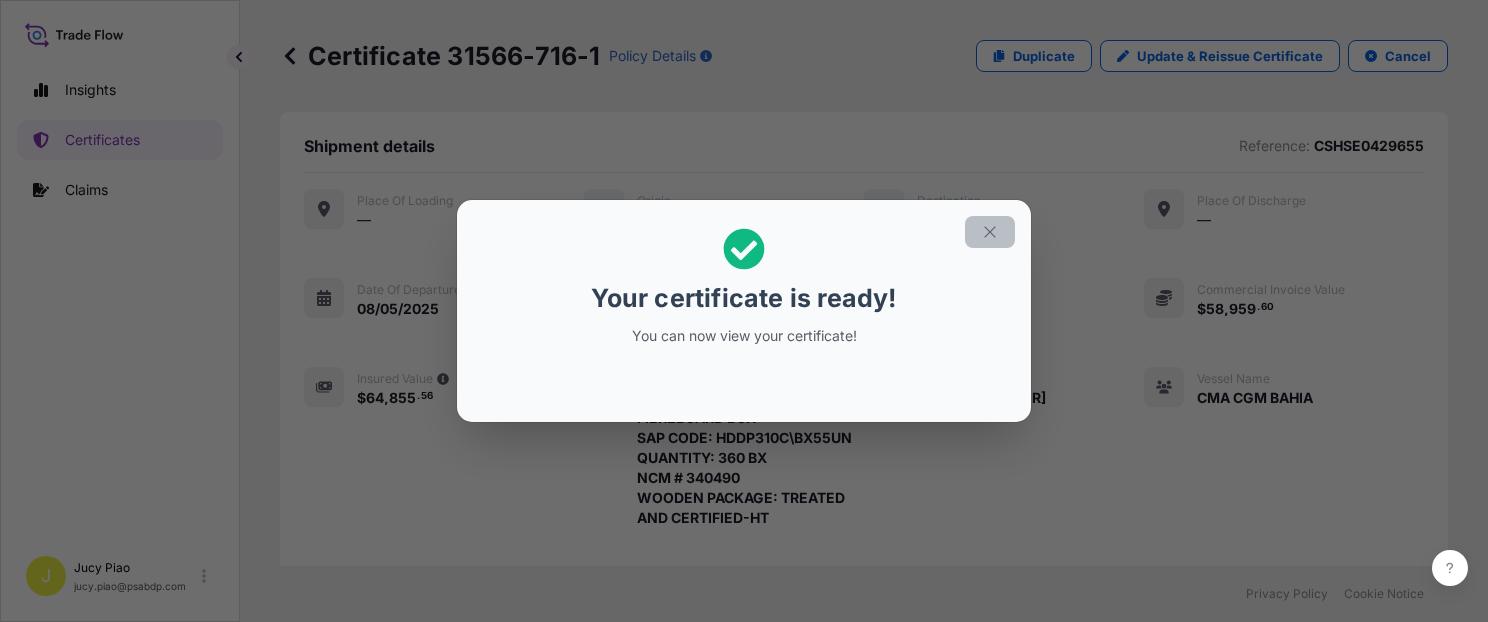 click 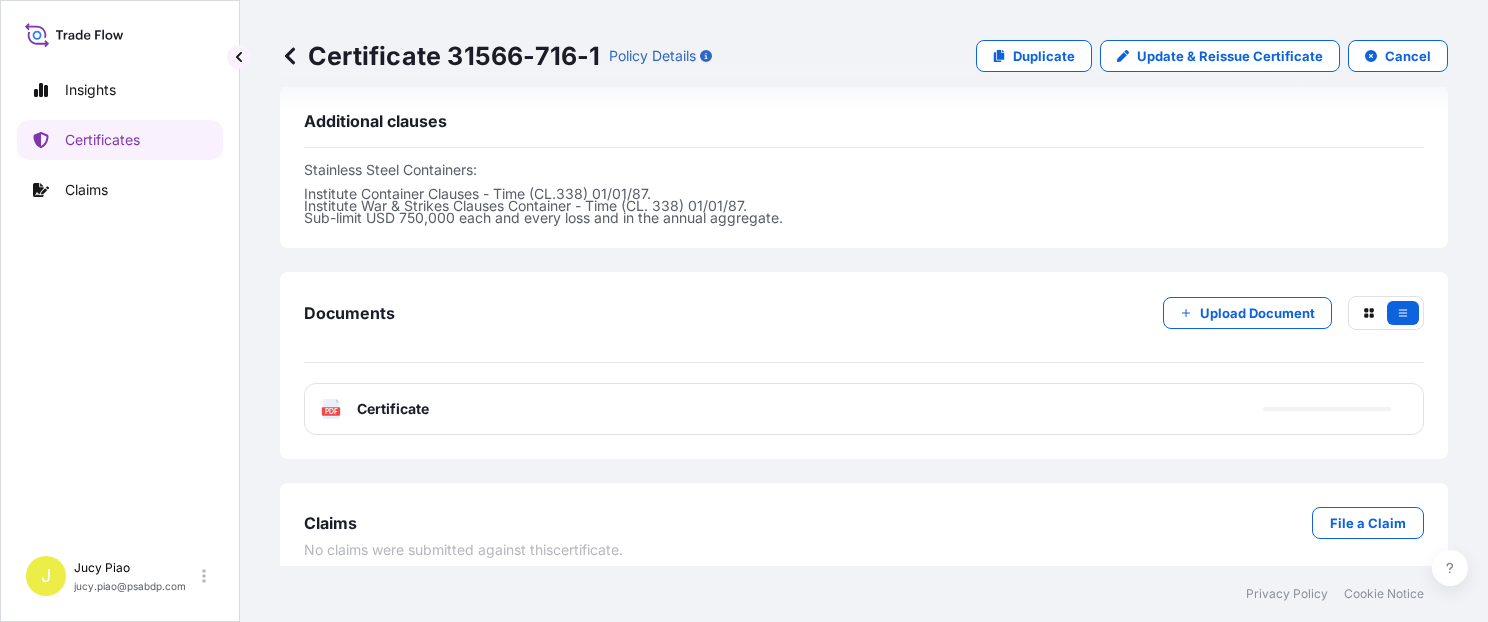 scroll, scrollTop: 774, scrollLeft: 0, axis: vertical 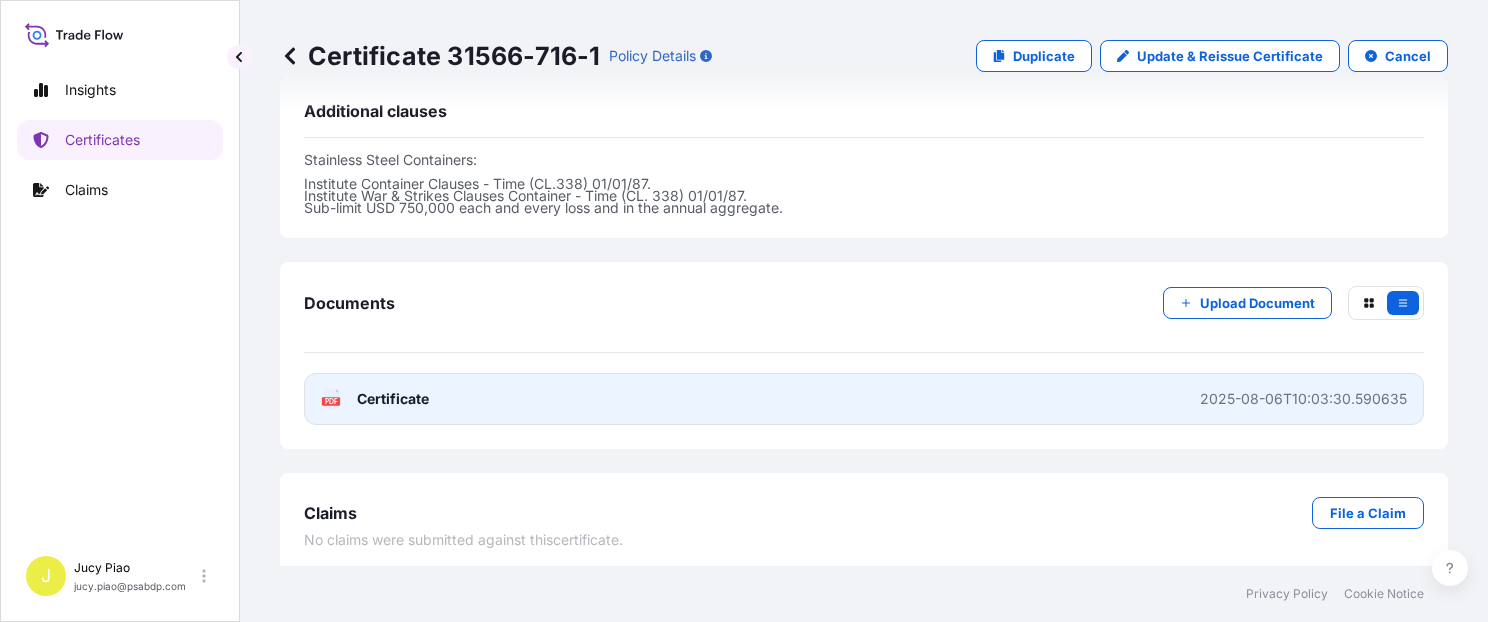 click on "PDF Certificate 2025-08-06T10:03:30.590635" at bounding box center (864, 399) 